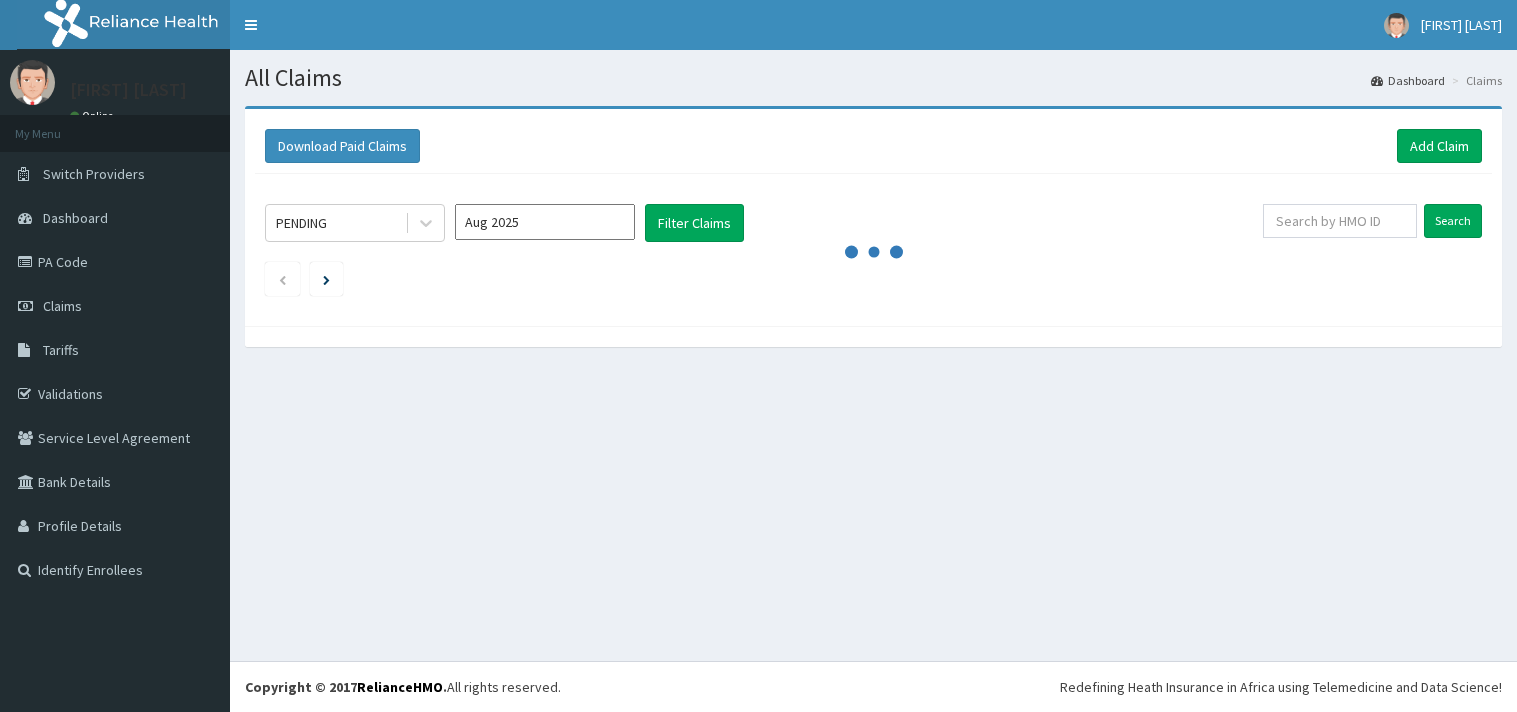 scroll, scrollTop: 0, scrollLeft: 0, axis: both 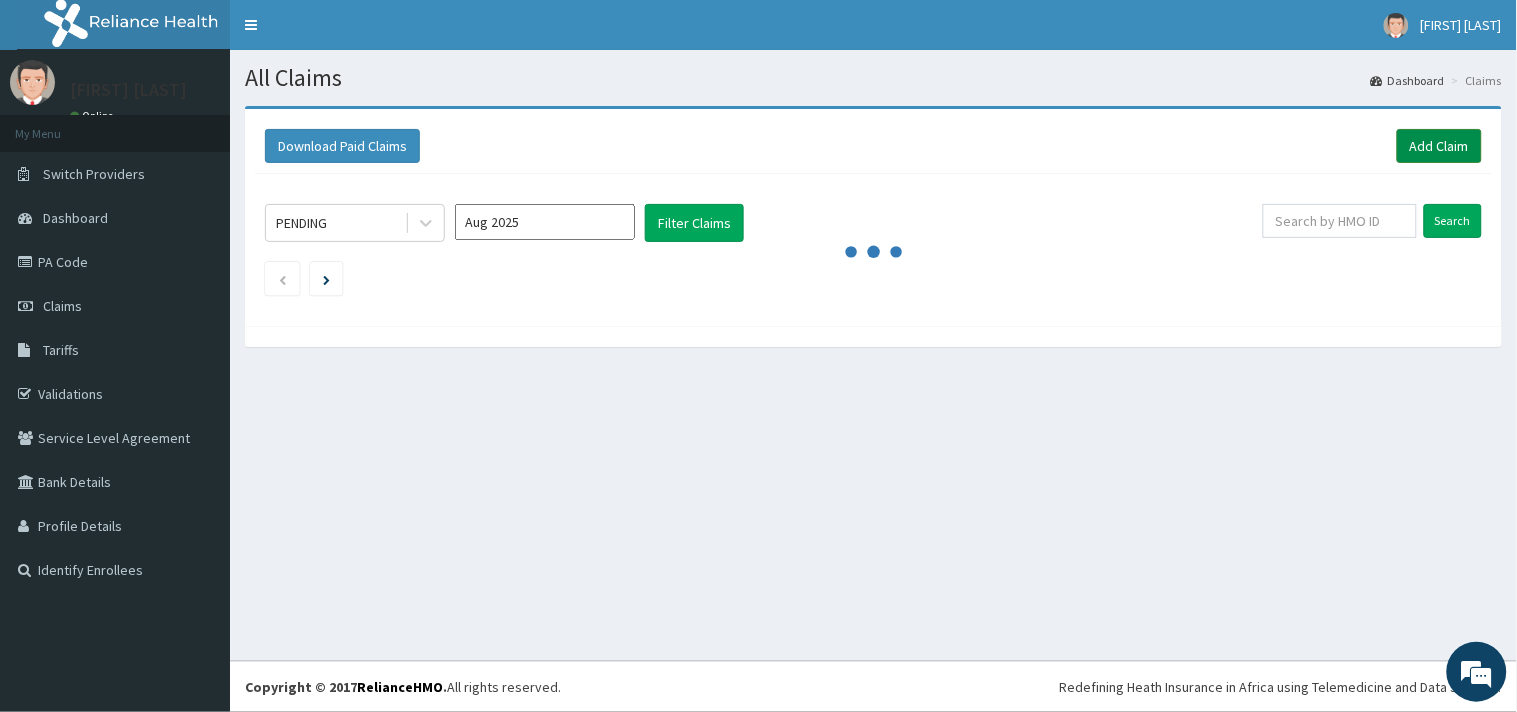 click on "Add Claim" at bounding box center [1439, 146] 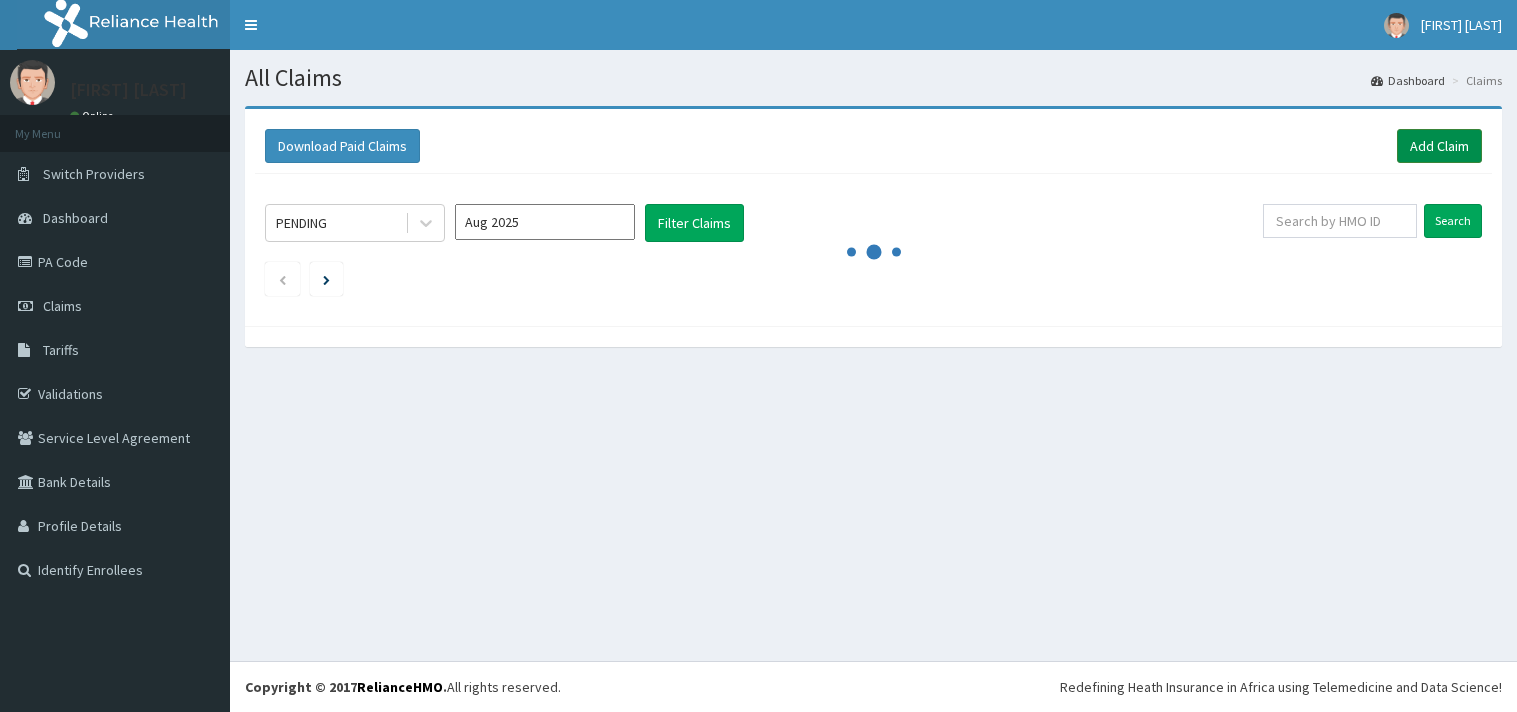 scroll, scrollTop: 0, scrollLeft: 0, axis: both 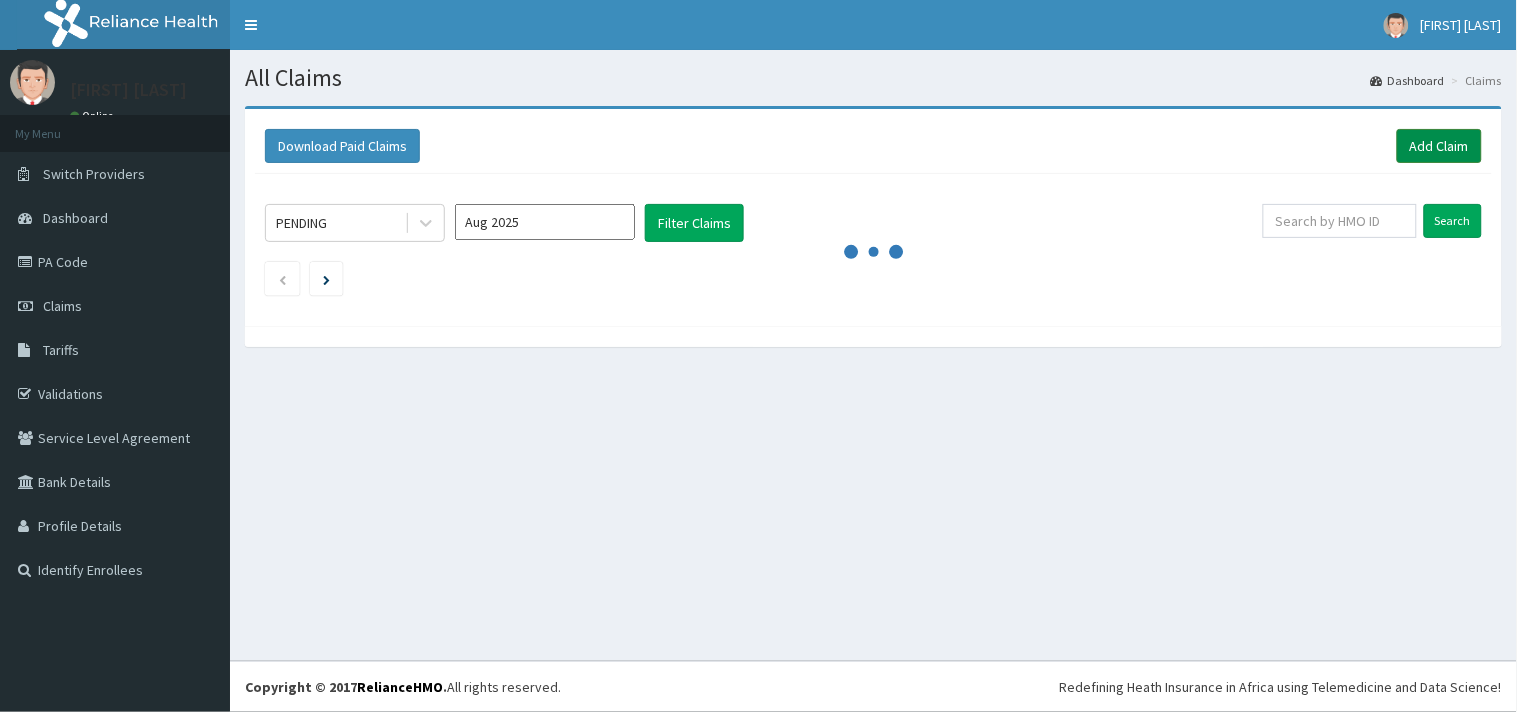 click on "Add Claim" at bounding box center (1439, 146) 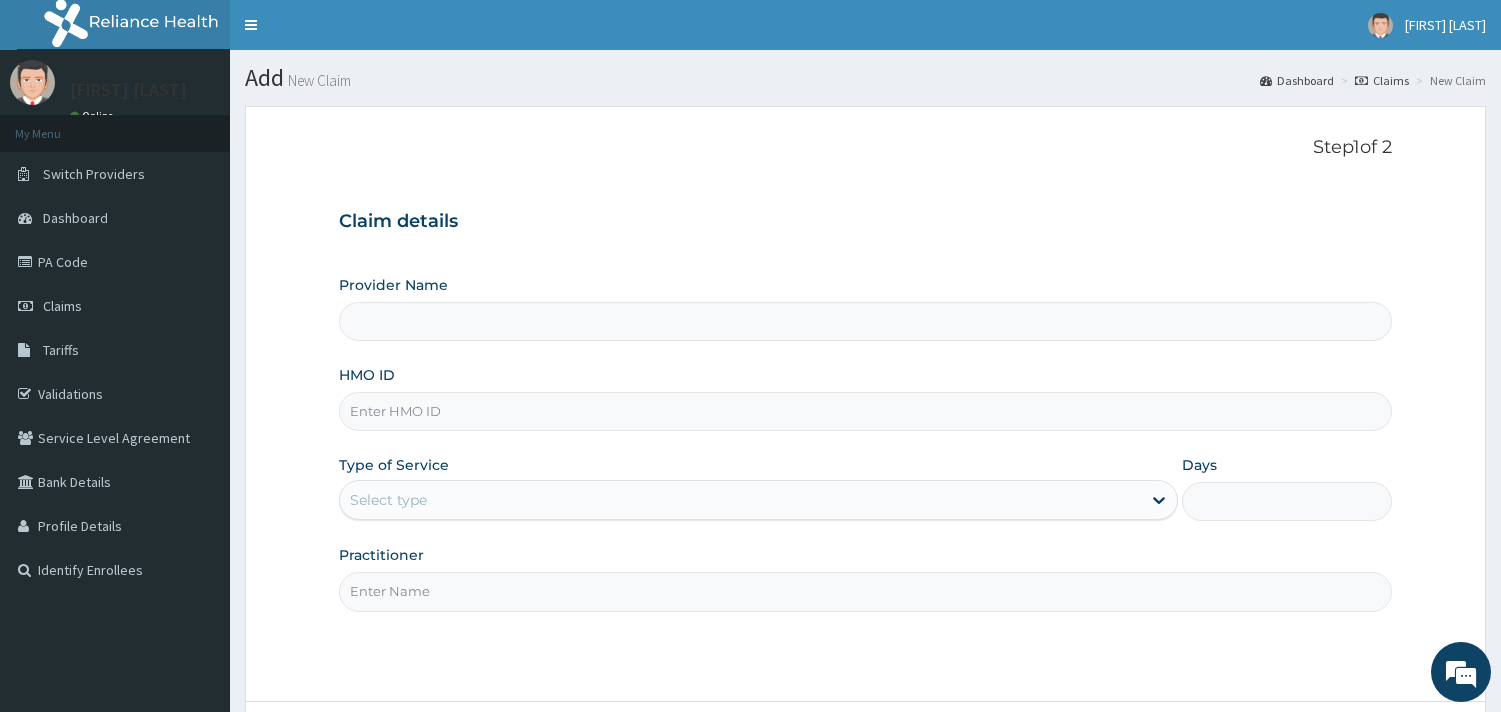 scroll, scrollTop: 0, scrollLeft: 0, axis: both 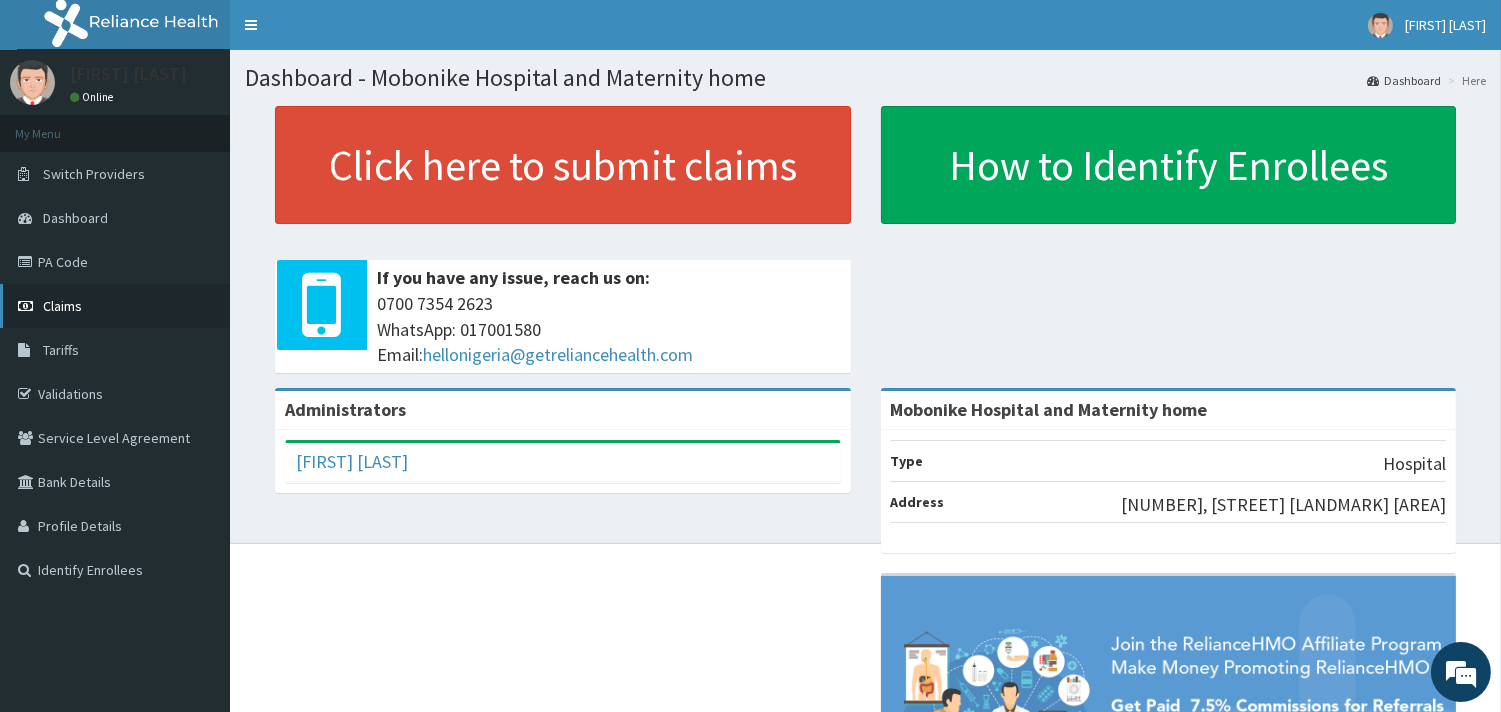 click on "Claims" at bounding box center [115, 306] 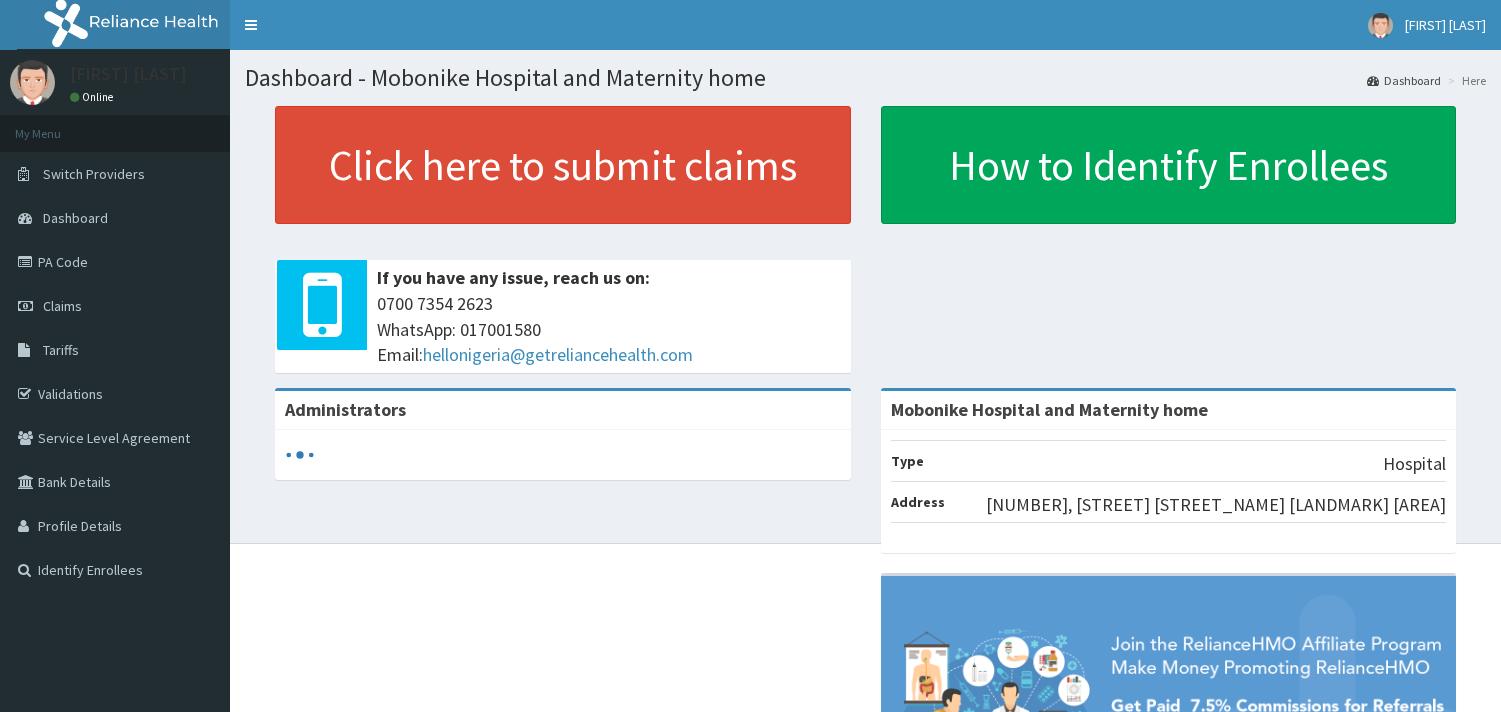 scroll, scrollTop: 0, scrollLeft: 0, axis: both 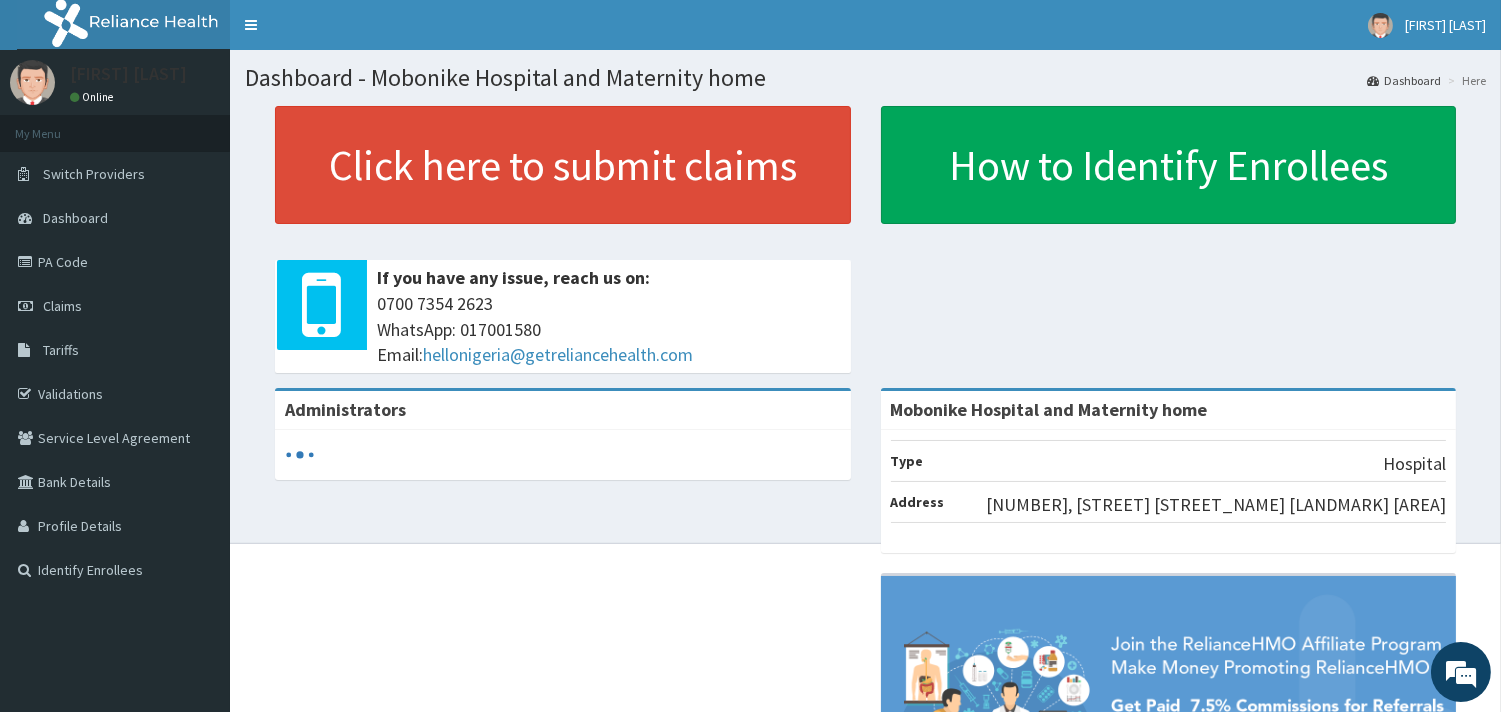 click on "Claims" at bounding box center (115, 306) 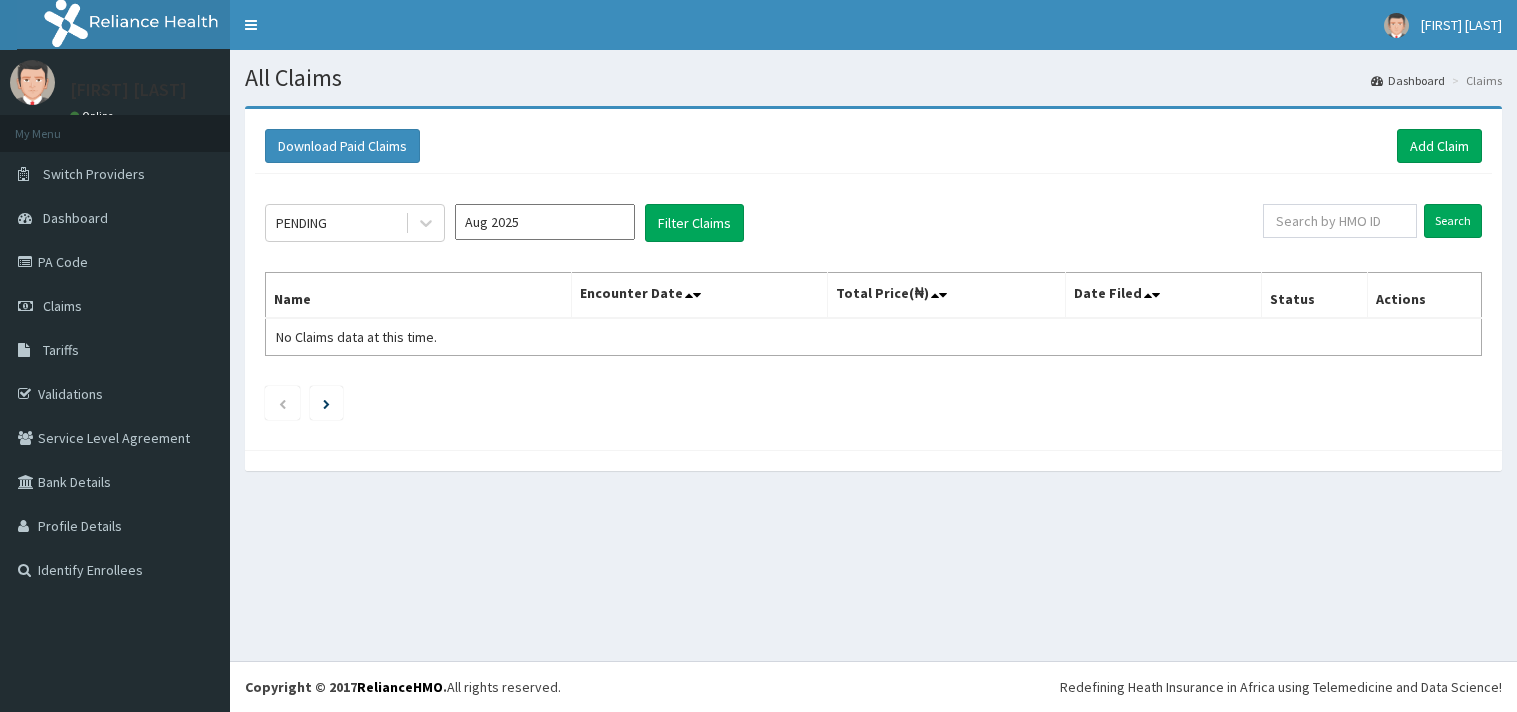 scroll, scrollTop: 0, scrollLeft: 0, axis: both 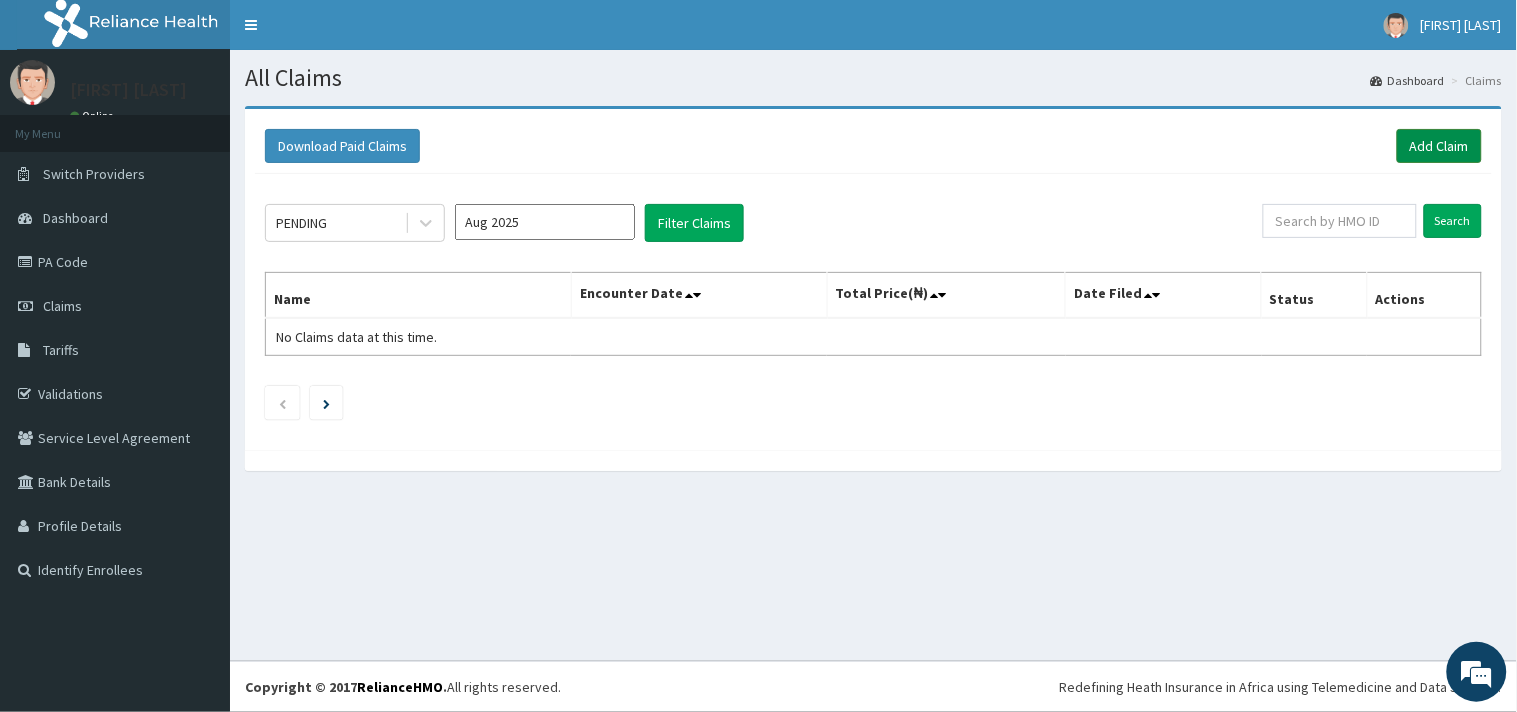 click on "Add Claim" at bounding box center (1439, 146) 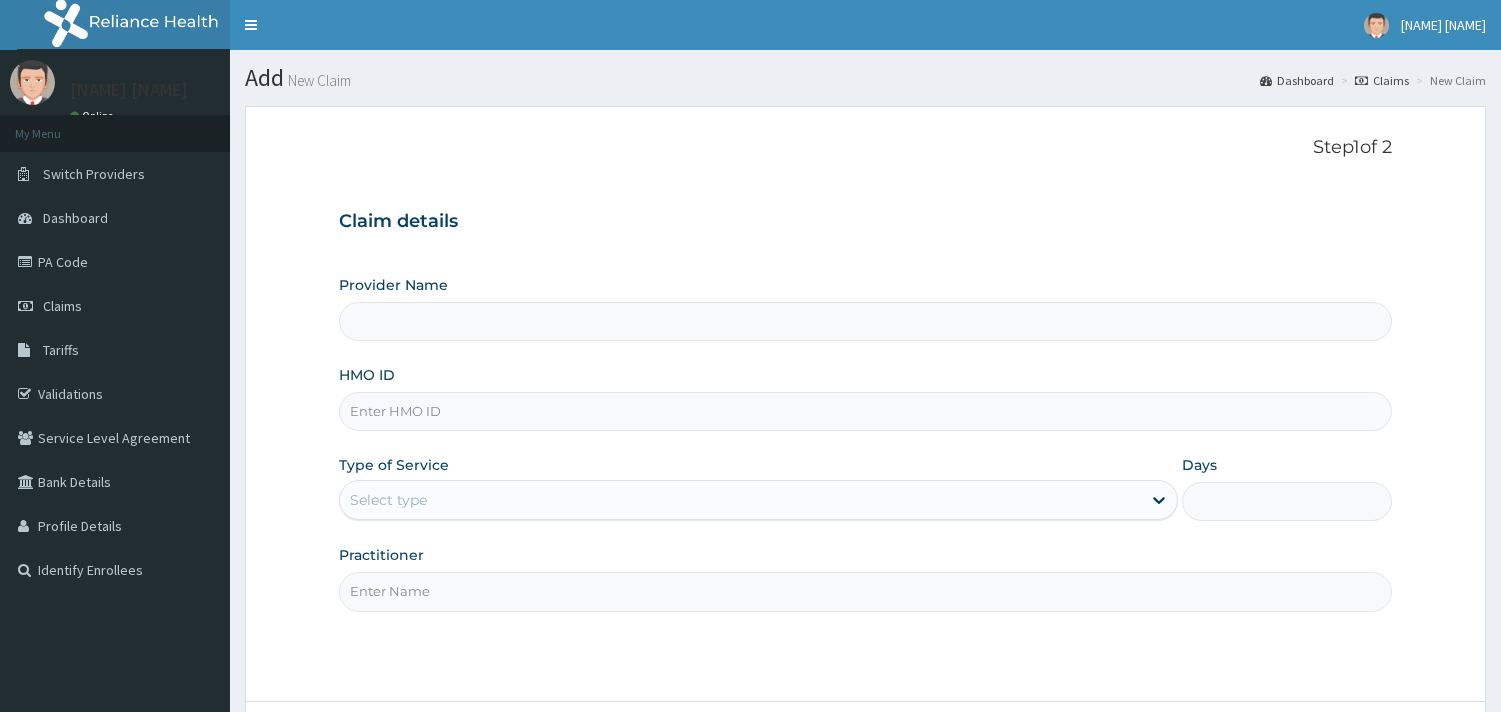 scroll, scrollTop: 0, scrollLeft: 0, axis: both 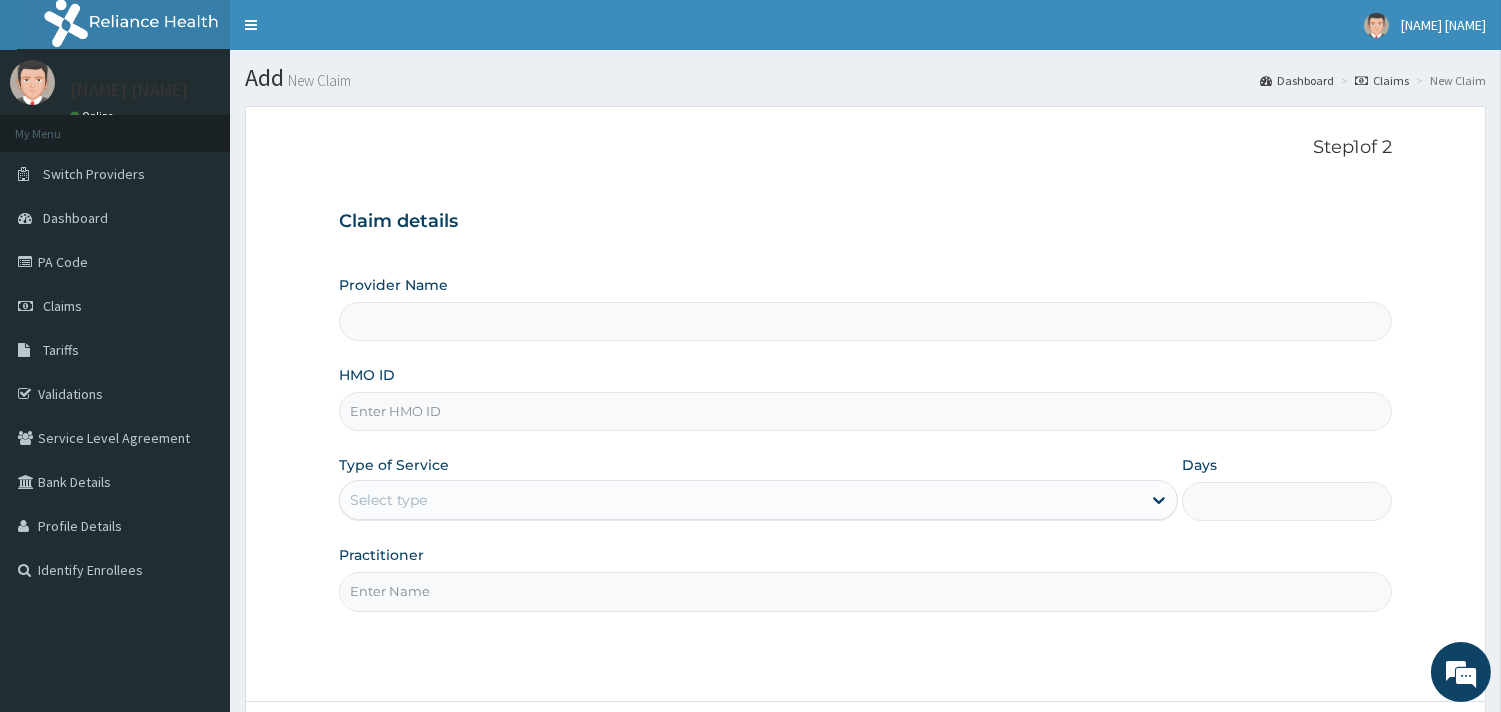 type on "Mobonike Hospital and Maternity home" 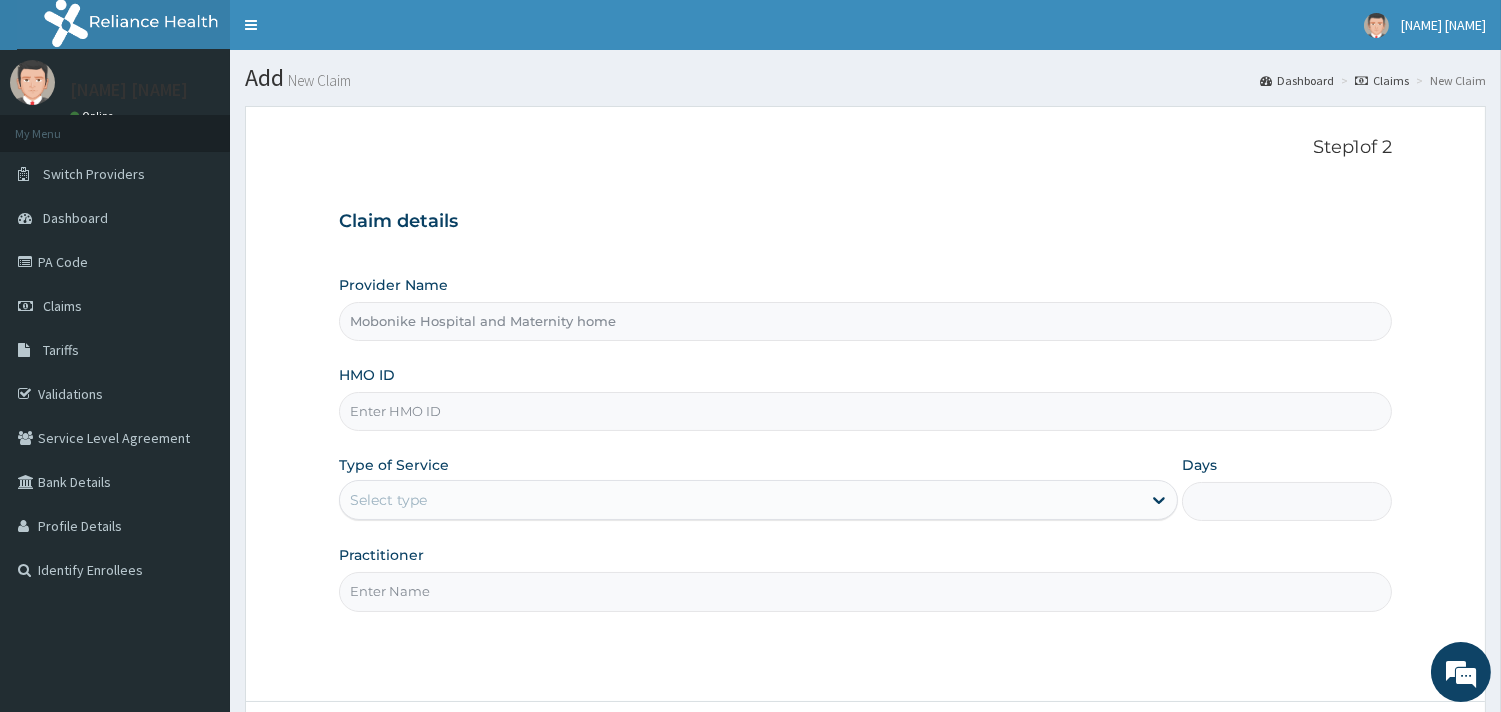 scroll, scrollTop: 0, scrollLeft: 0, axis: both 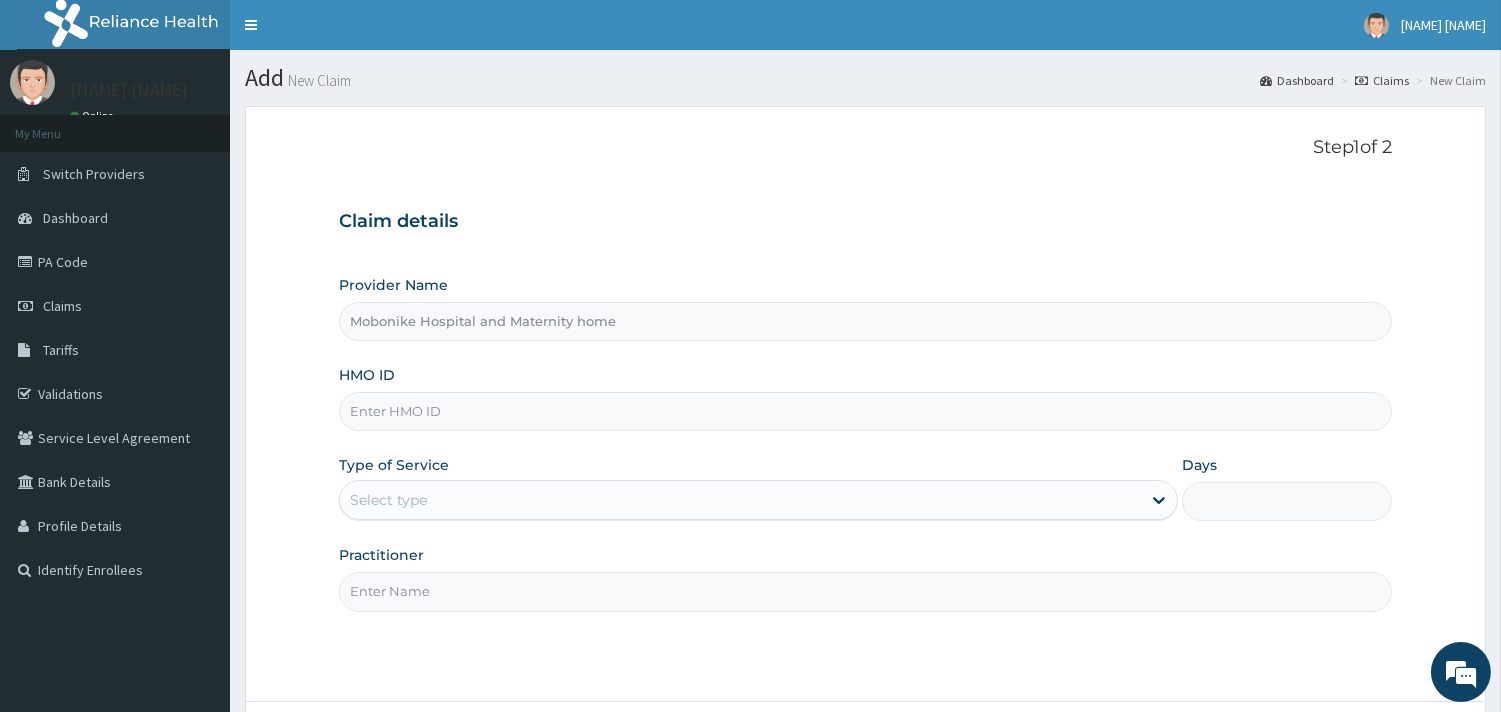 click on "HMO ID" at bounding box center [865, 411] 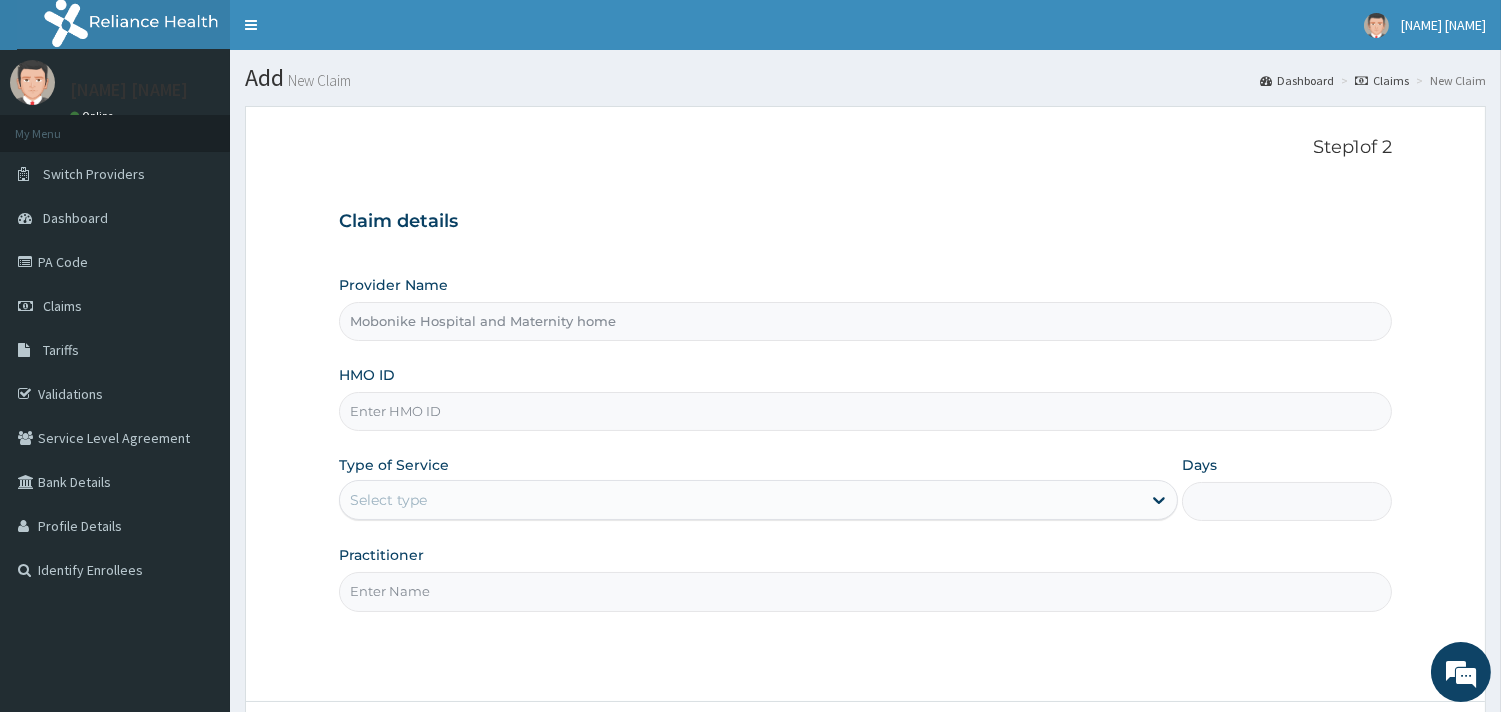 paste on "HSN/10032/C" 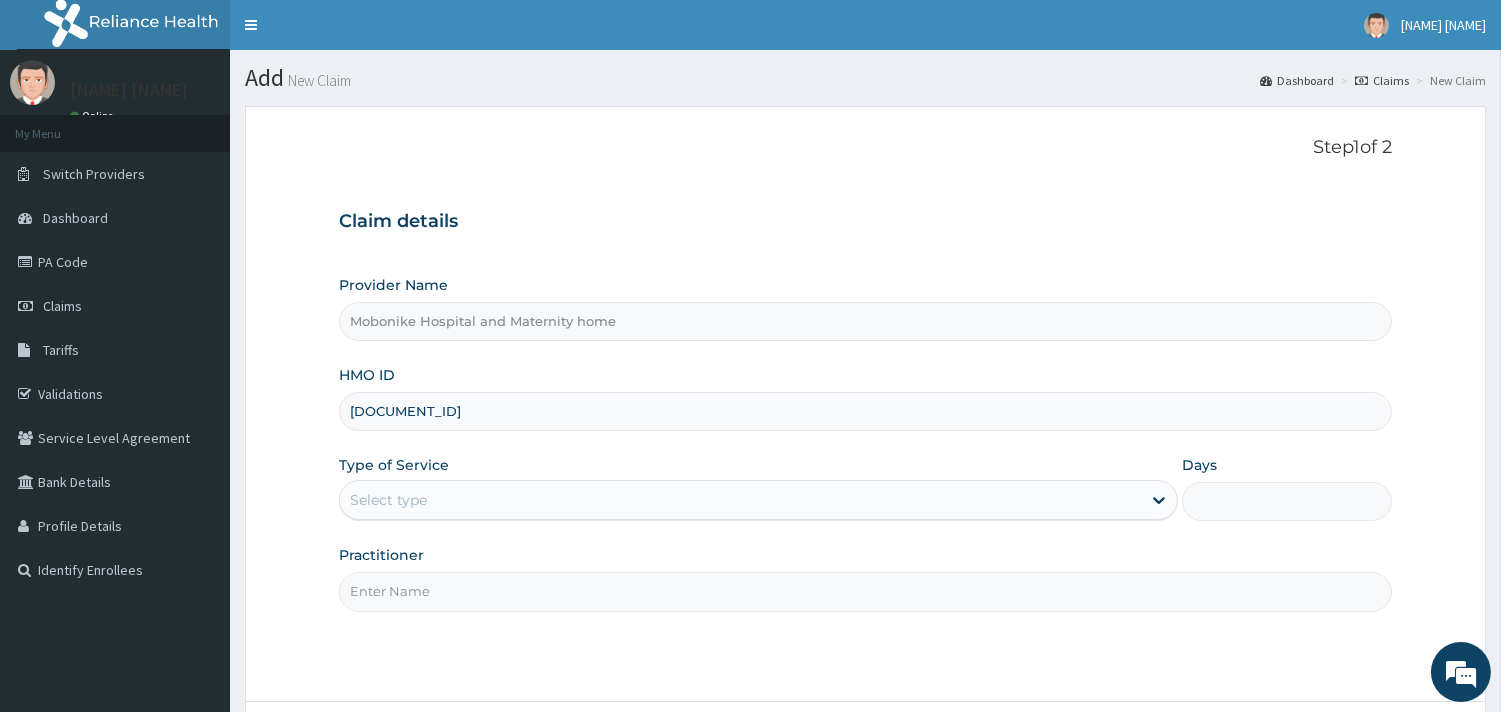 type on "HSN/10032/C" 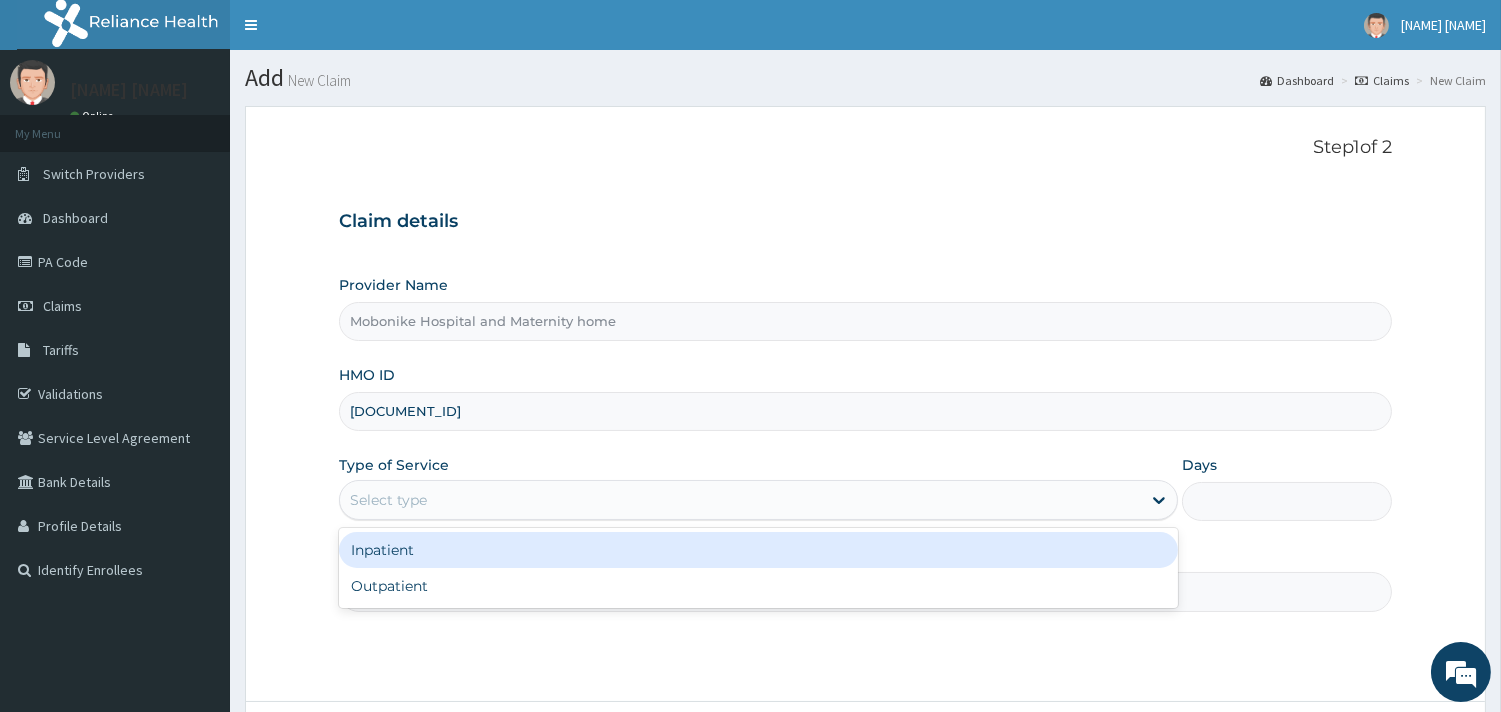 click on "Select type" at bounding box center (740, 500) 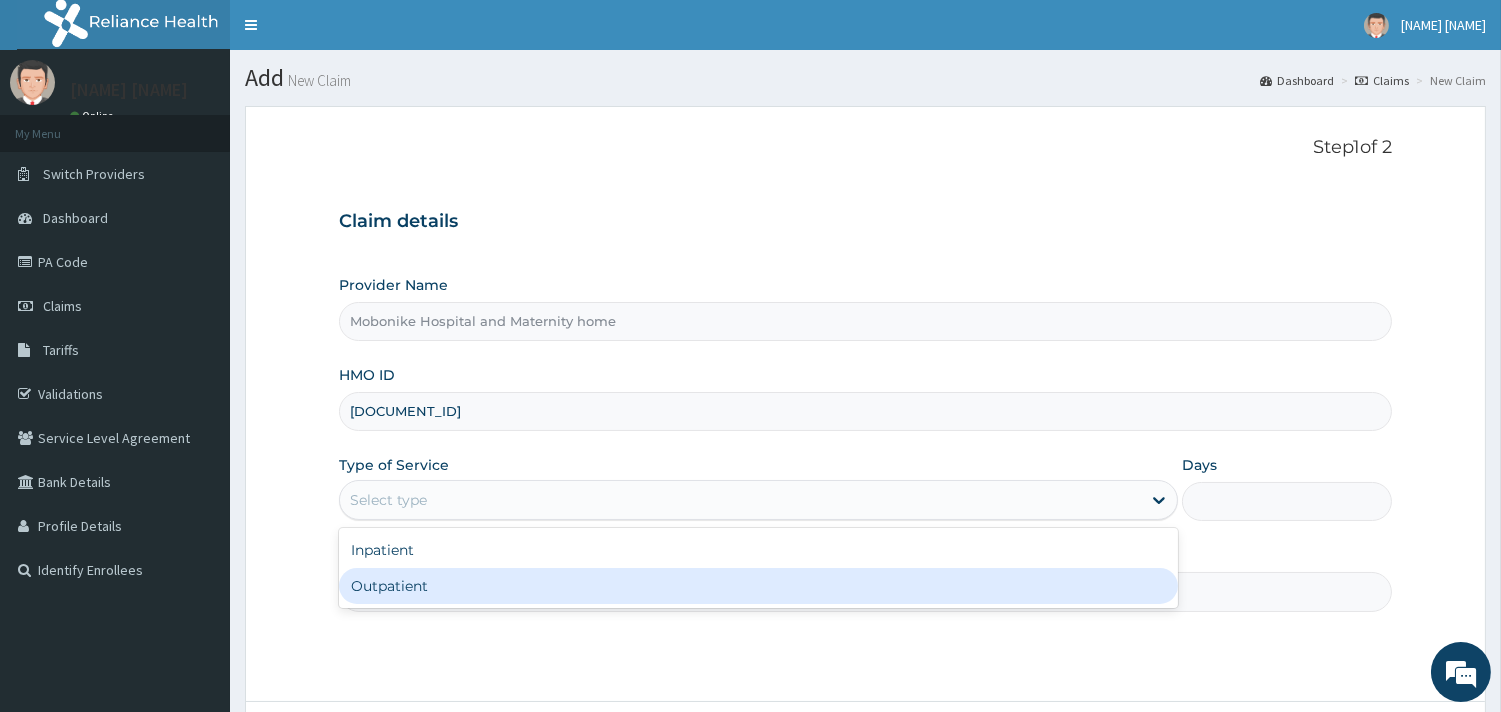 click on "Outpatient" at bounding box center [758, 586] 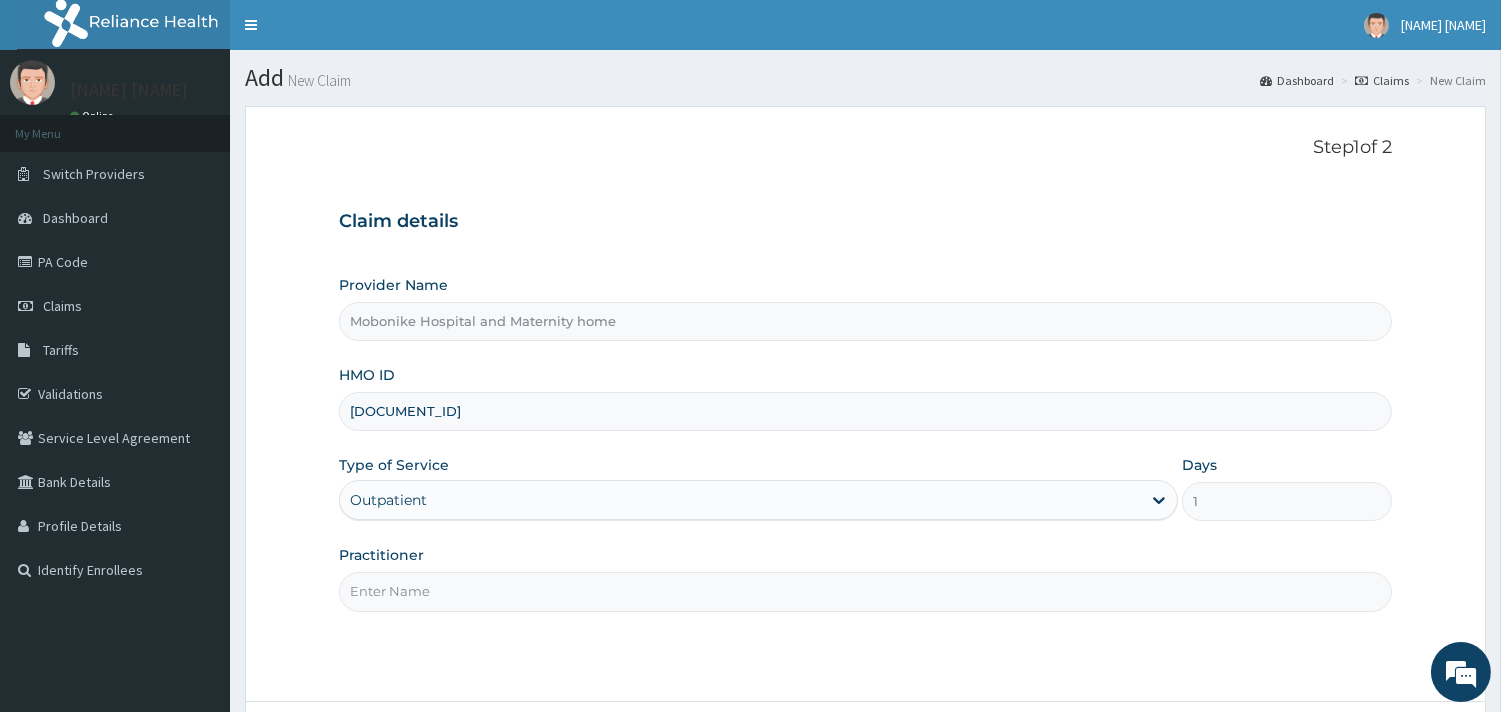 click on "Practitioner" at bounding box center (865, 591) 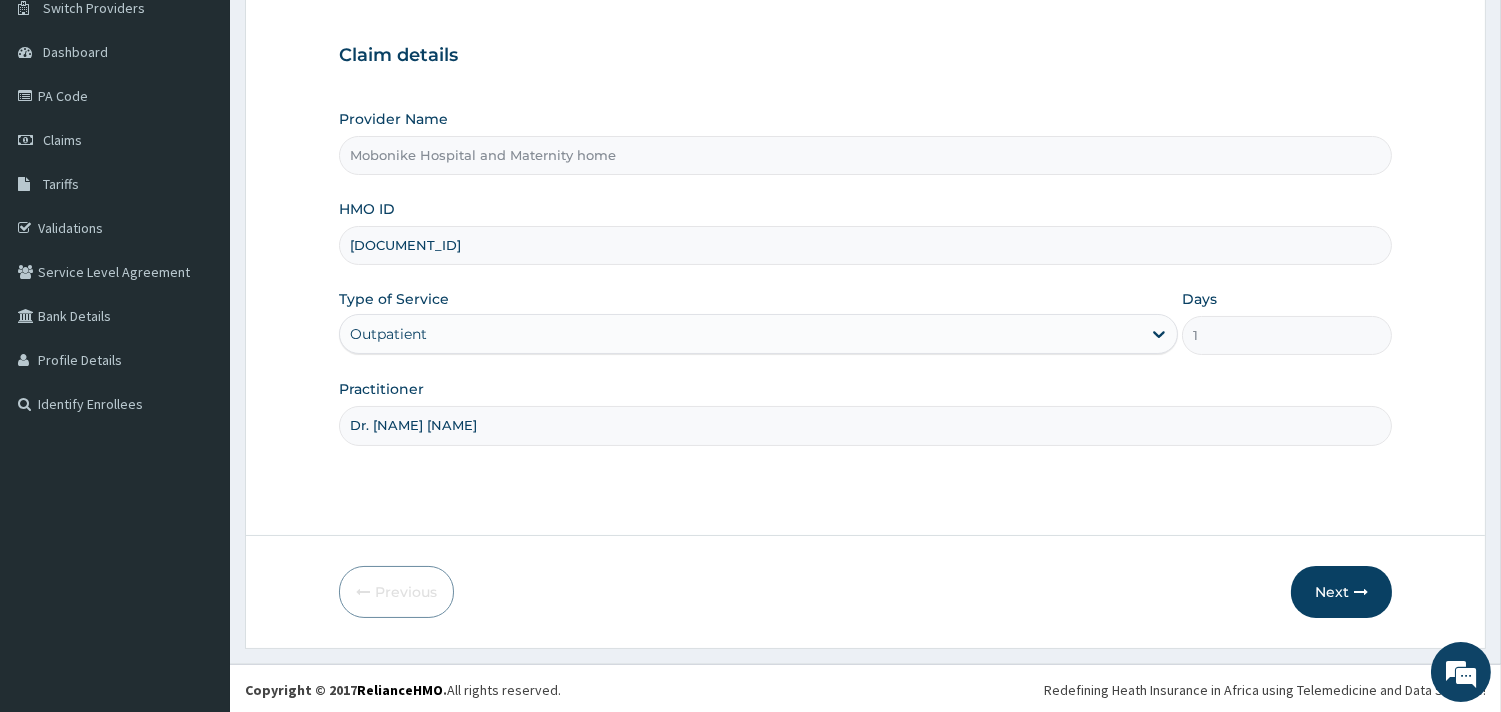 scroll, scrollTop: 170, scrollLeft: 0, axis: vertical 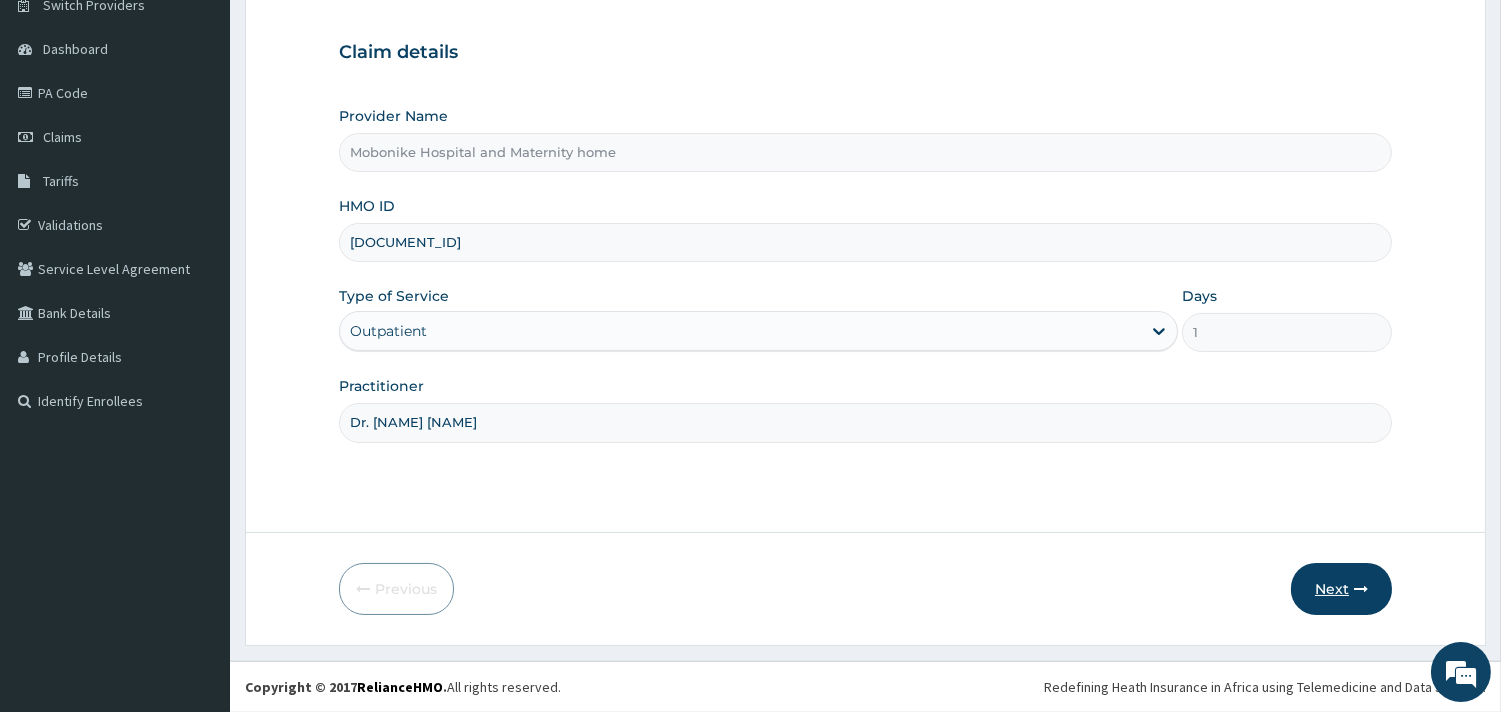 type on "Dr. Okougeu Chinedu" 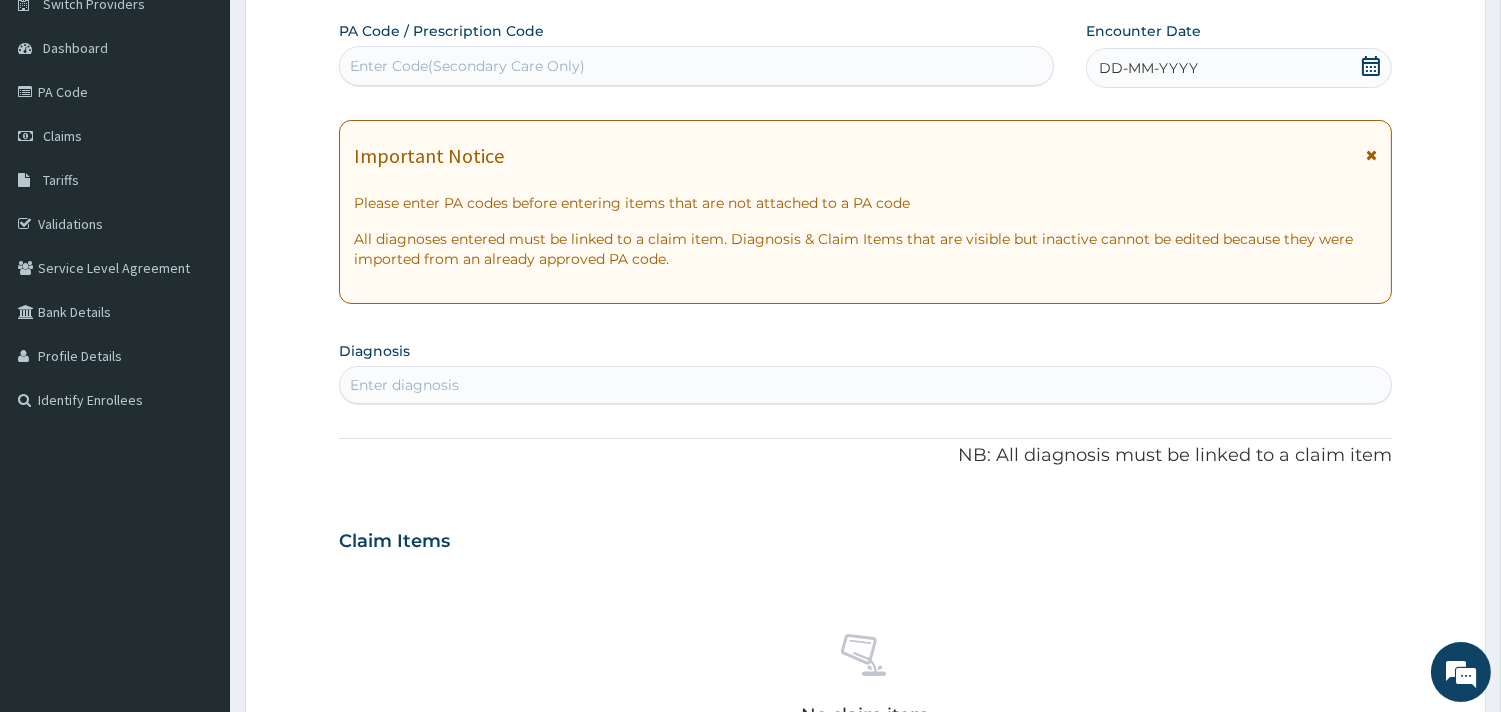 click on "Enter diagnosis" at bounding box center (865, 385) 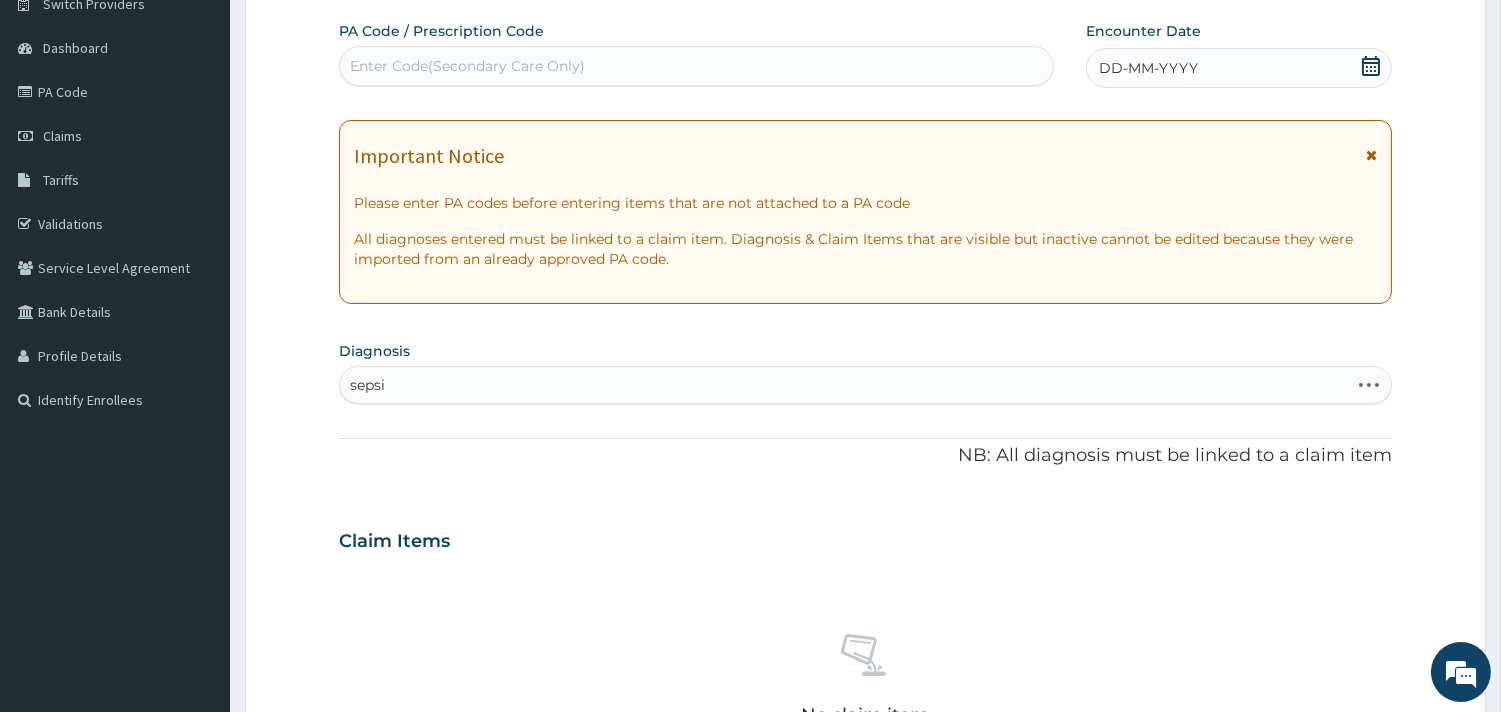 type on "sepsis" 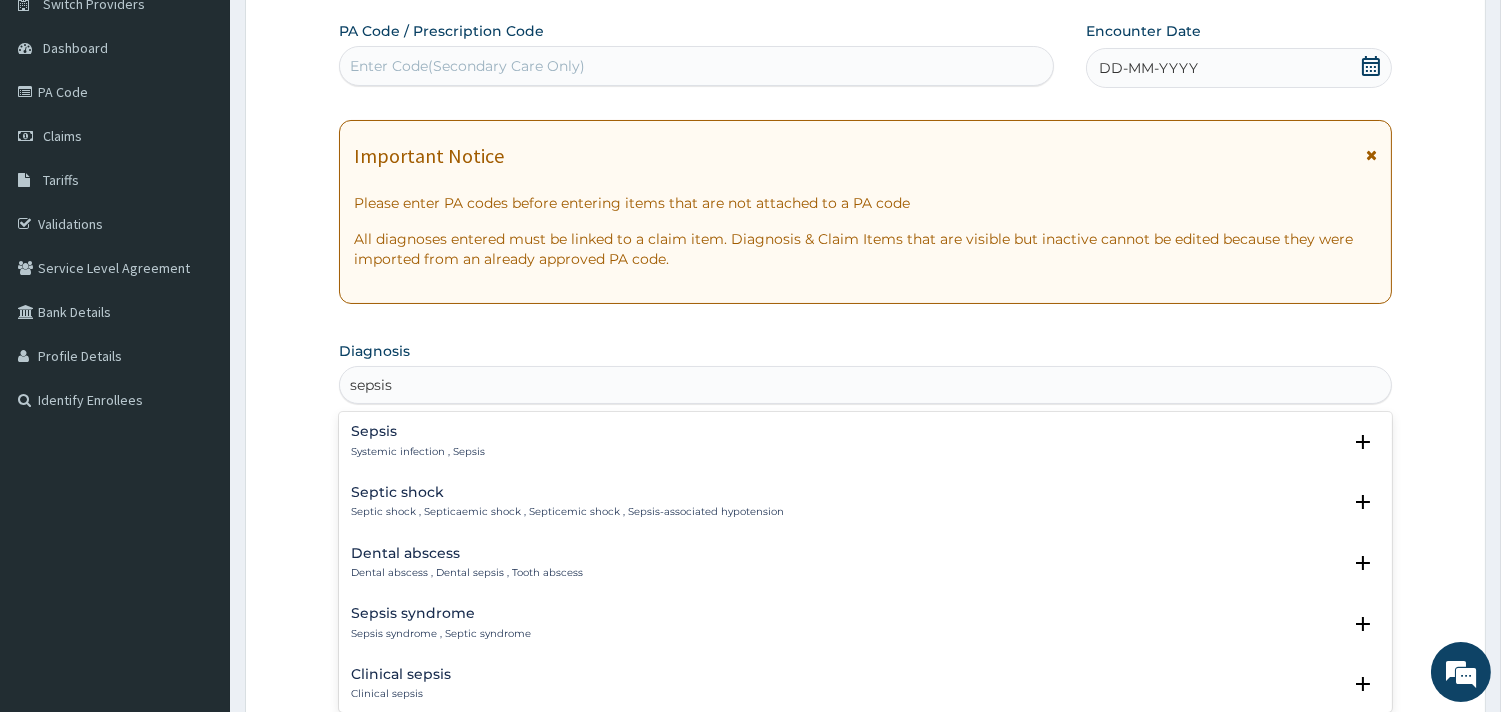 click on "Sepsis Systemic infection , Sepsis" at bounding box center (865, 441) 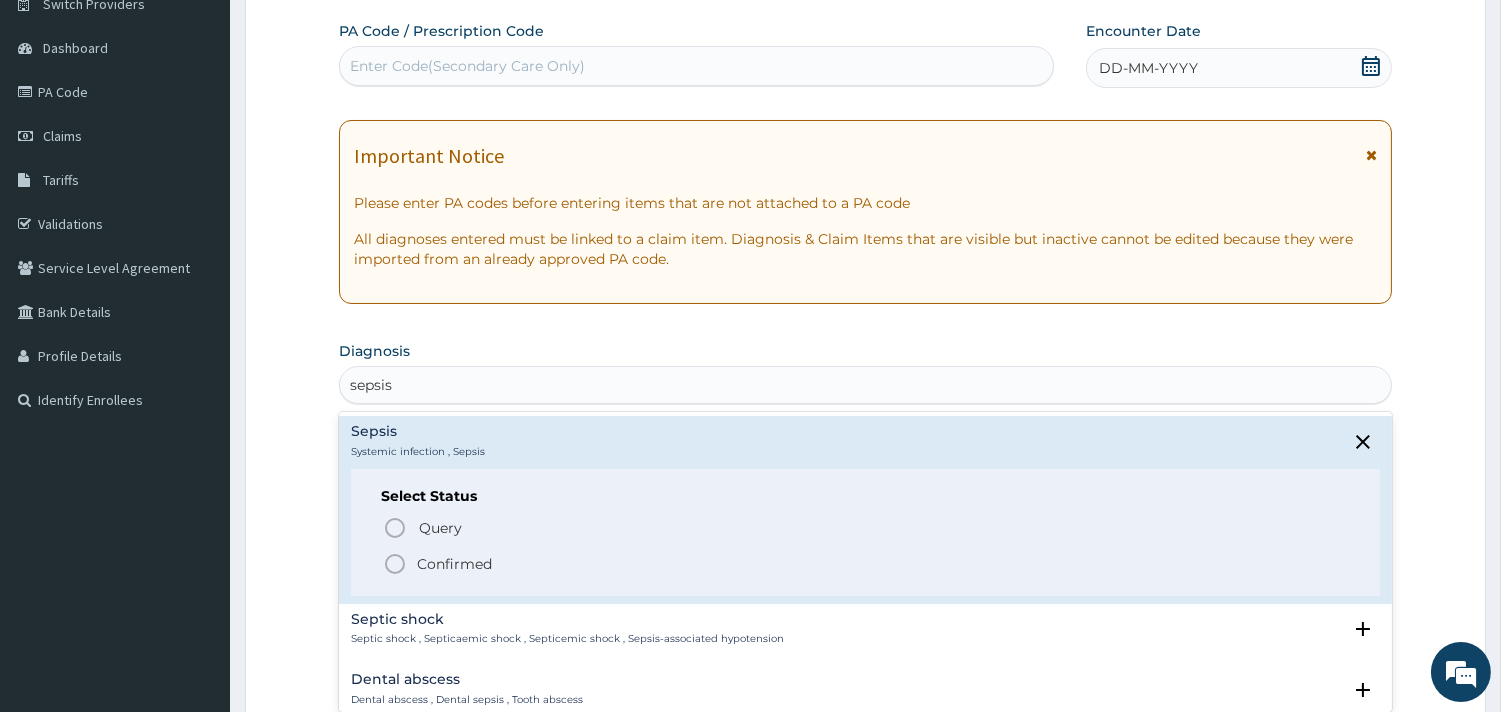click on "Confirmed" at bounding box center [866, 564] 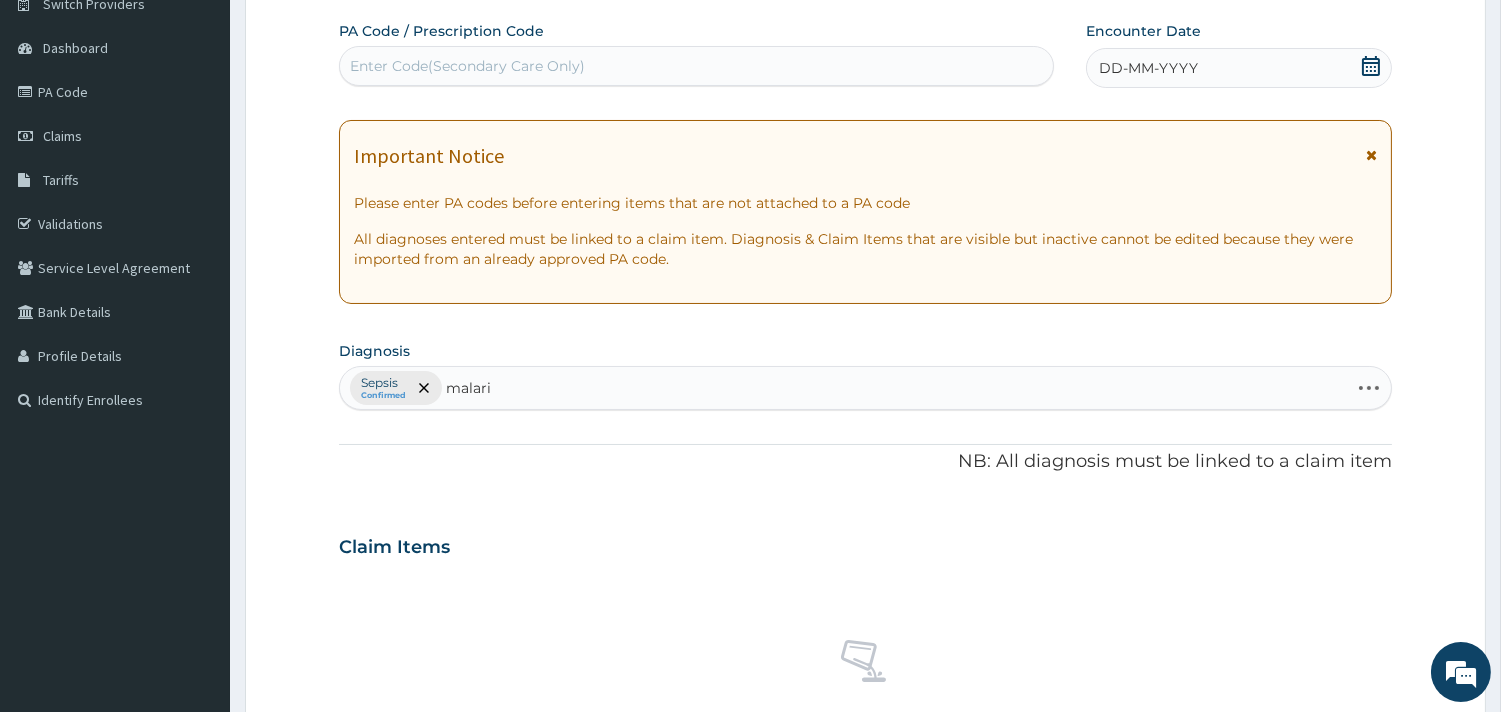 type on "malaria" 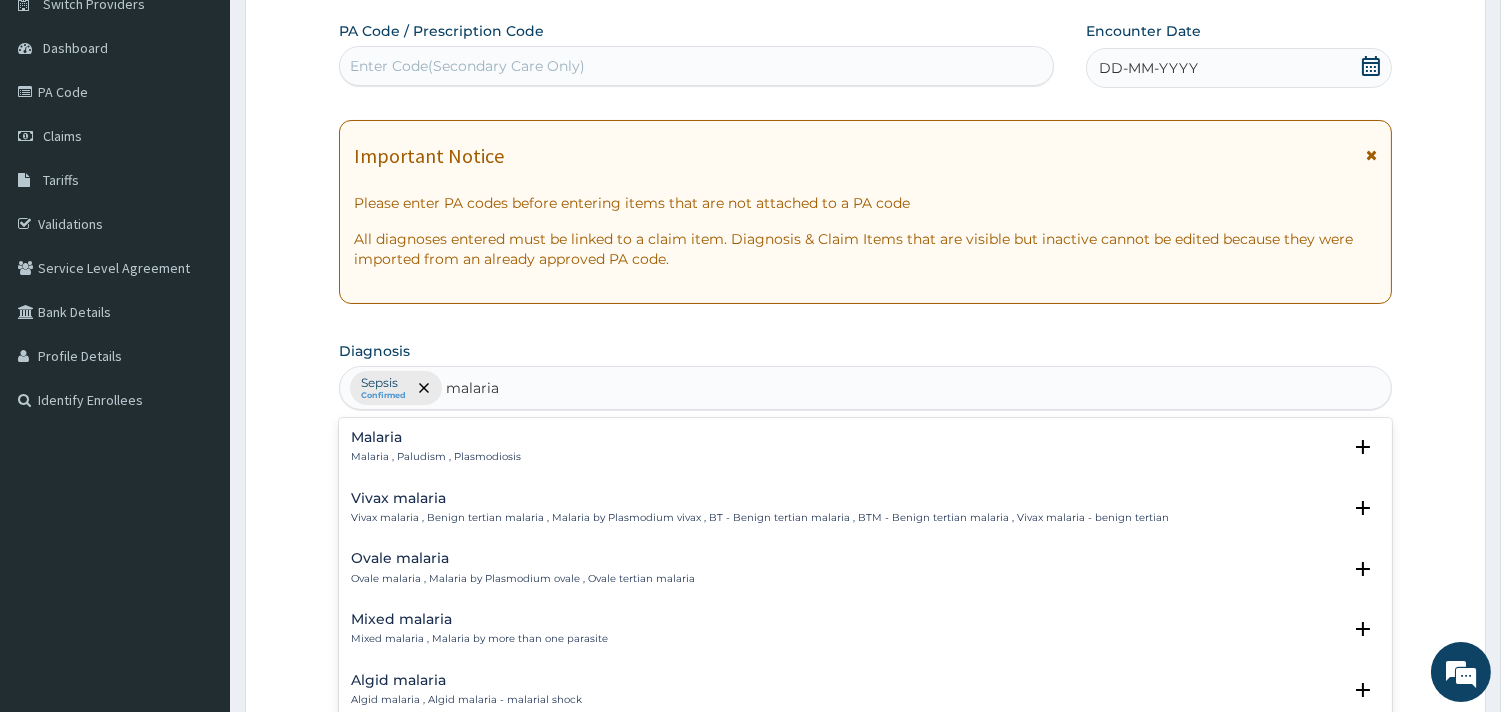 click on "Malaria Malaria , Paludism , Plasmodiosis" at bounding box center [865, 447] 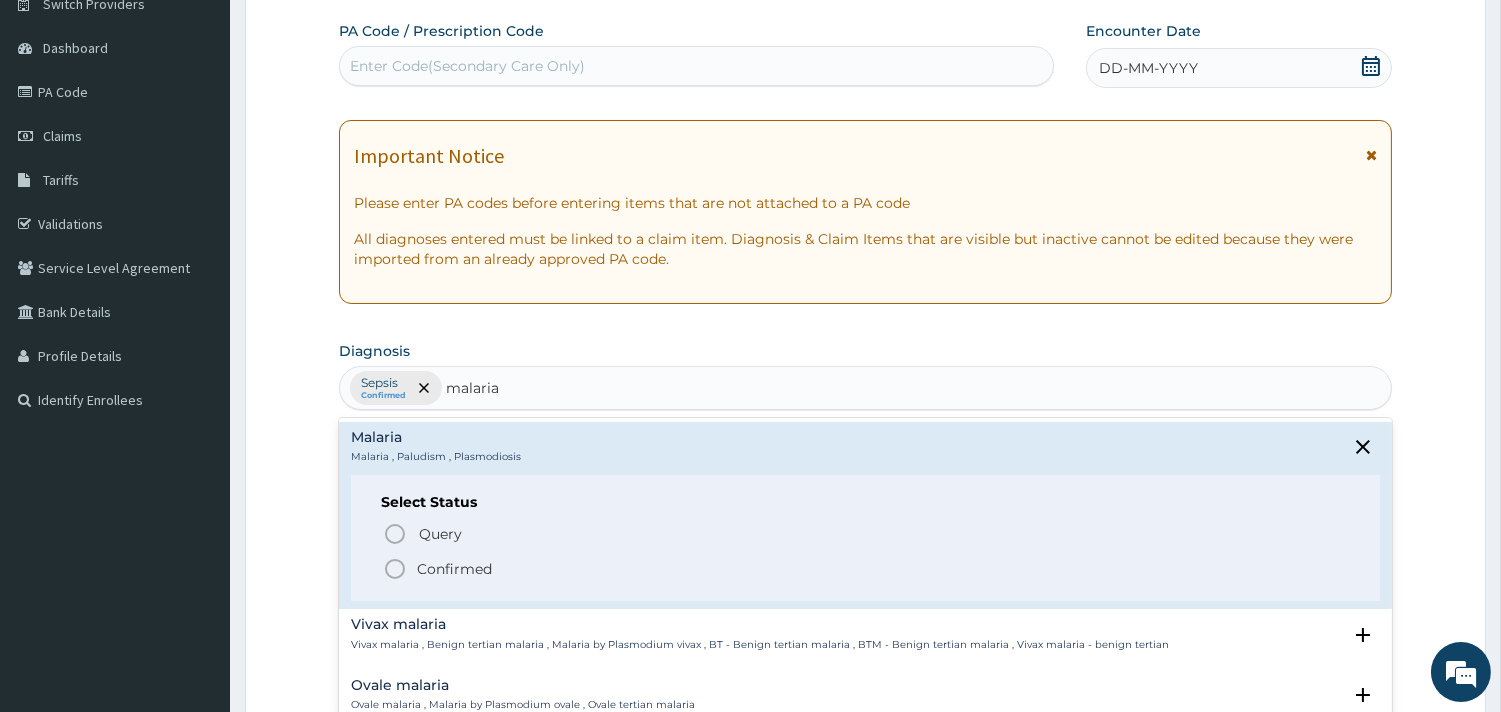 click on "Select Status Query Query covers suspected (?), Keep in view (kiv), Ruled out (r/o) Confirmed" at bounding box center (865, 538) 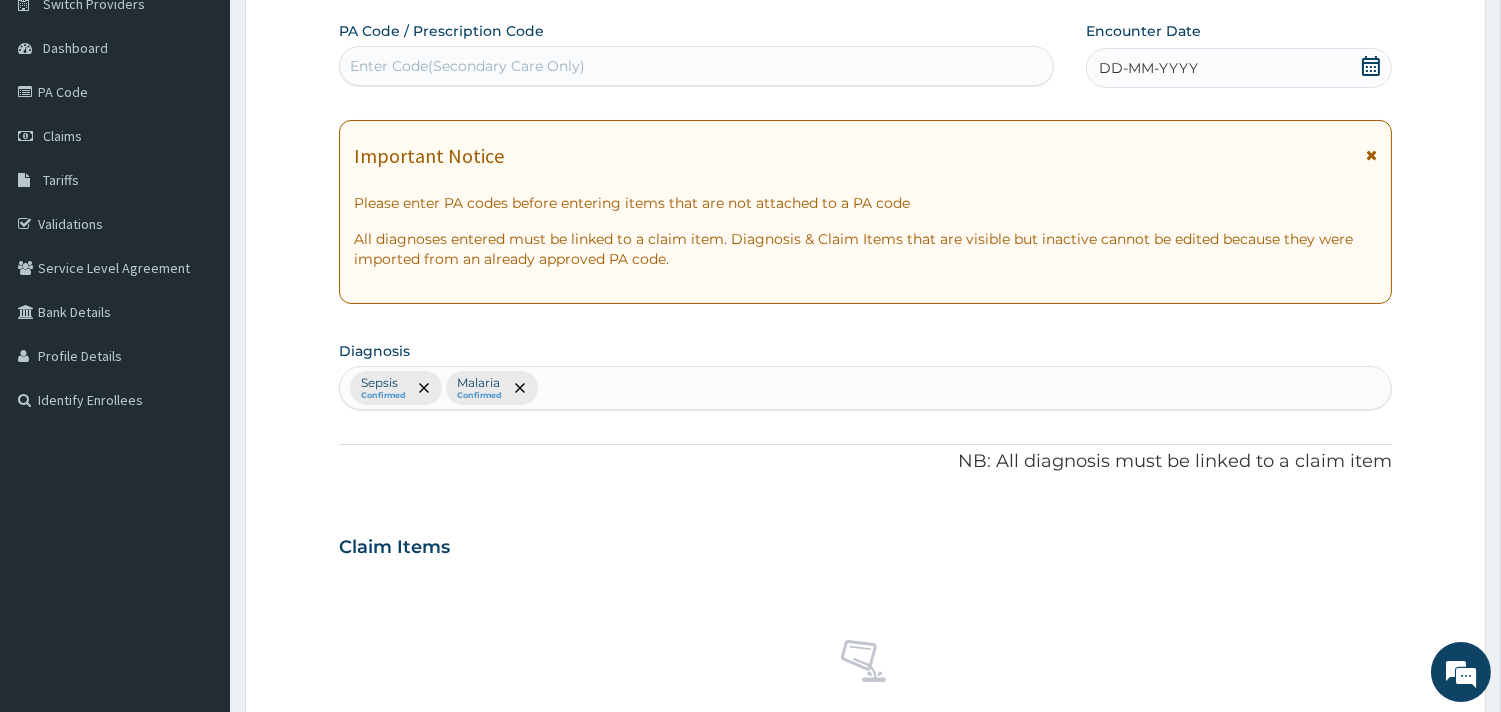 click 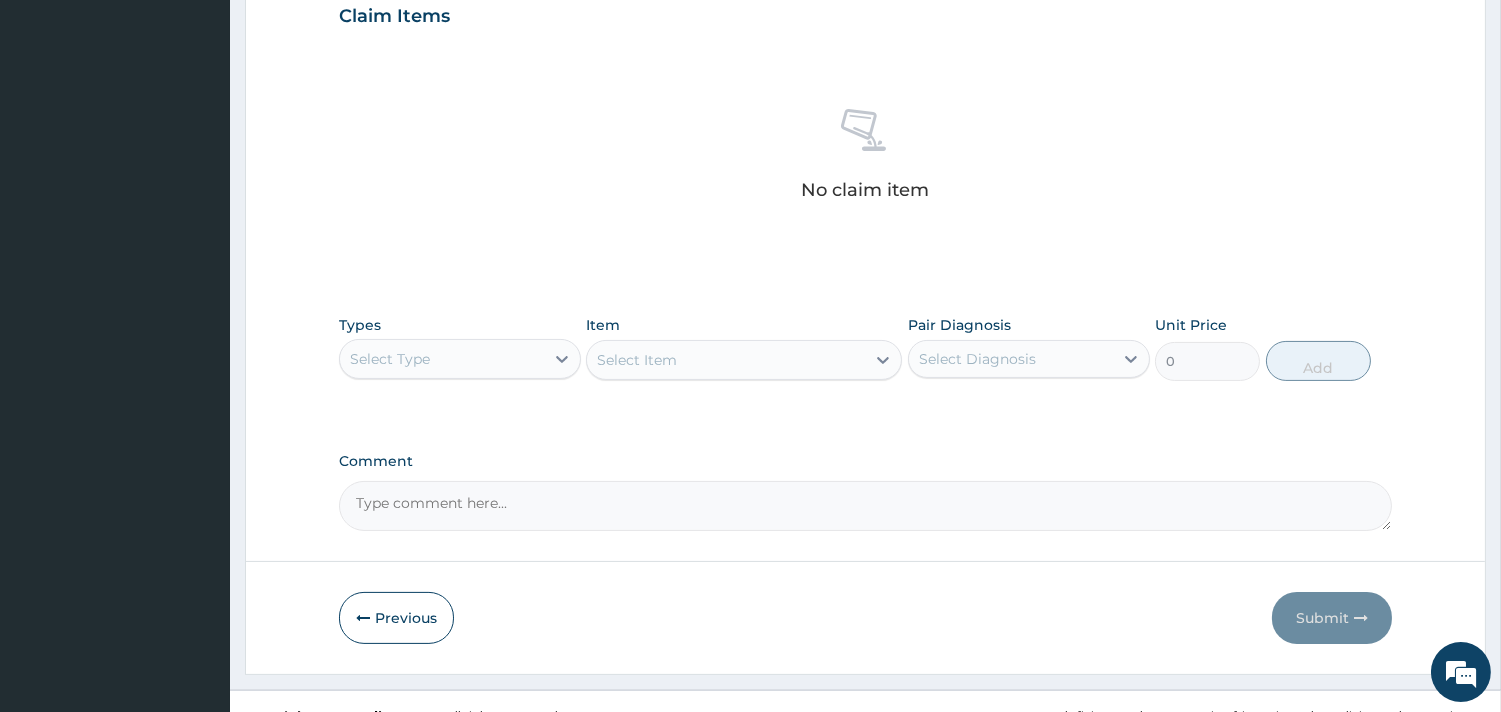 scroll, scrollTop: 703, scrollLeft: 0, axis: vertical 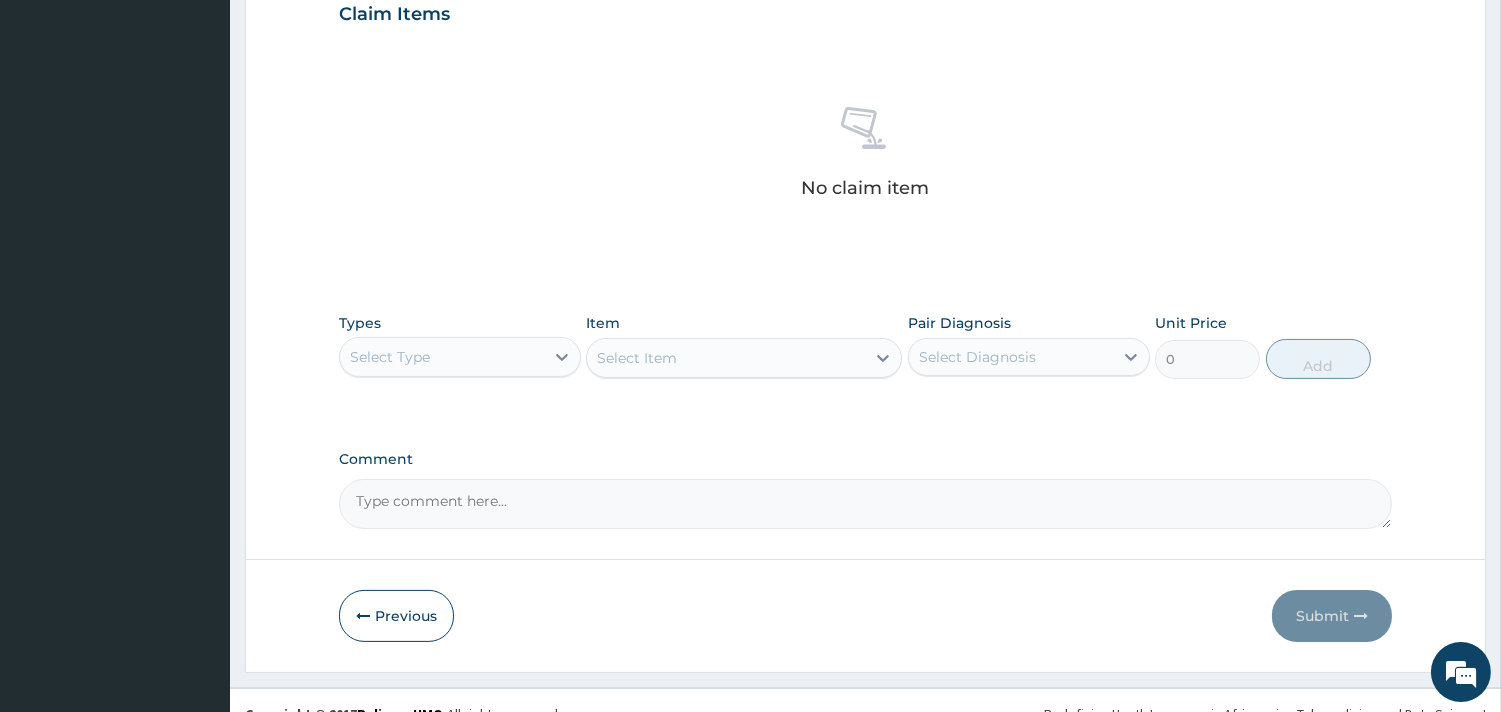 click on "Select Type" at bounding box center (442, 357) 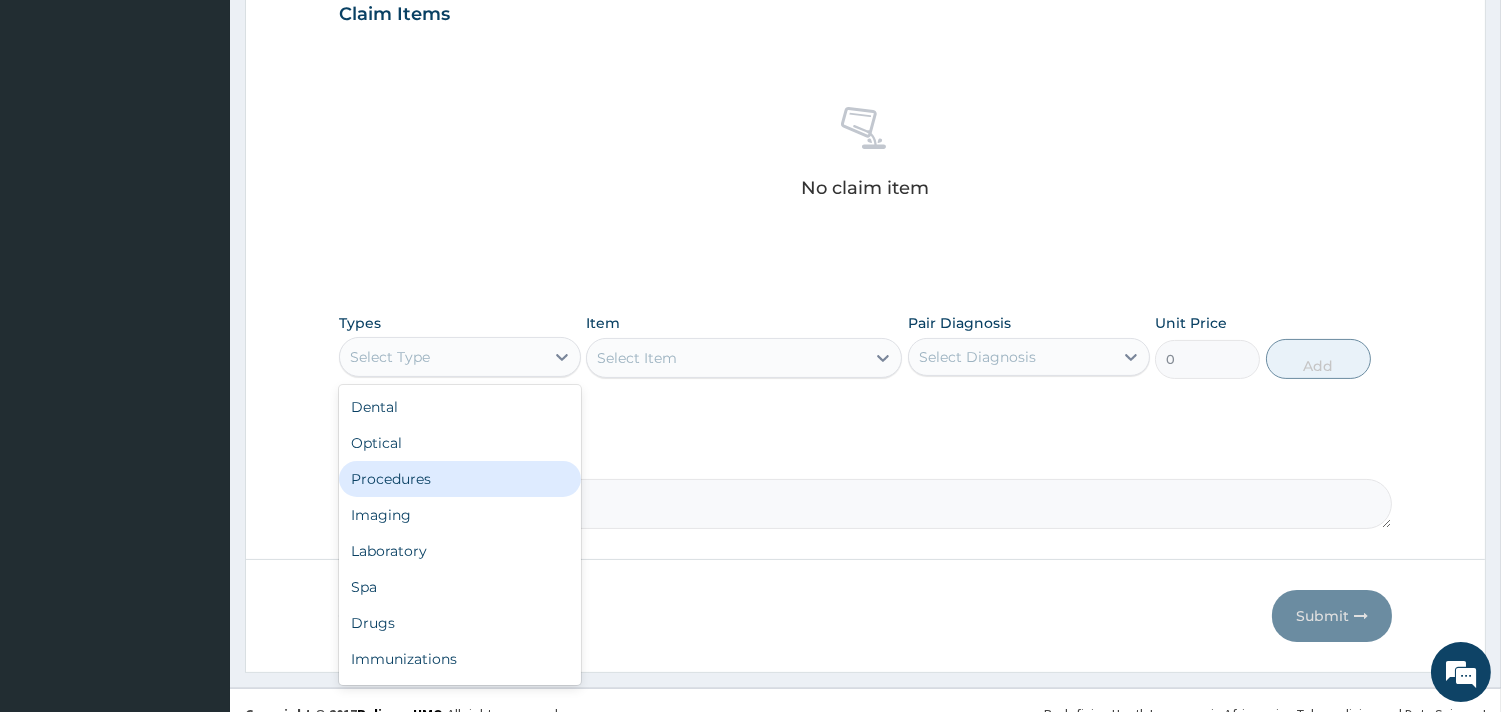 click on "Procedures" at bounding box center [460, 479] 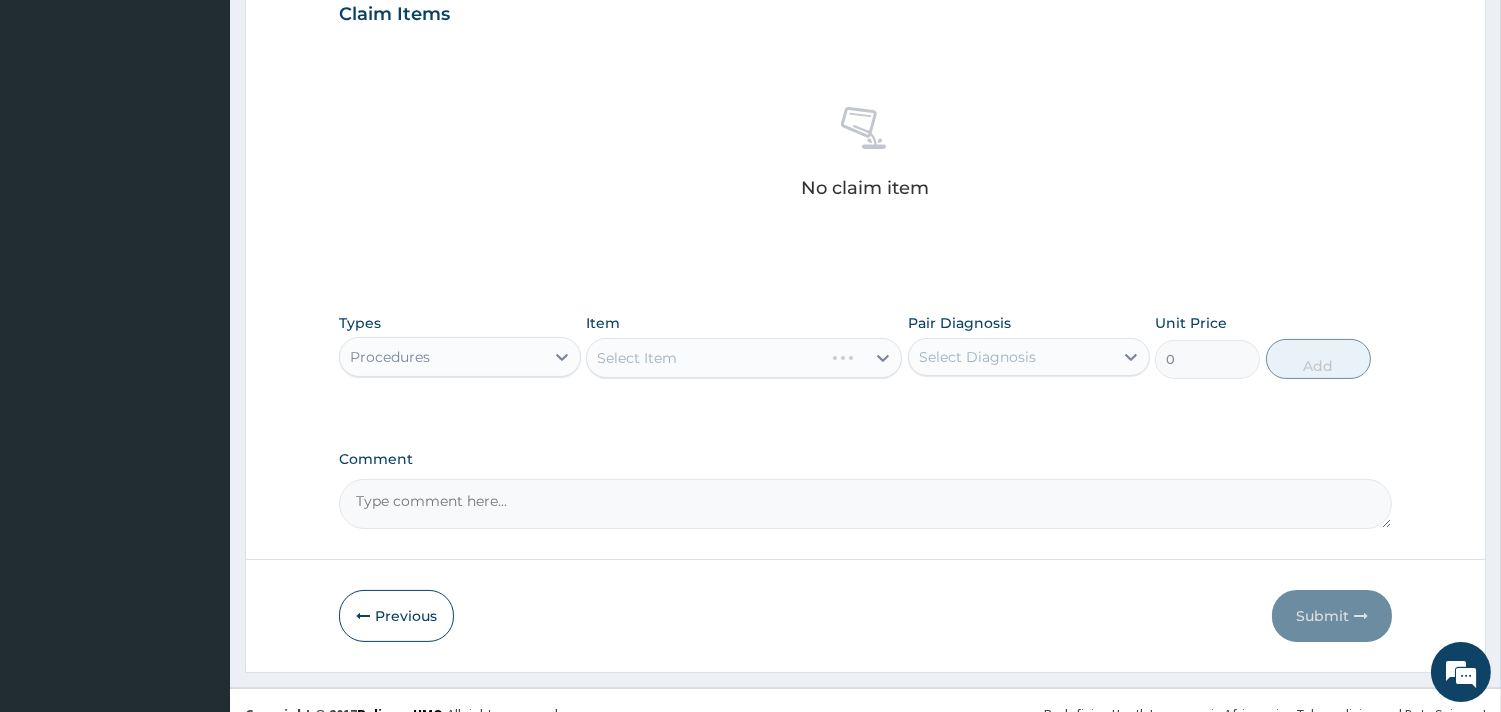 click on "Select Item" at bounding box center (744, 358) 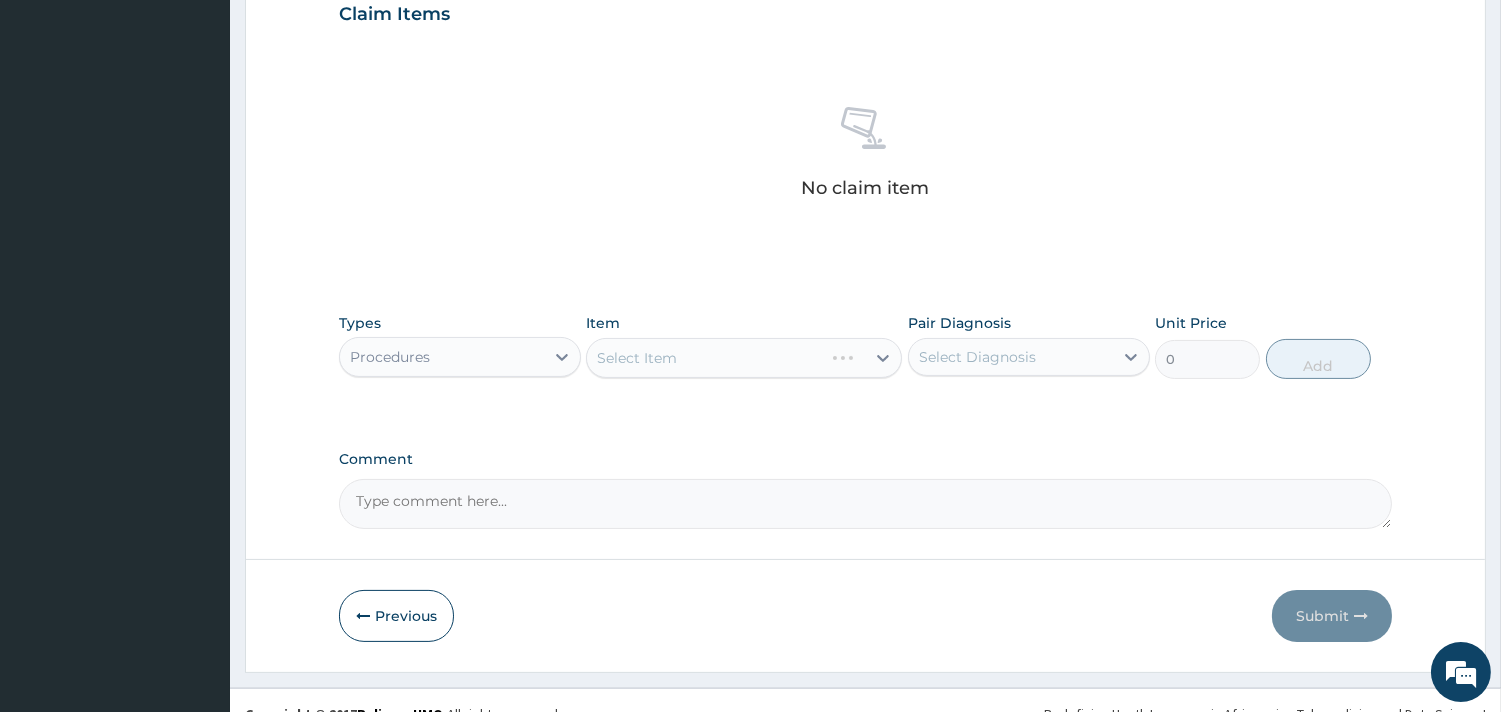 click on "Select Item" at bounding box center (705, 358) 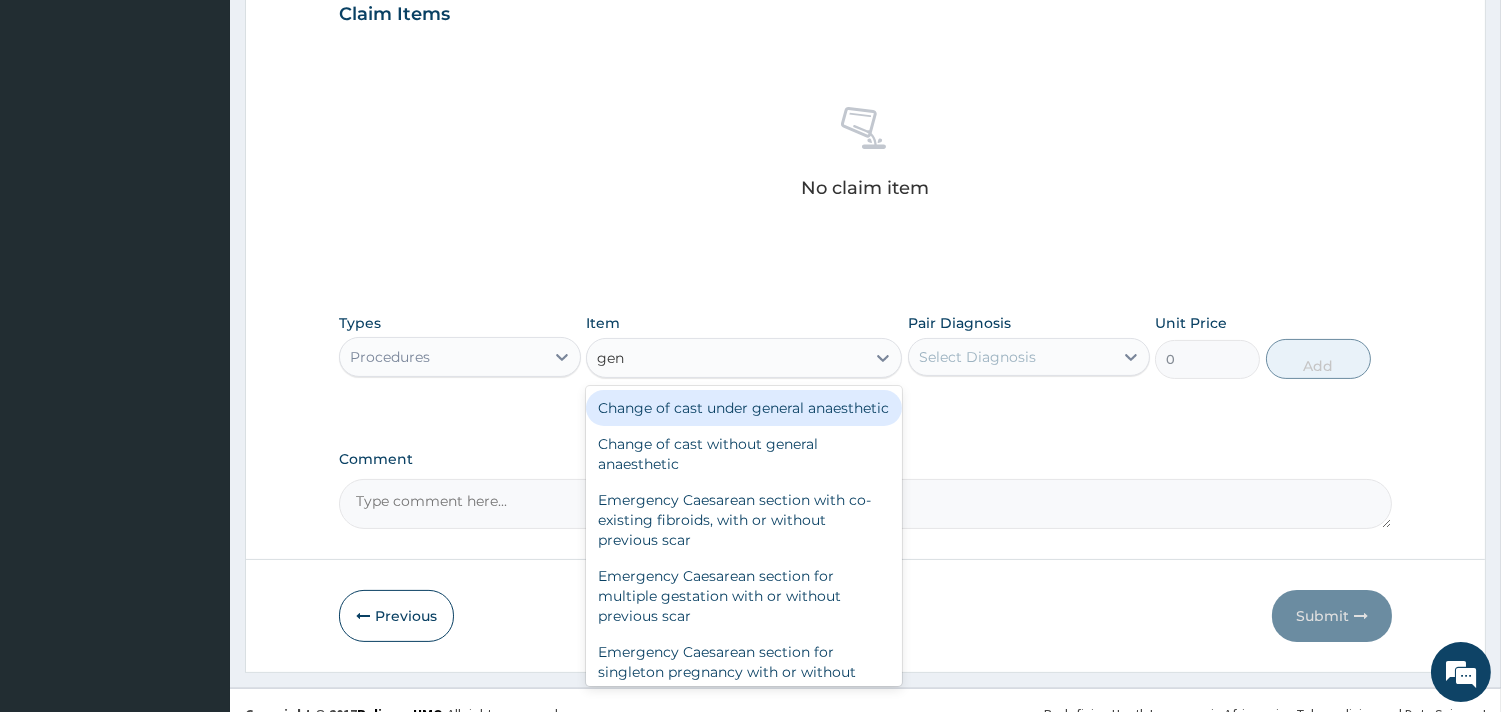 type on "gene" 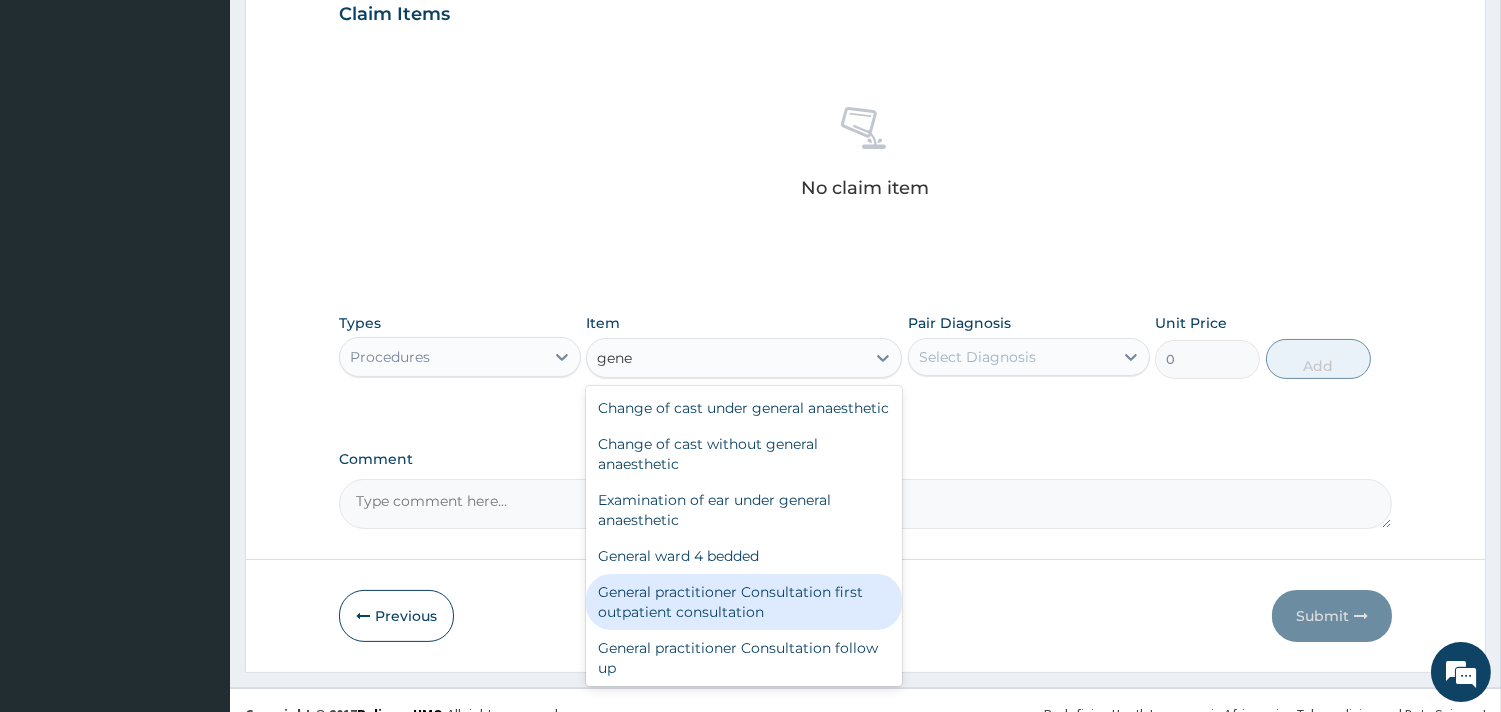 click on "General practitioner Consultation first outpatient consultation" at bounding box center (744, 602) 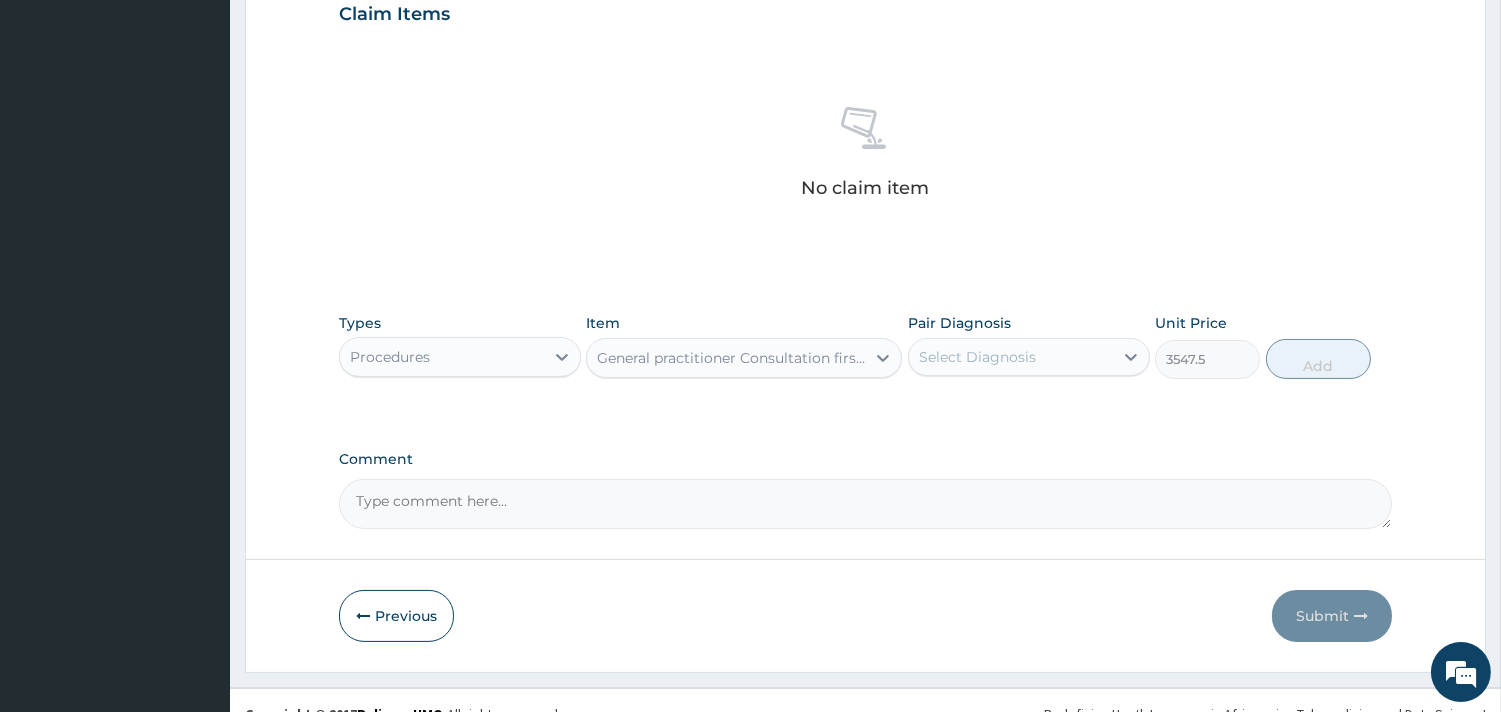 click on "Select Diagnosis" at bounding box center (1011, 357) 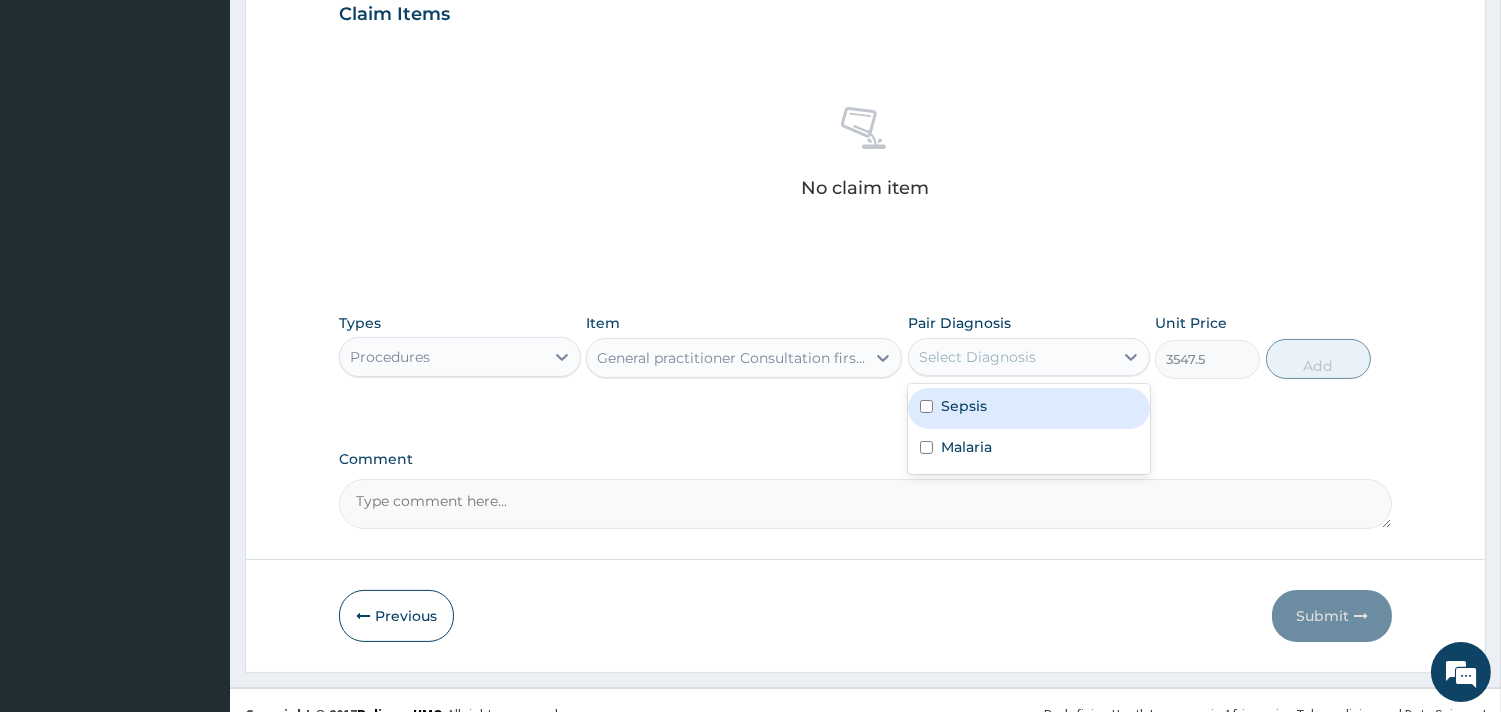click on "Sepsis" at bounding box center [1029, 408] 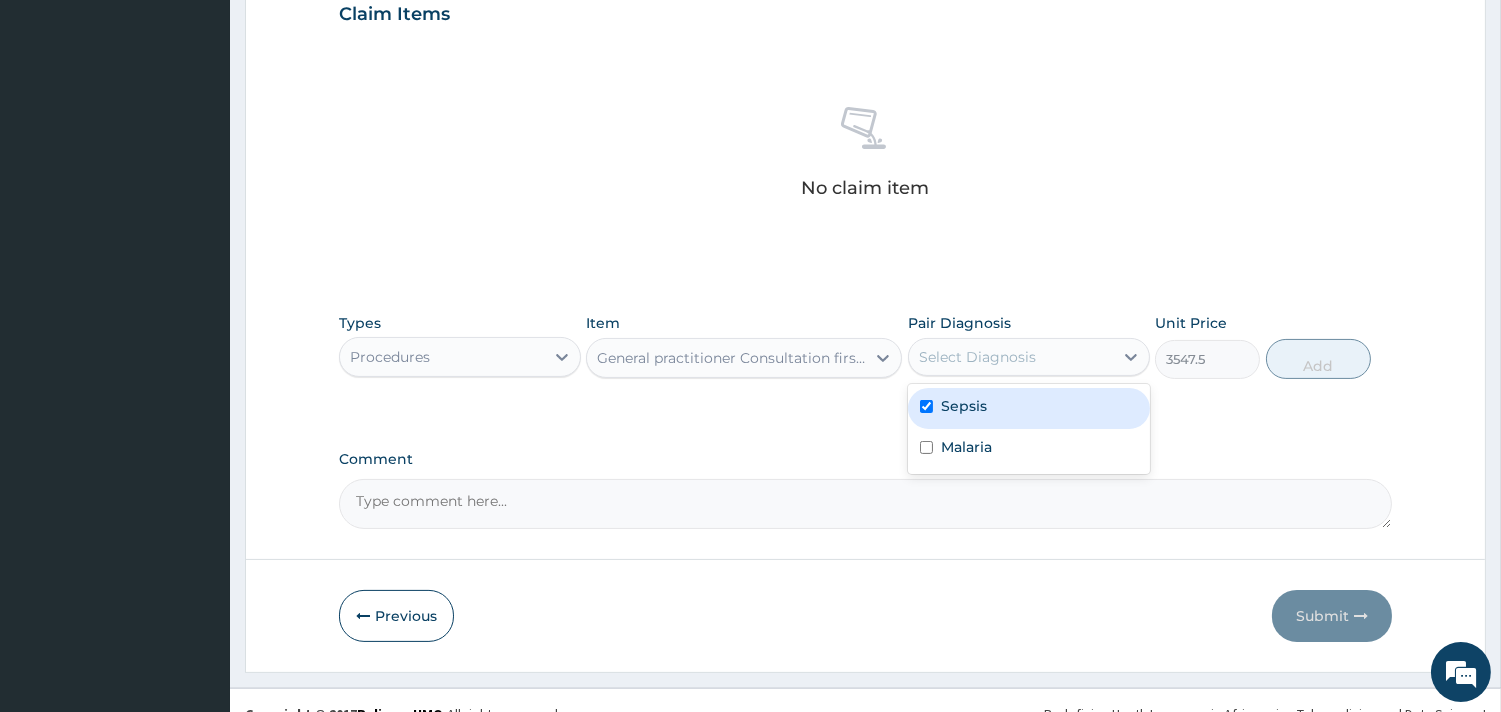 checkbox on "true" 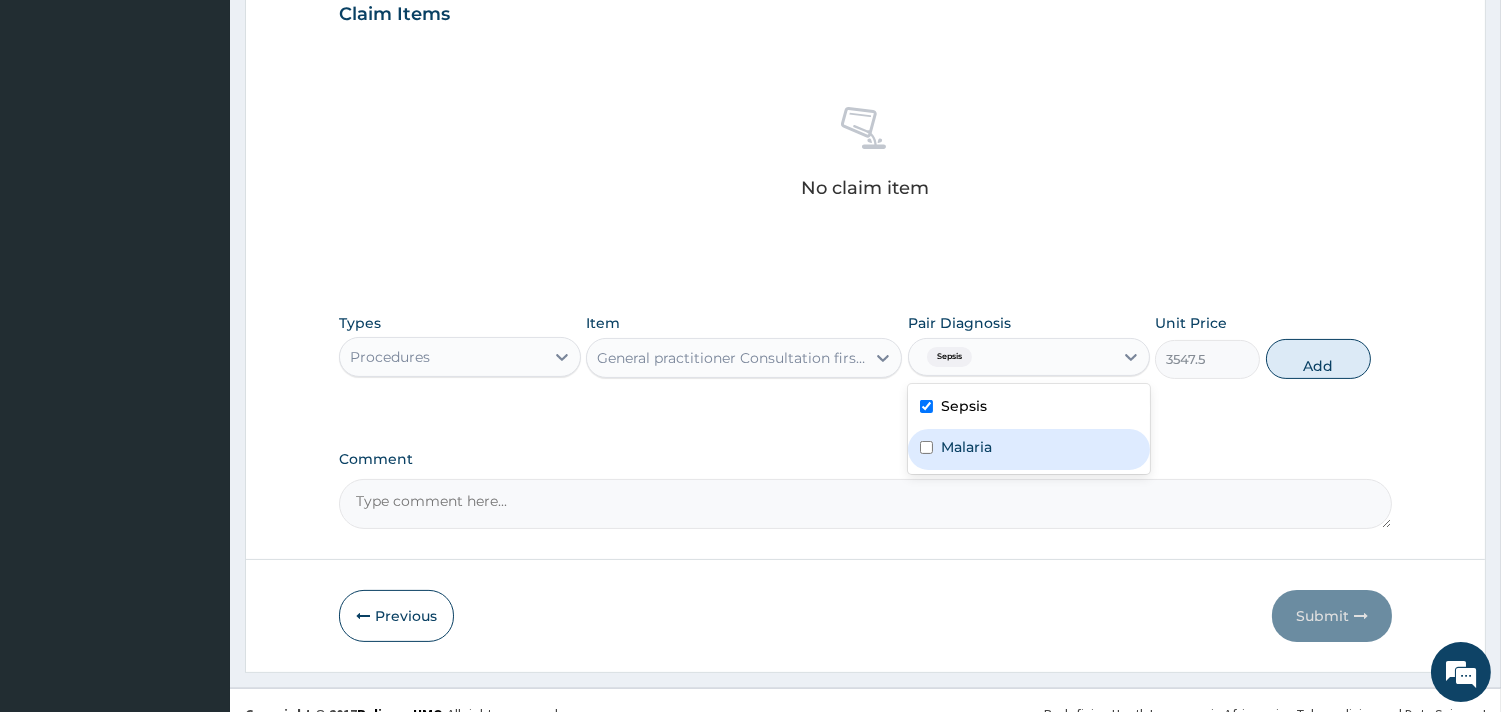 click on "Malaria" at bounding box center [1029, 449] 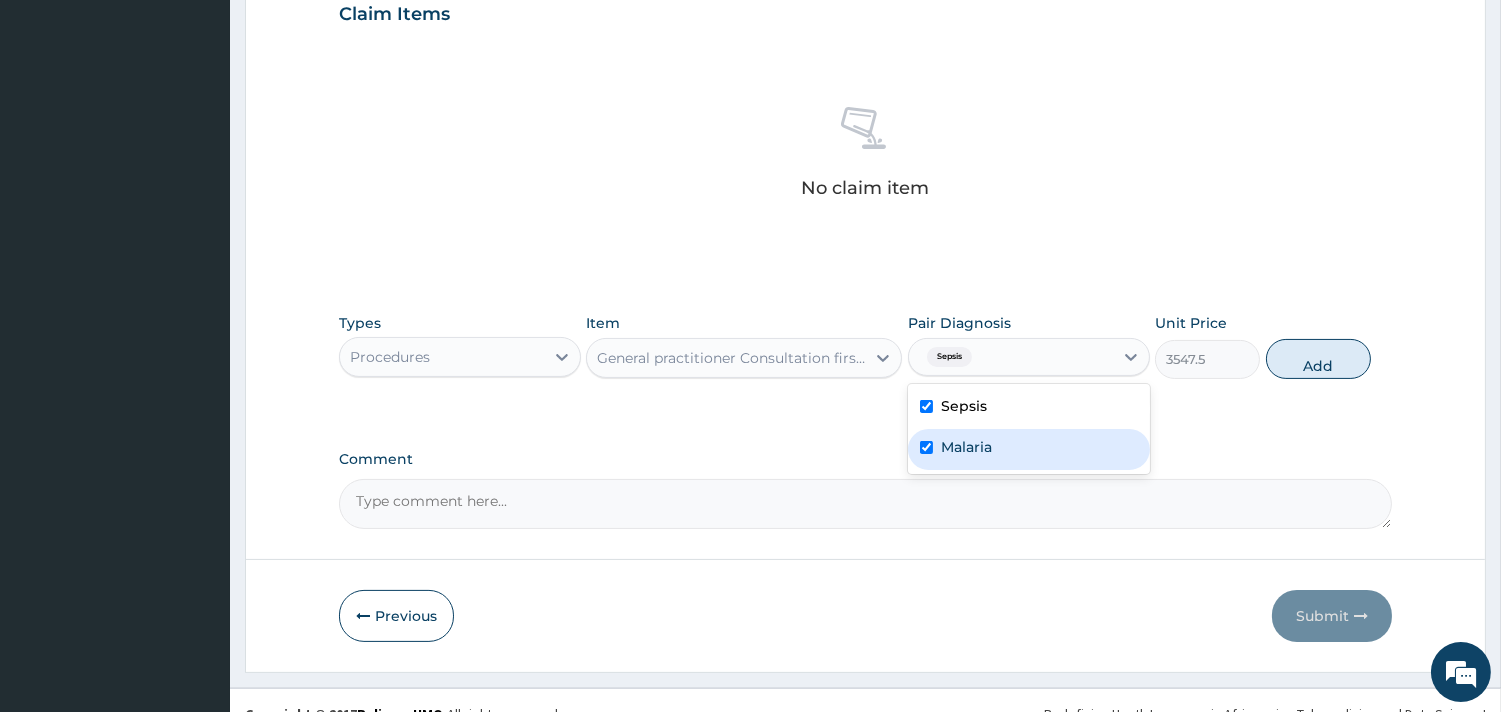 checkbox on "true" 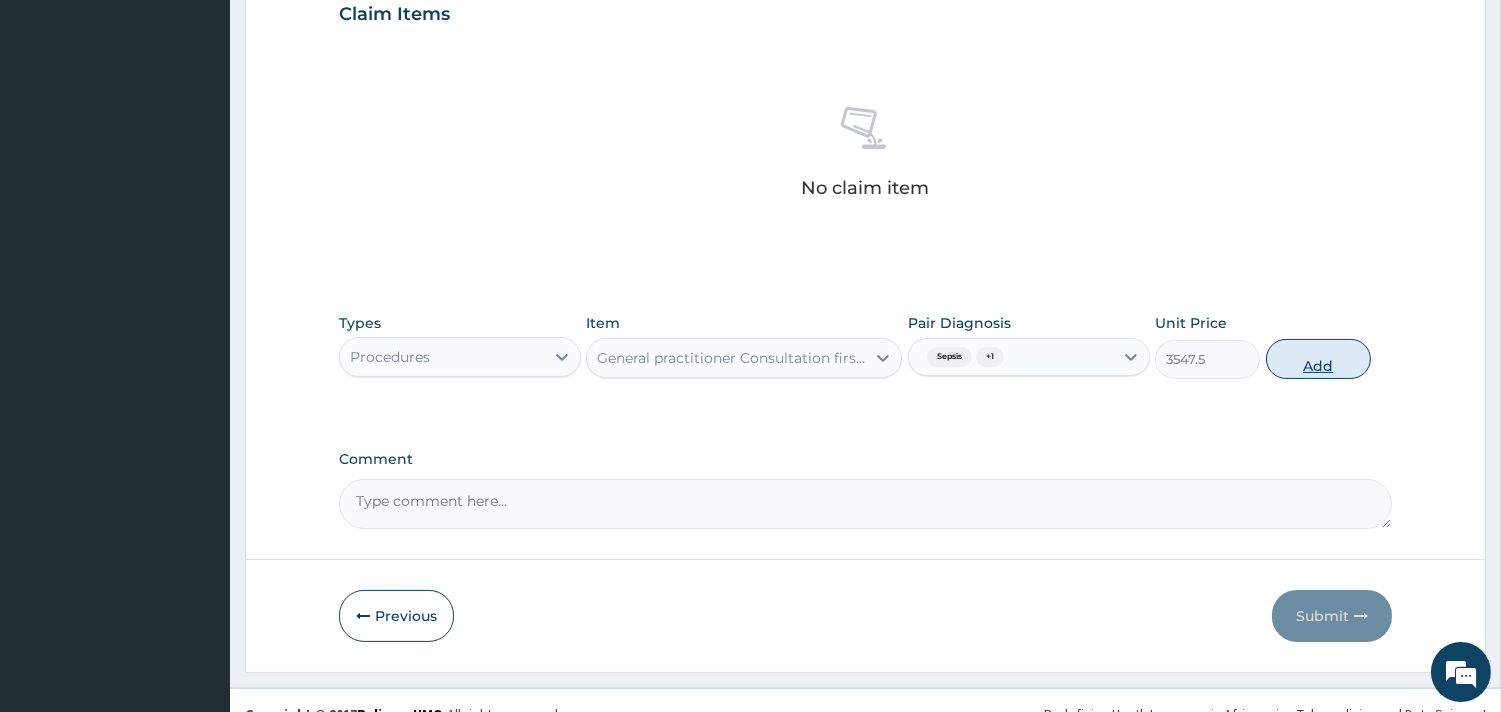 click on "Add" at bounding box center [1318, 359] 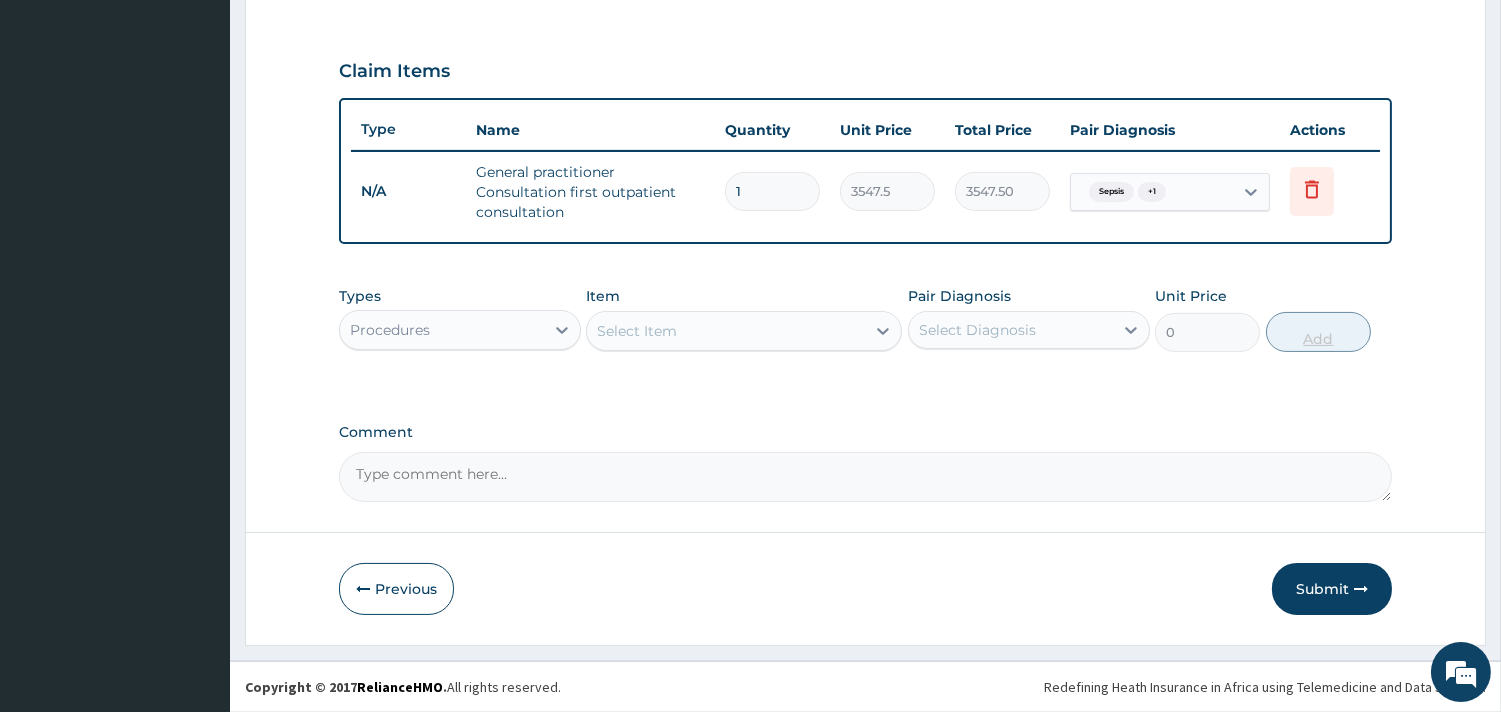 scroll, scrollTop: 643, scrollLeft: 0, axis: vertical 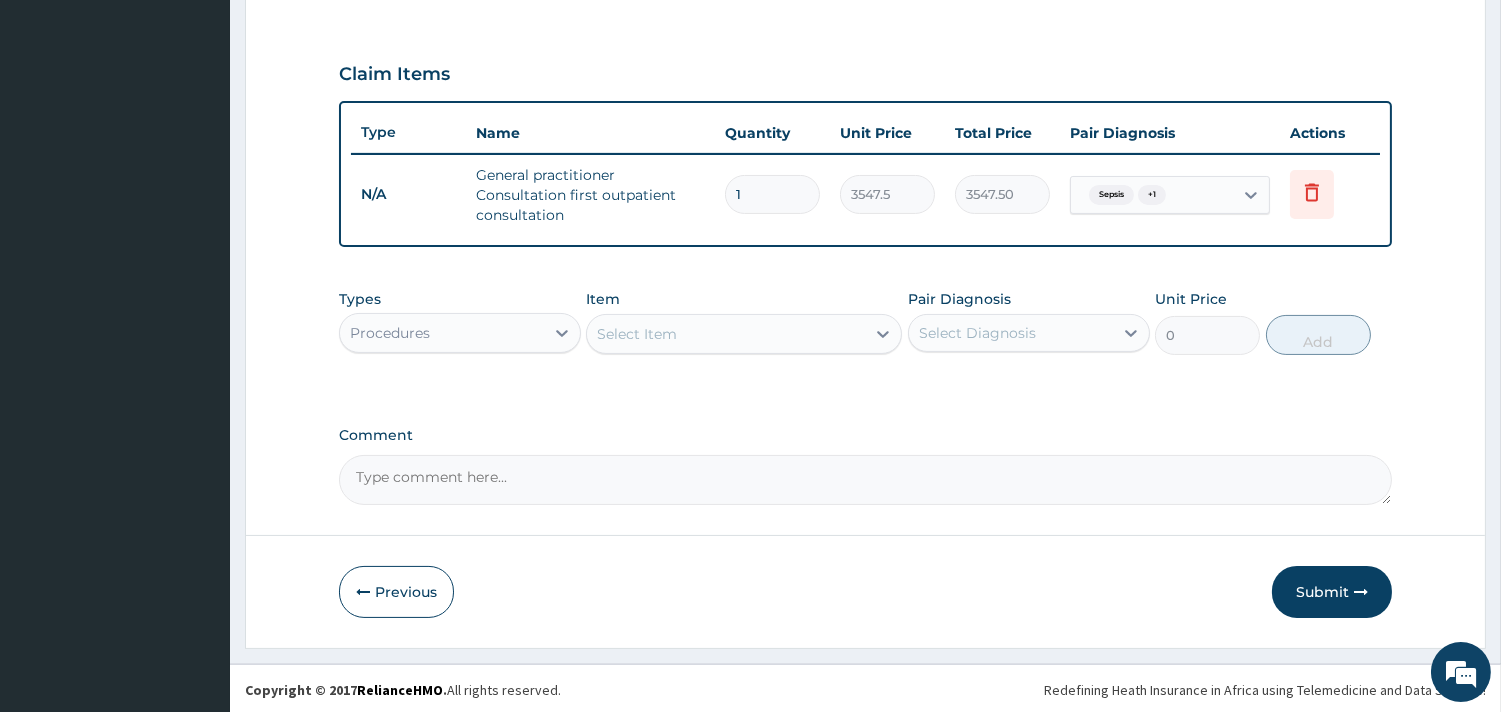 click on "Procedures" at bounding box center [442, 333] 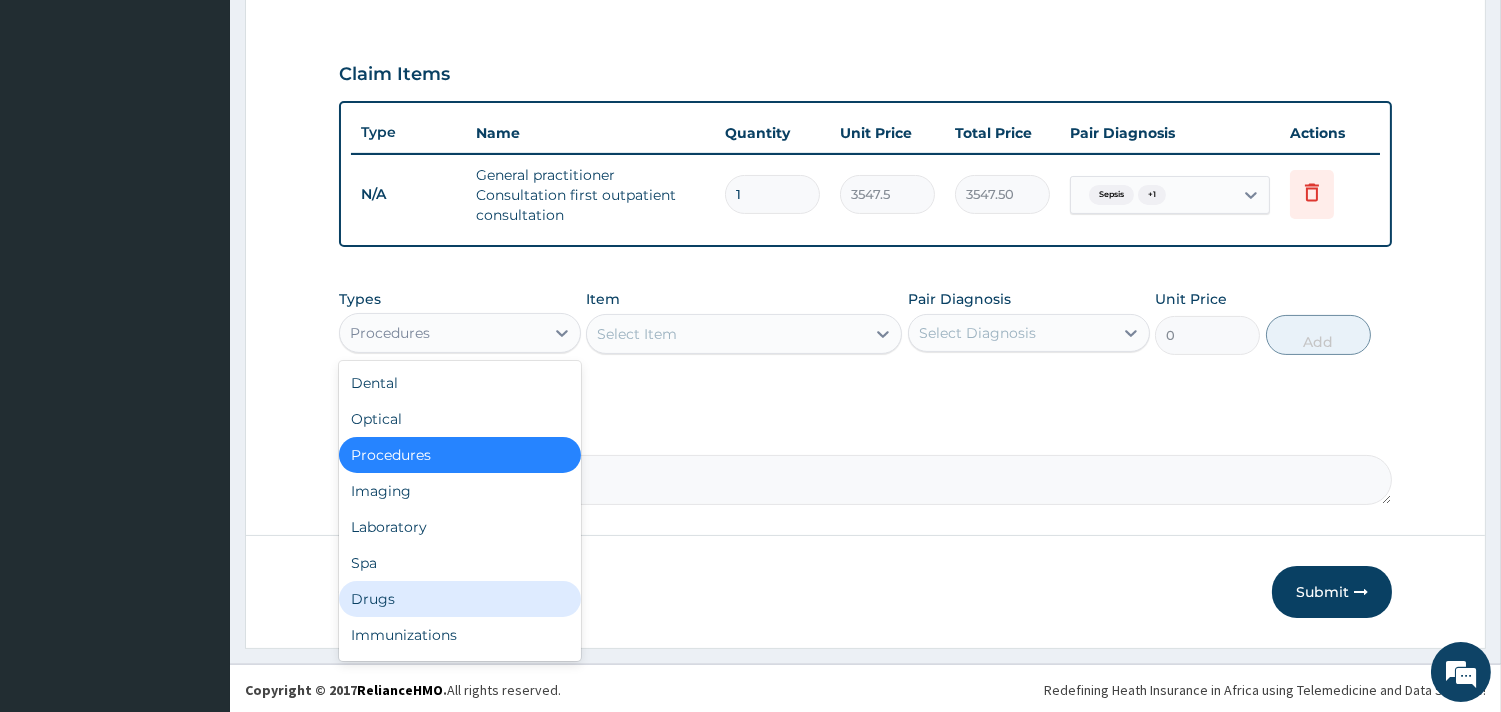 click on "Drugs" at bounding box center [460, 599] 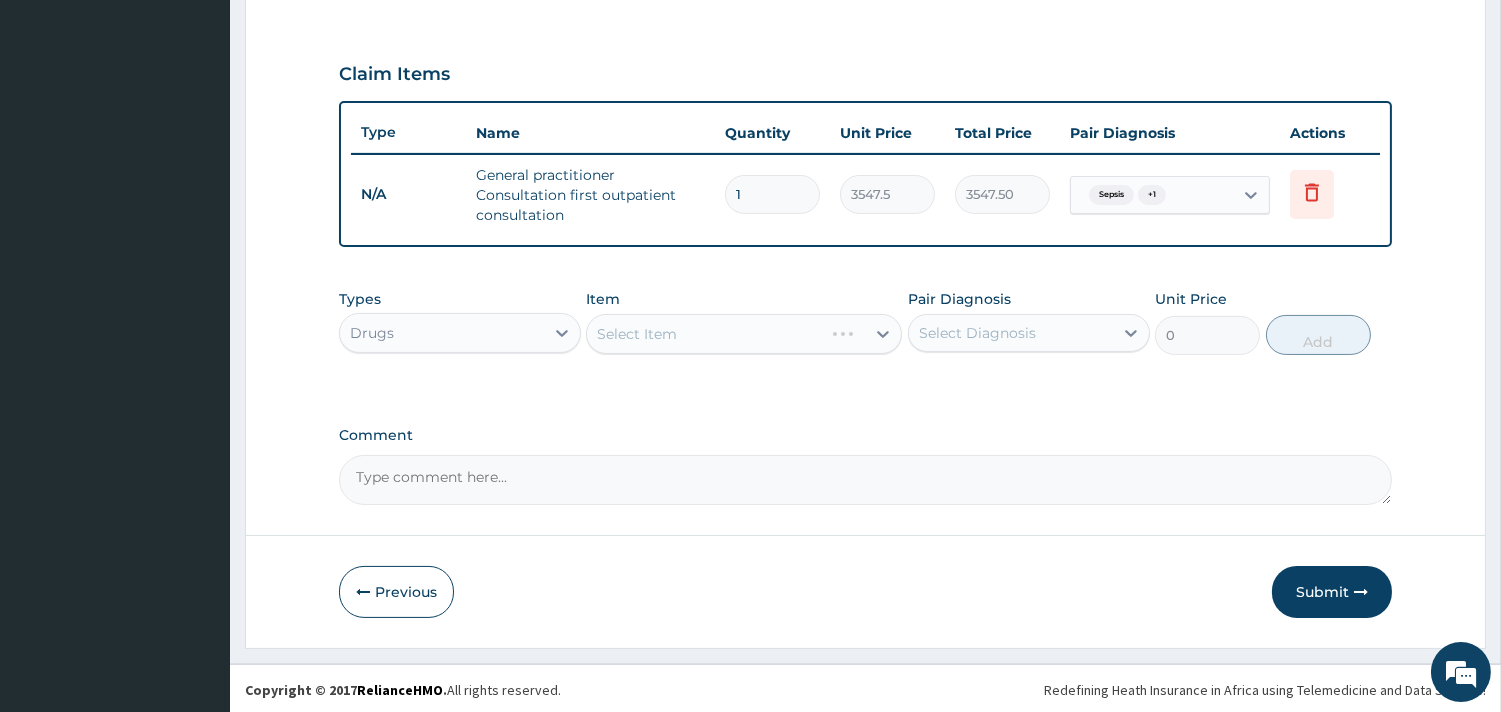 click on "Select Item" at bounding box center (744, 334) 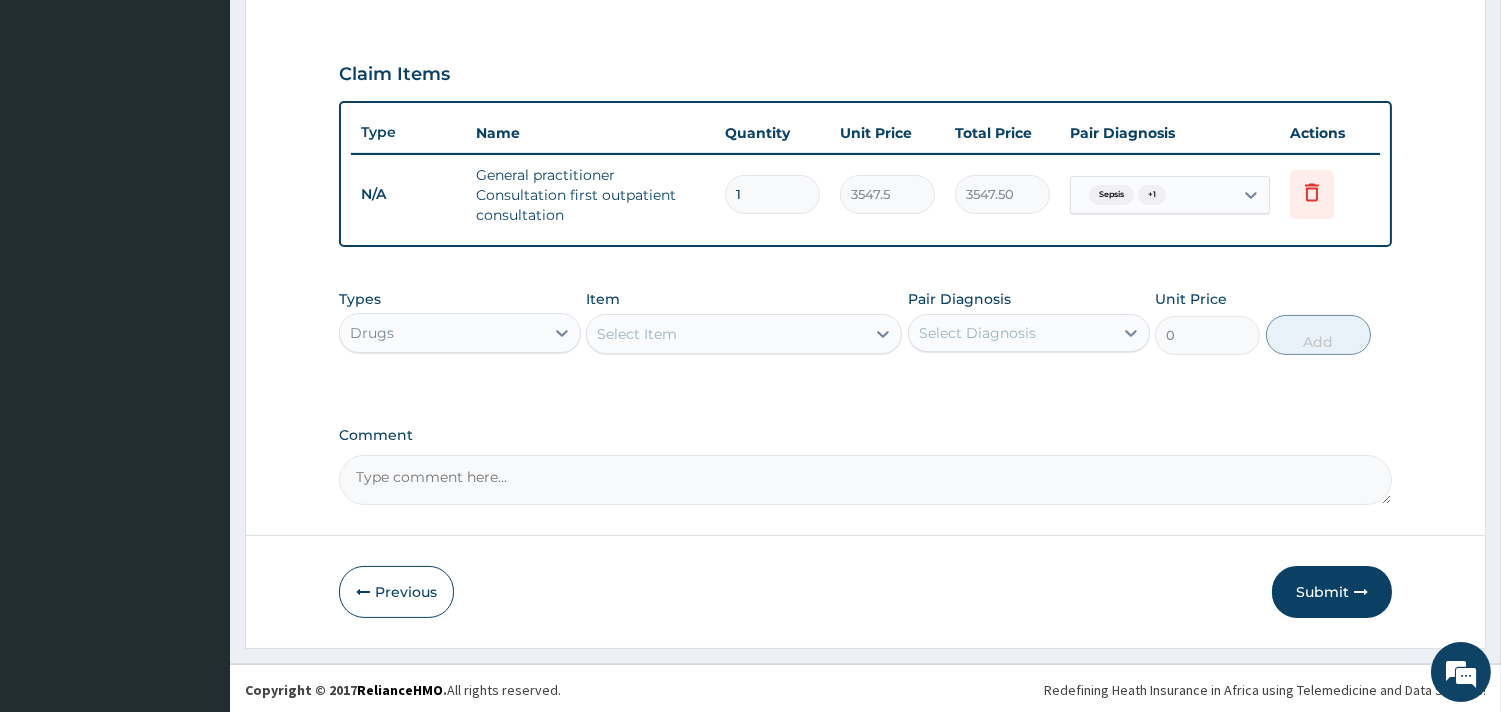 click on "Select Item" at bounding box center [726, 334] 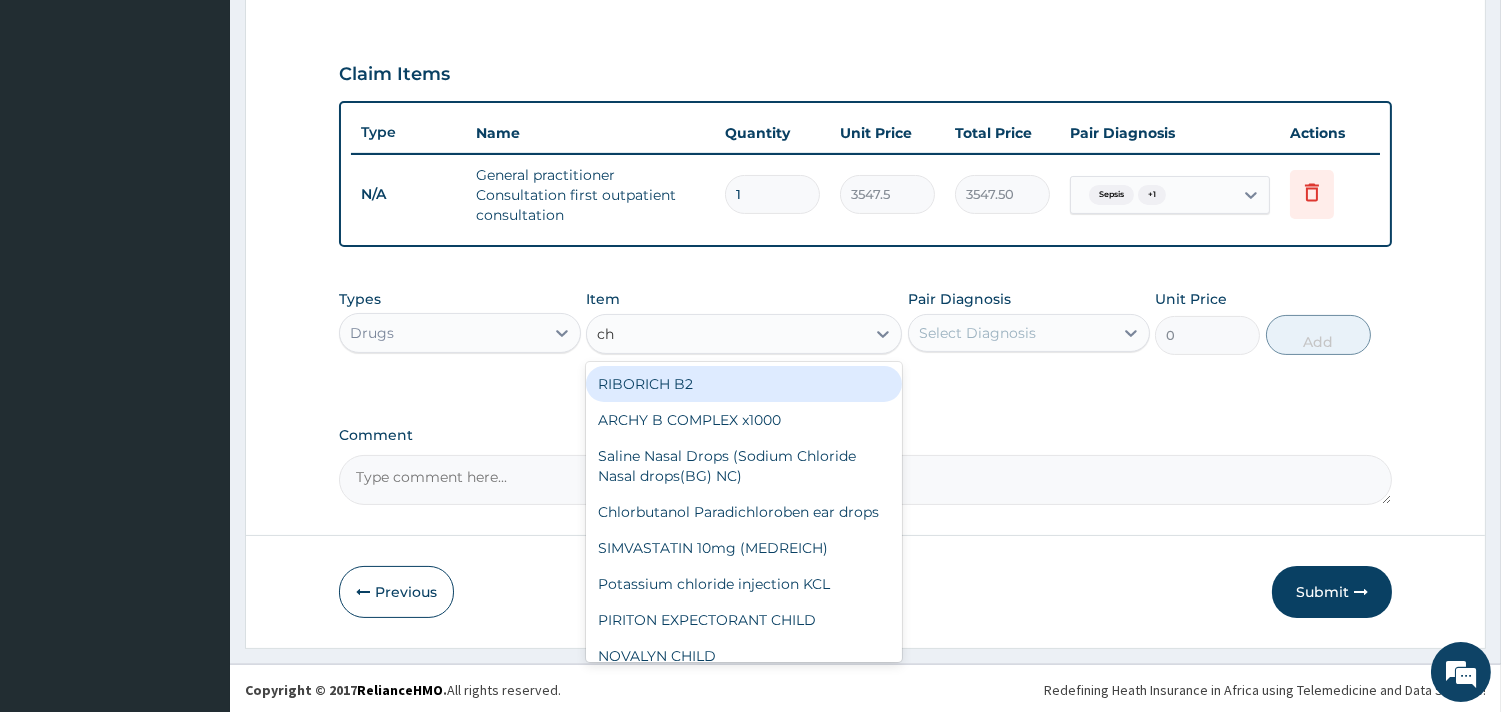 type on "chy" 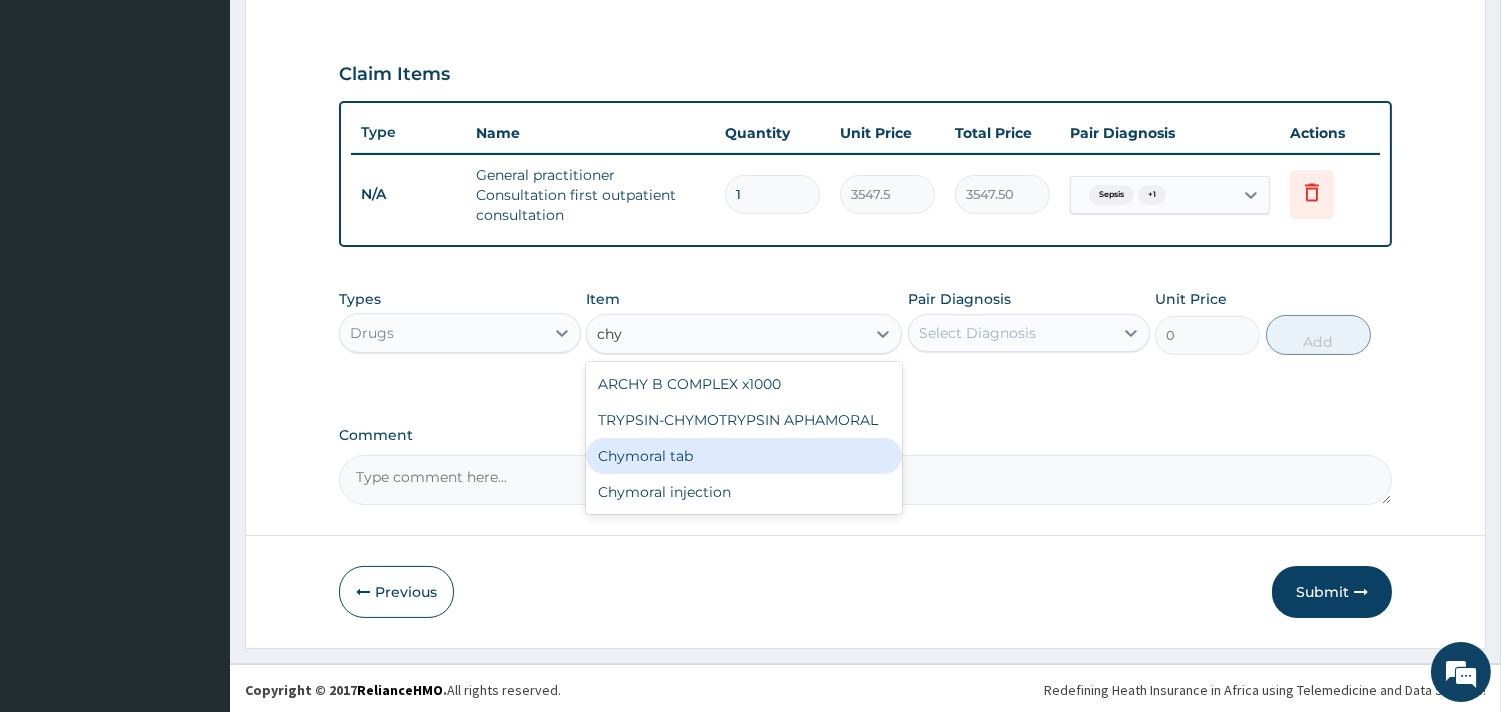 click on "Chymoral tab" at bounding box center (744, 456) 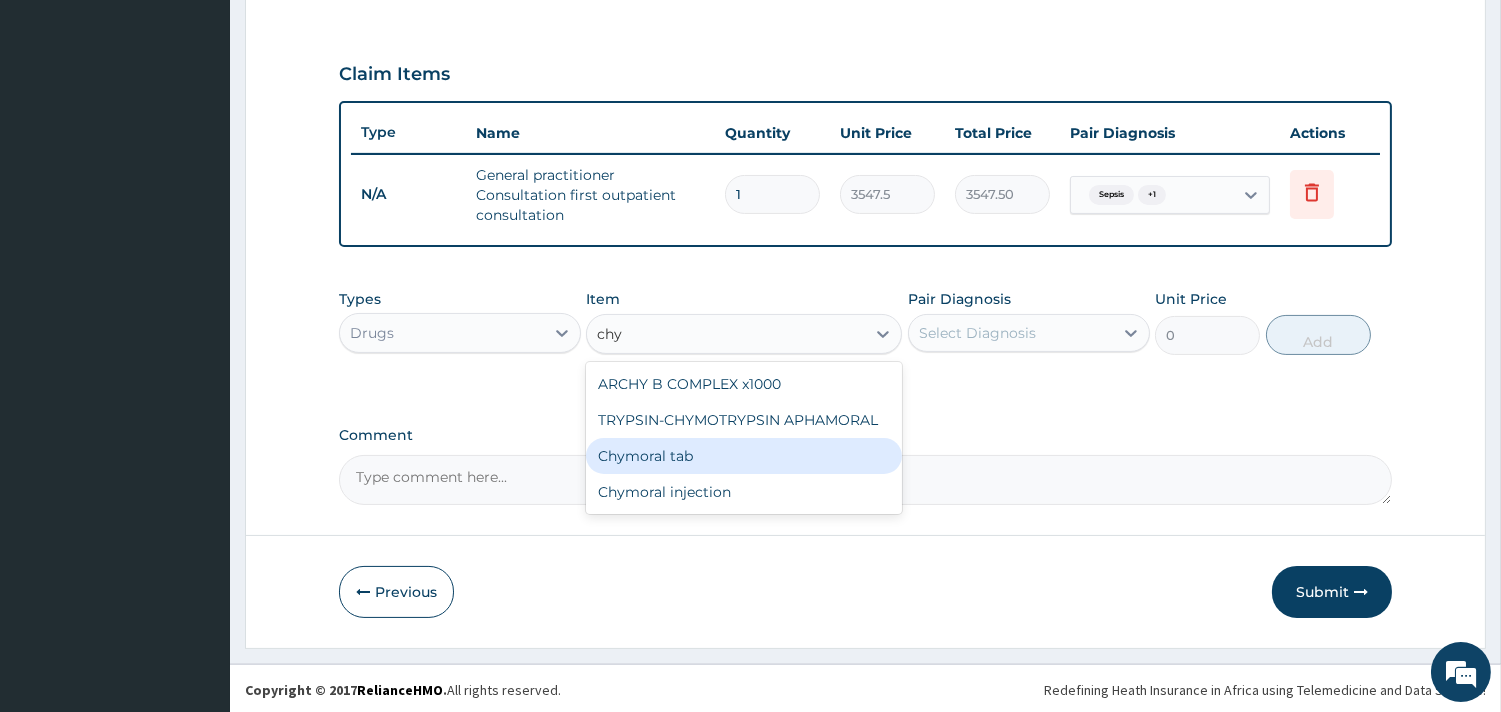 type 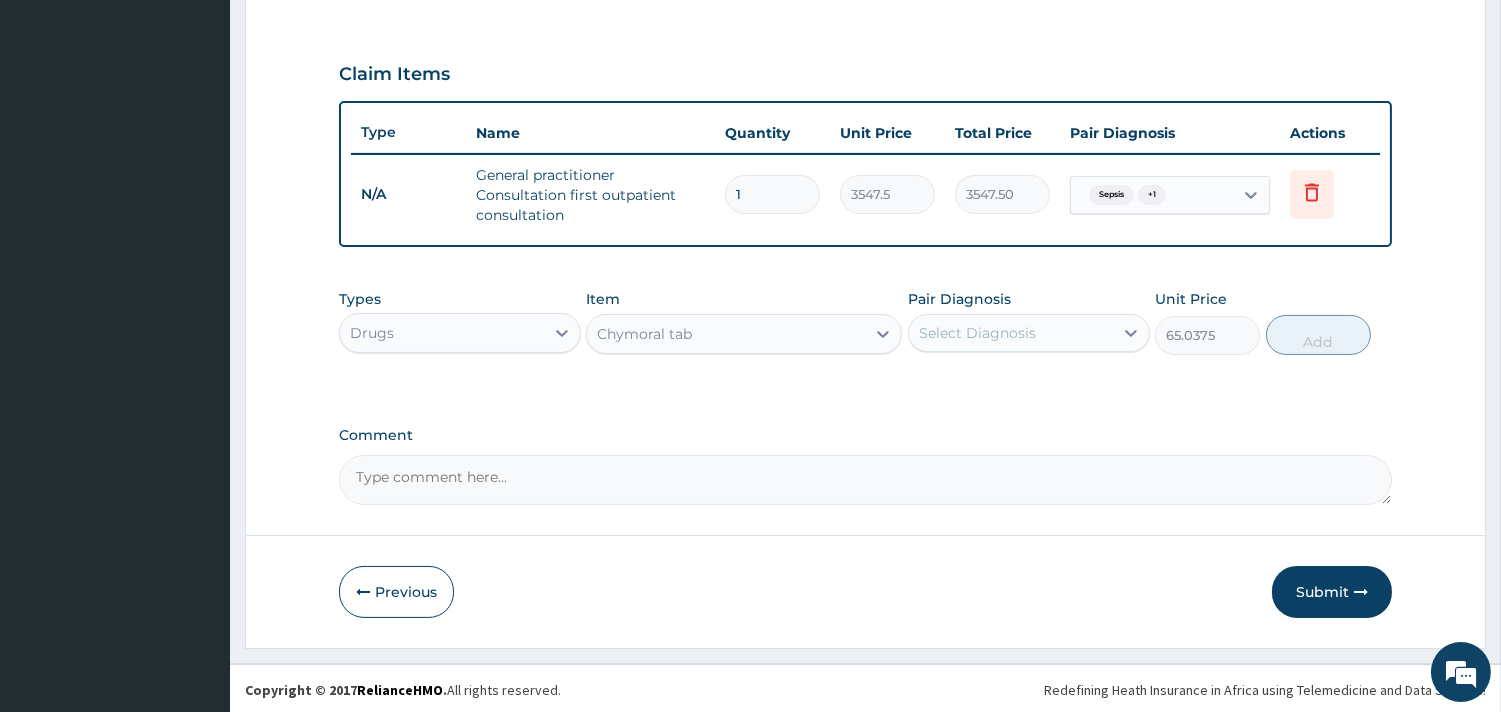 click on "Select Diagnosis" at bounding box center [977, 333] 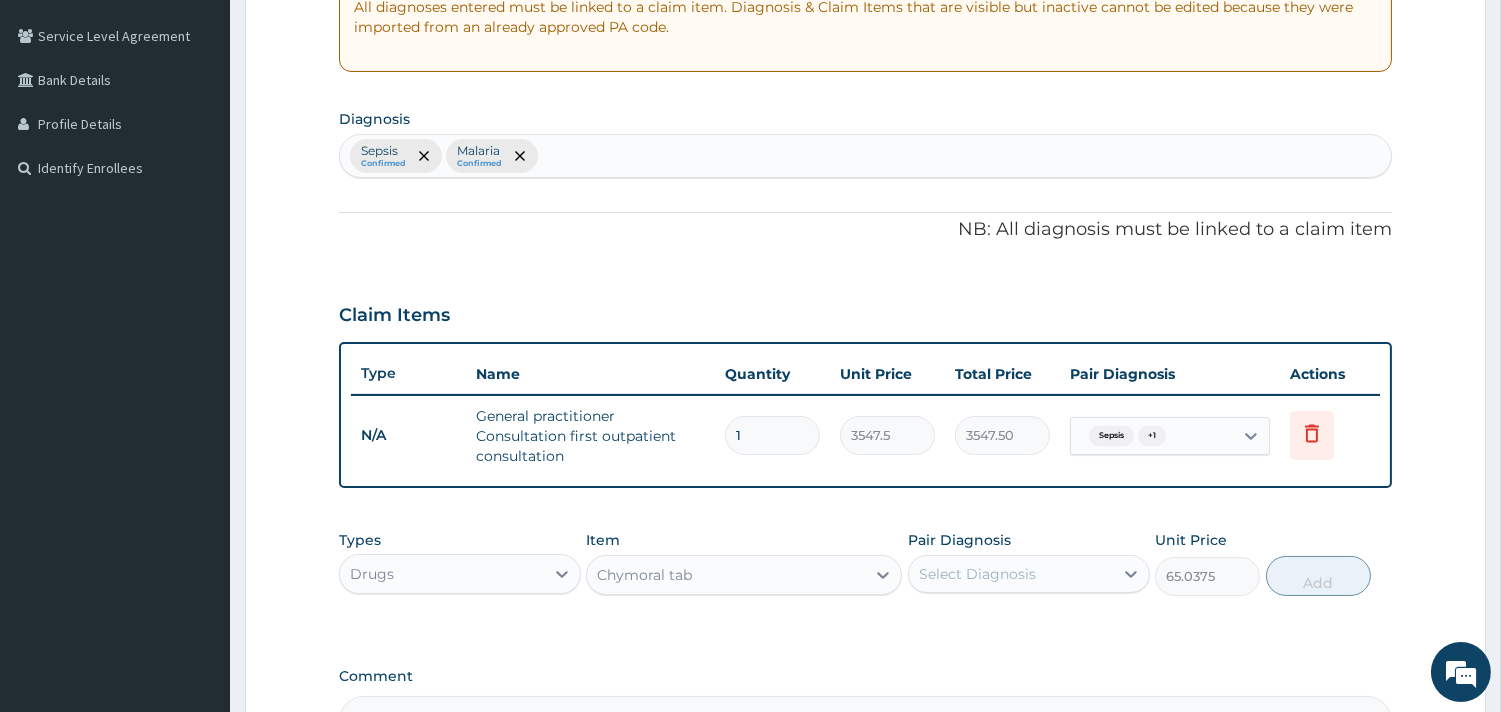 scroll, scrollTop: 376, scrollLeft: 0, axis: vertical 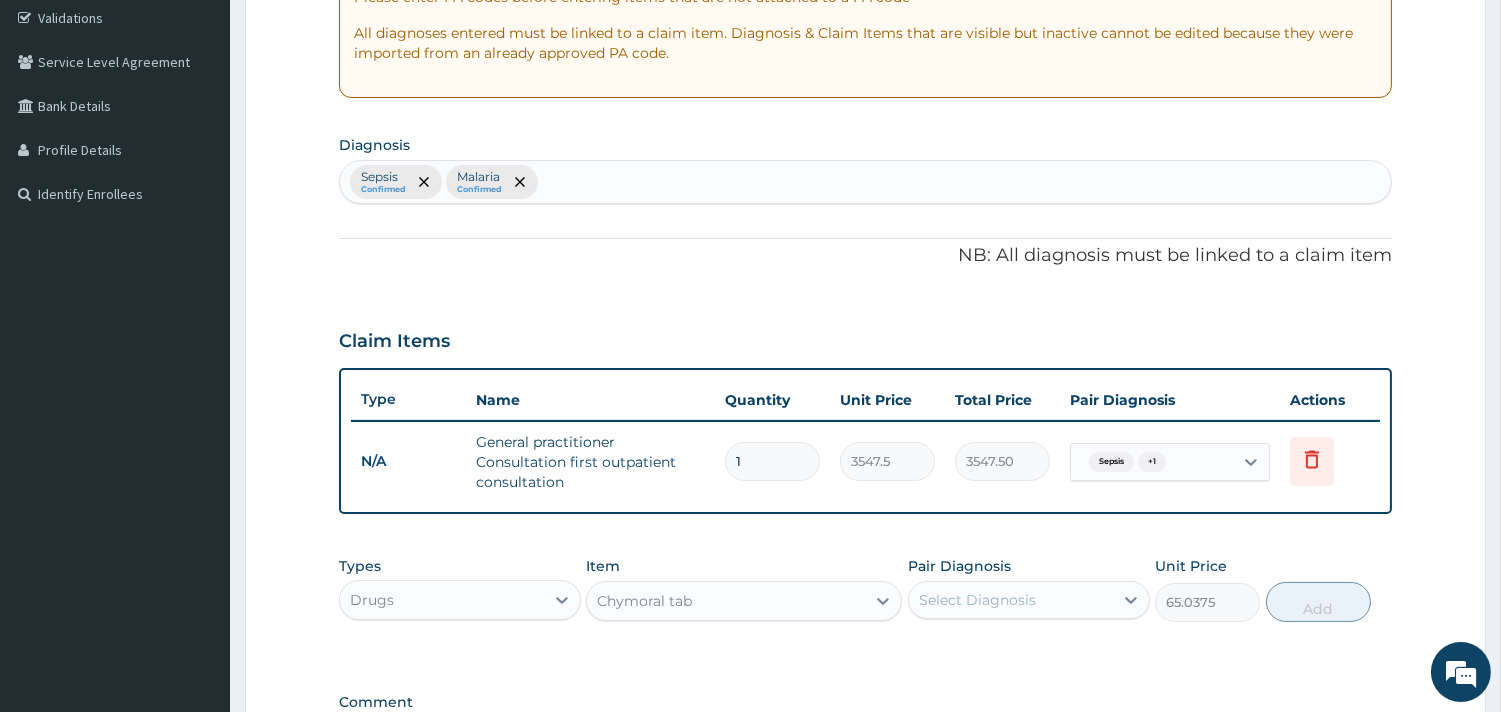 click on "Sepsis Confirmed Malaria Confirmed" at bounding box center [865, 182] 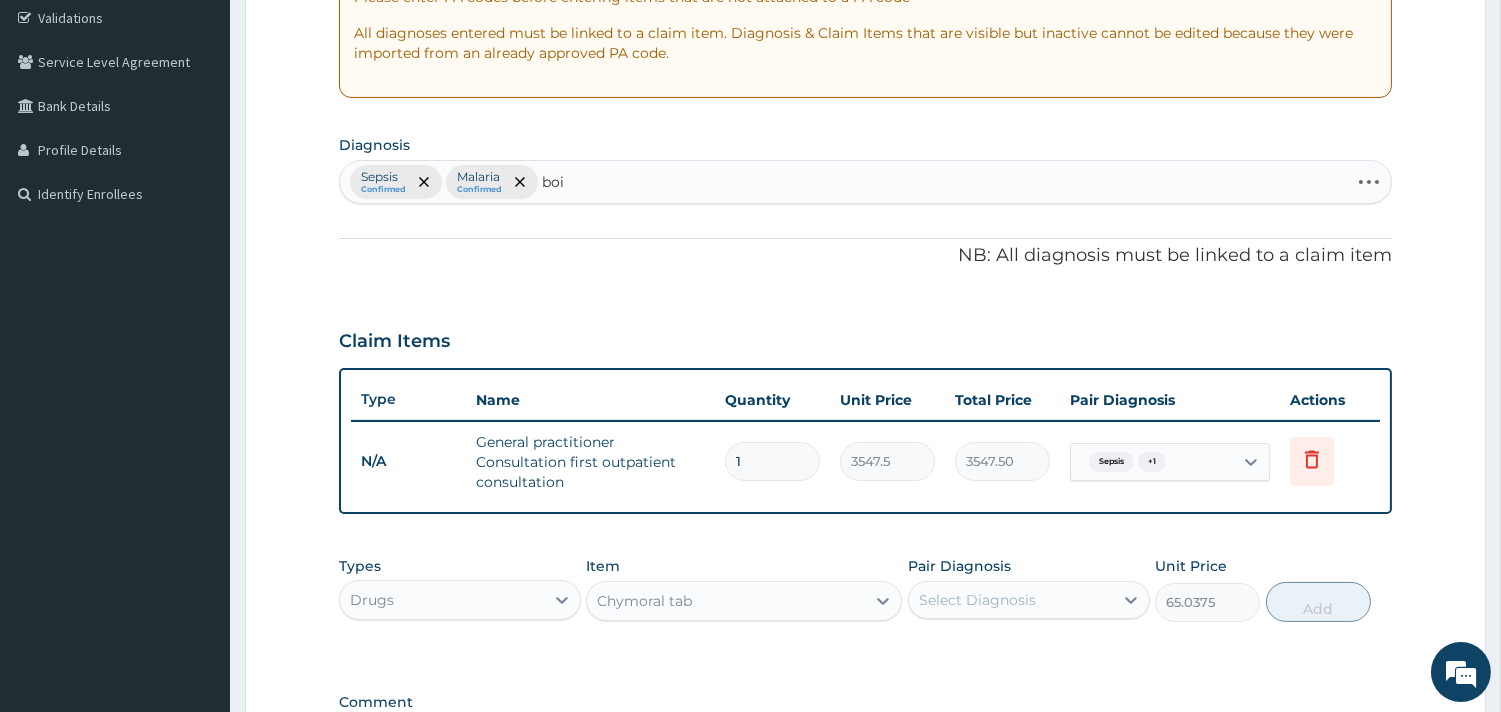 type on "boil" 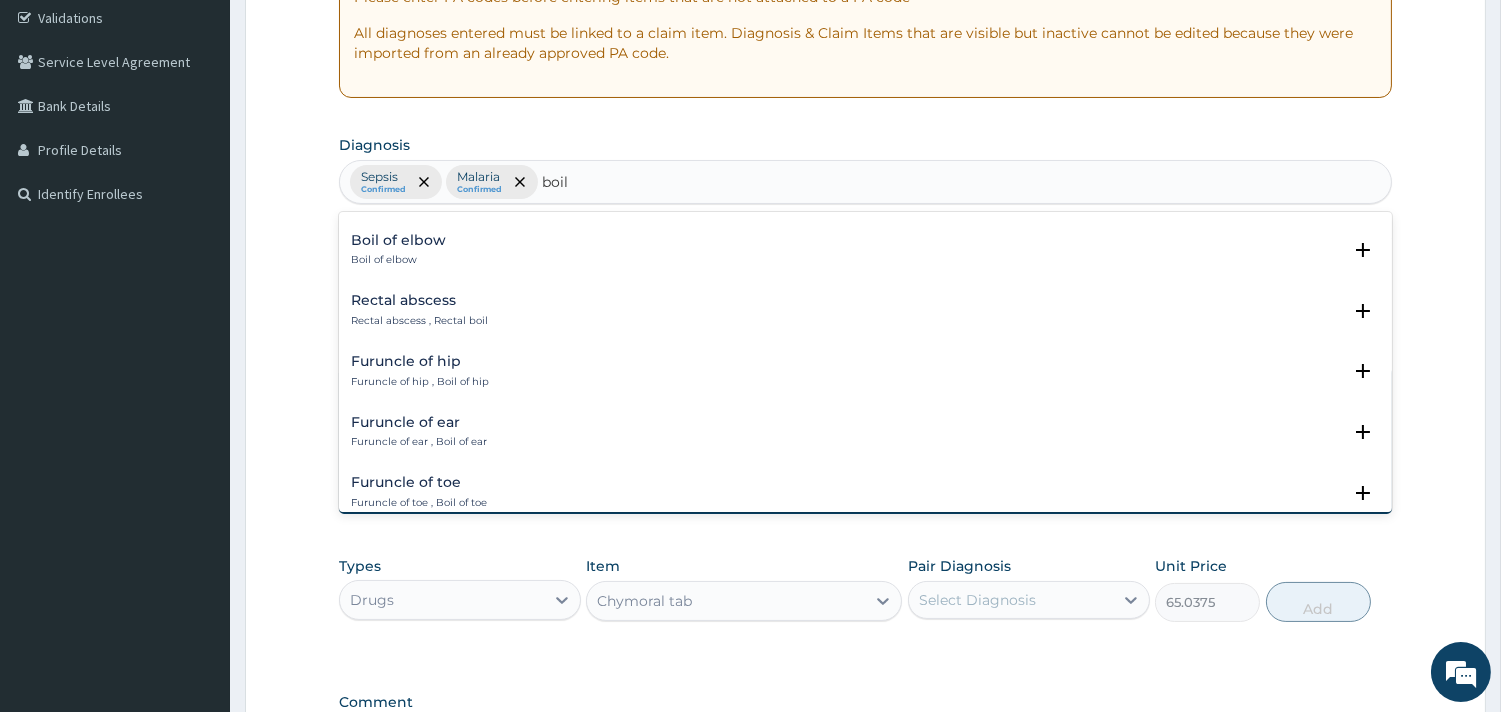 scroll, scrollTop: 266, scrollLeft: 0, axis: vertical 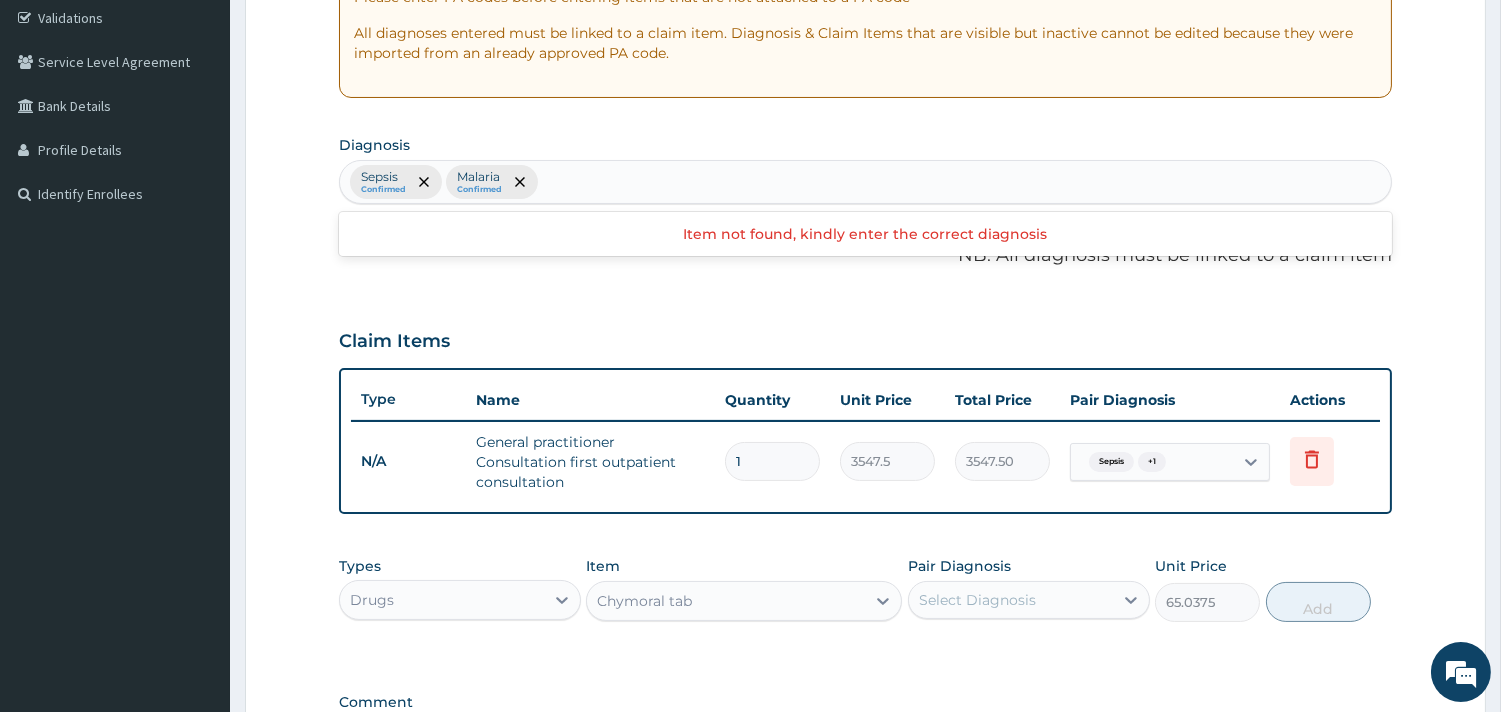 click on "Sepsis Confirmed Malaria Confirmed" at bounding box center [865, 182] 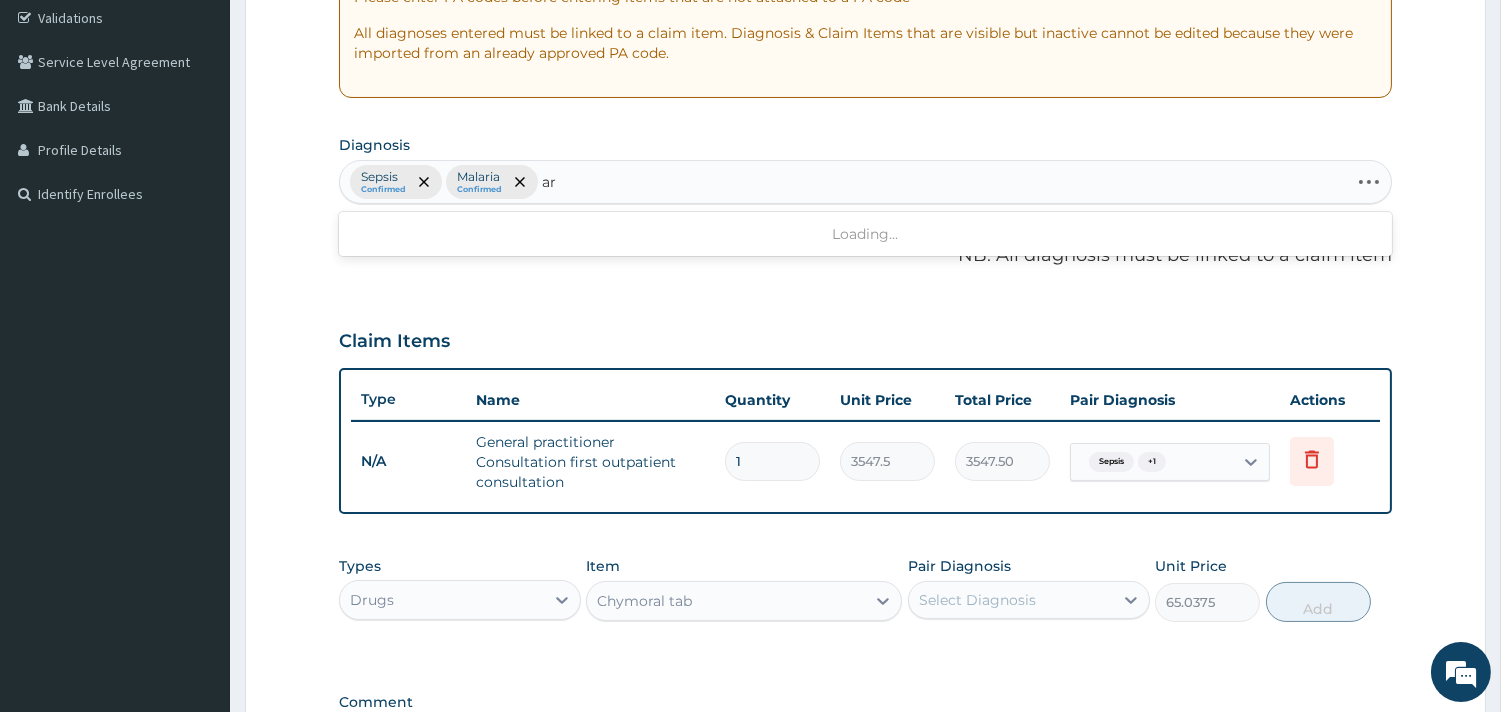 type on "a" 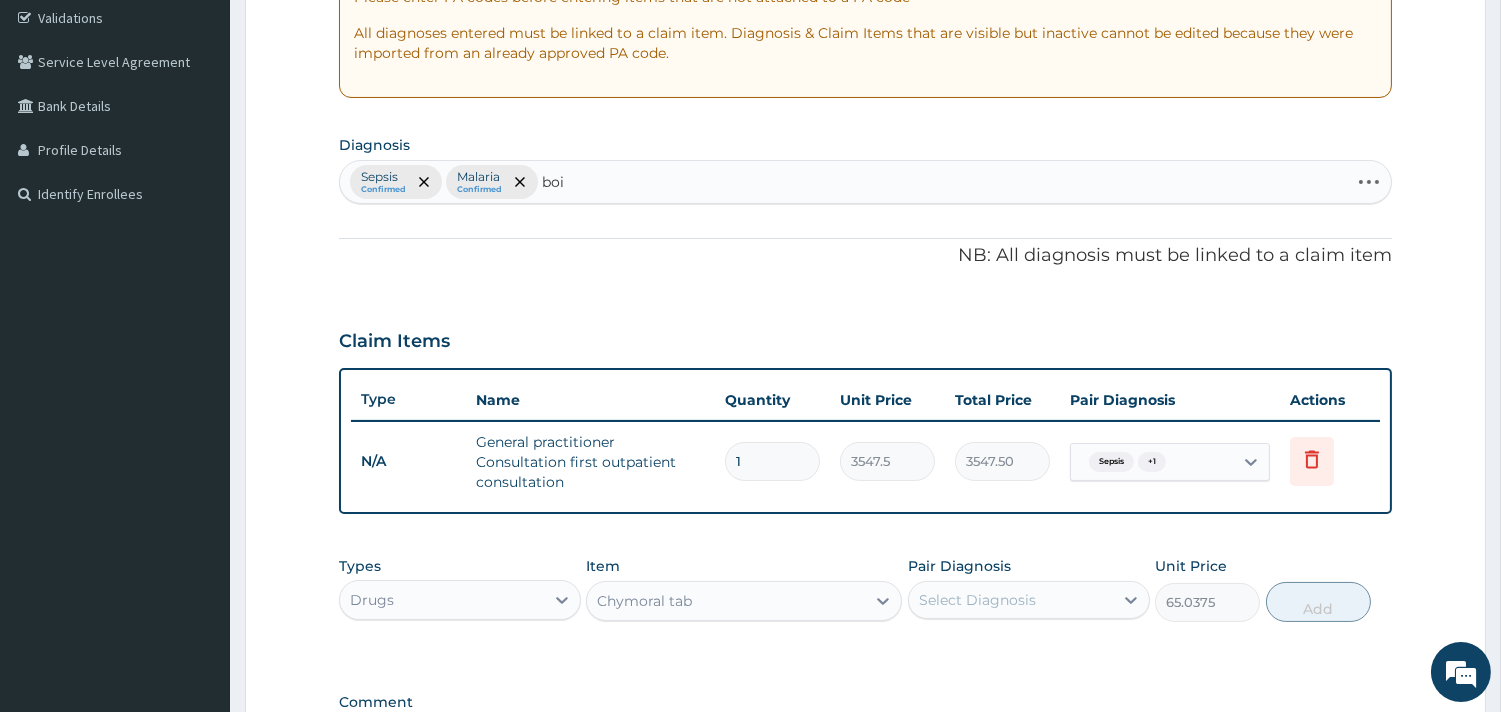 type on "boil" 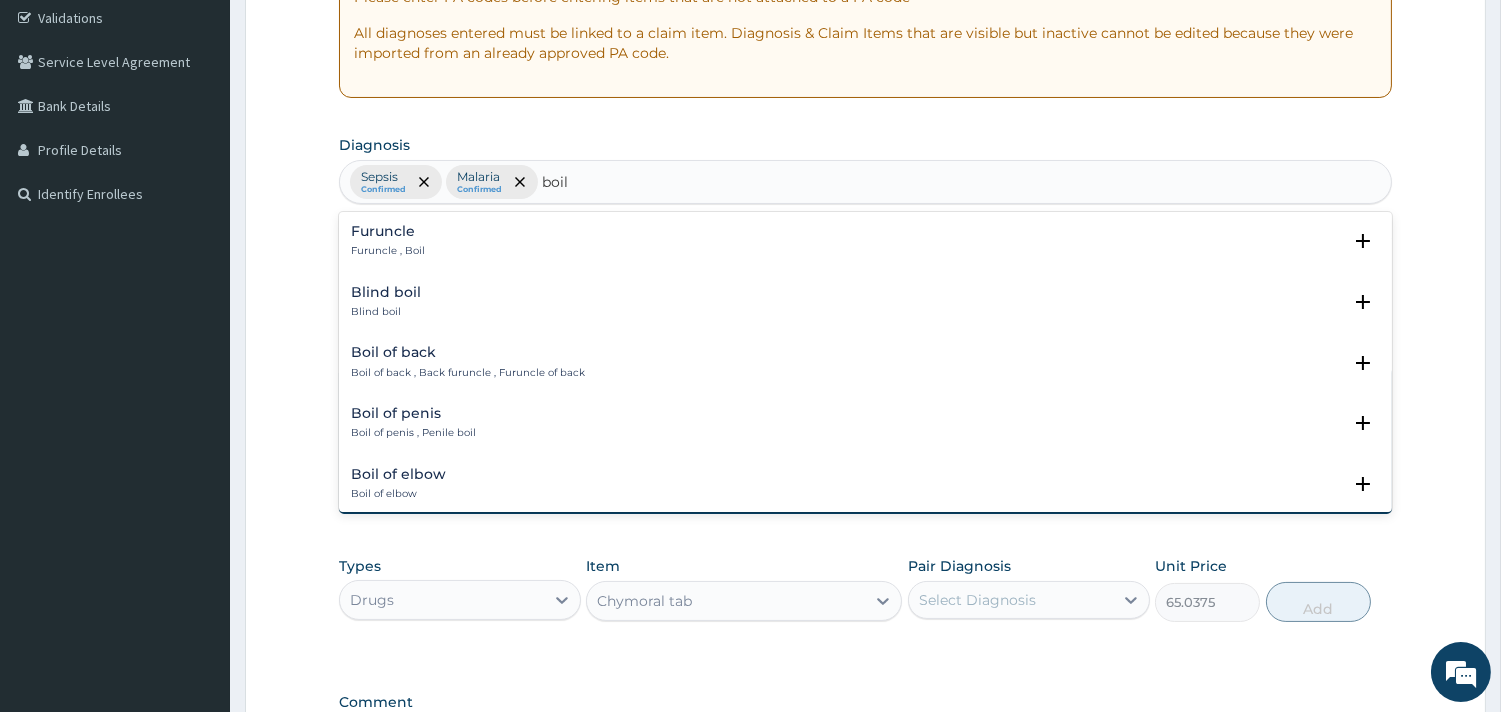 click on "Furuncle Furuncle , Boil" at bounding box center (865, 241) 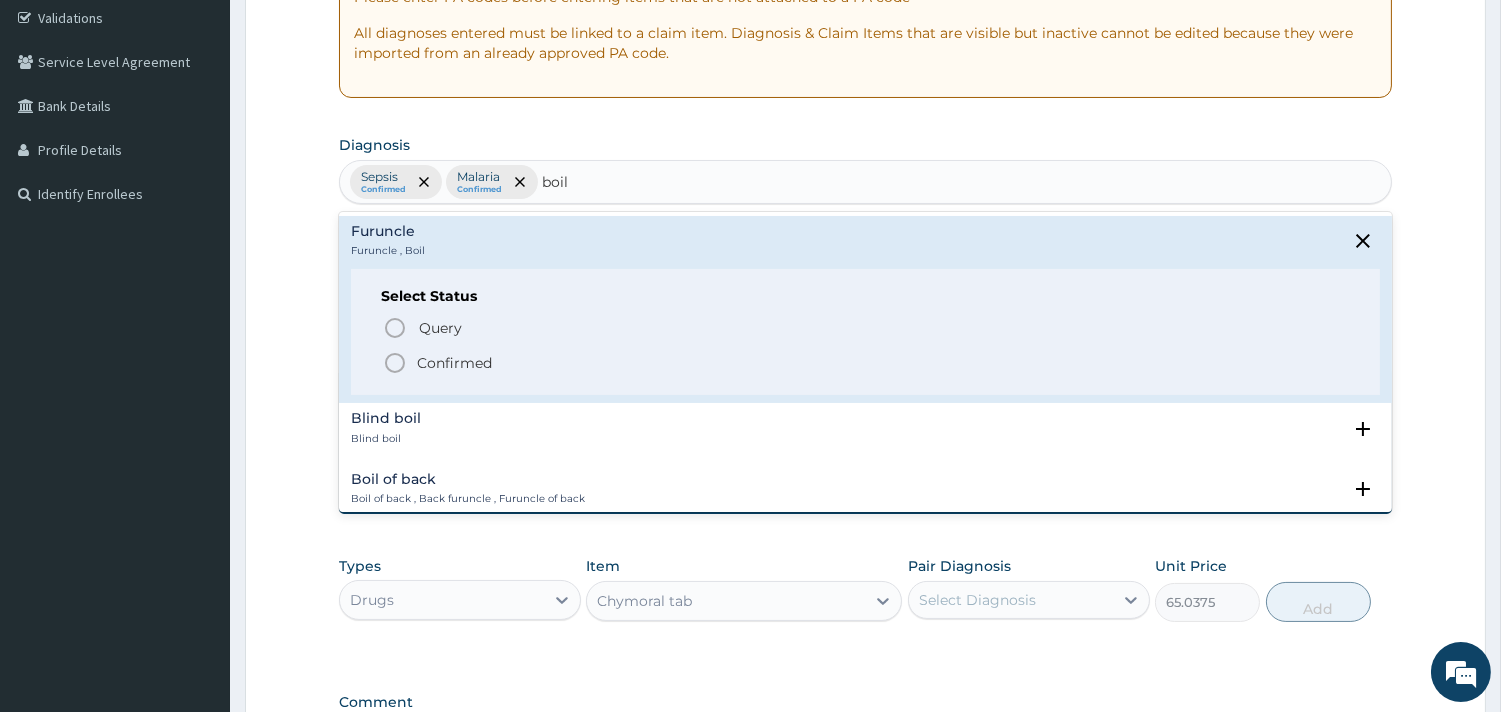 click on "Confirmed" at bounding box center [454, 363] 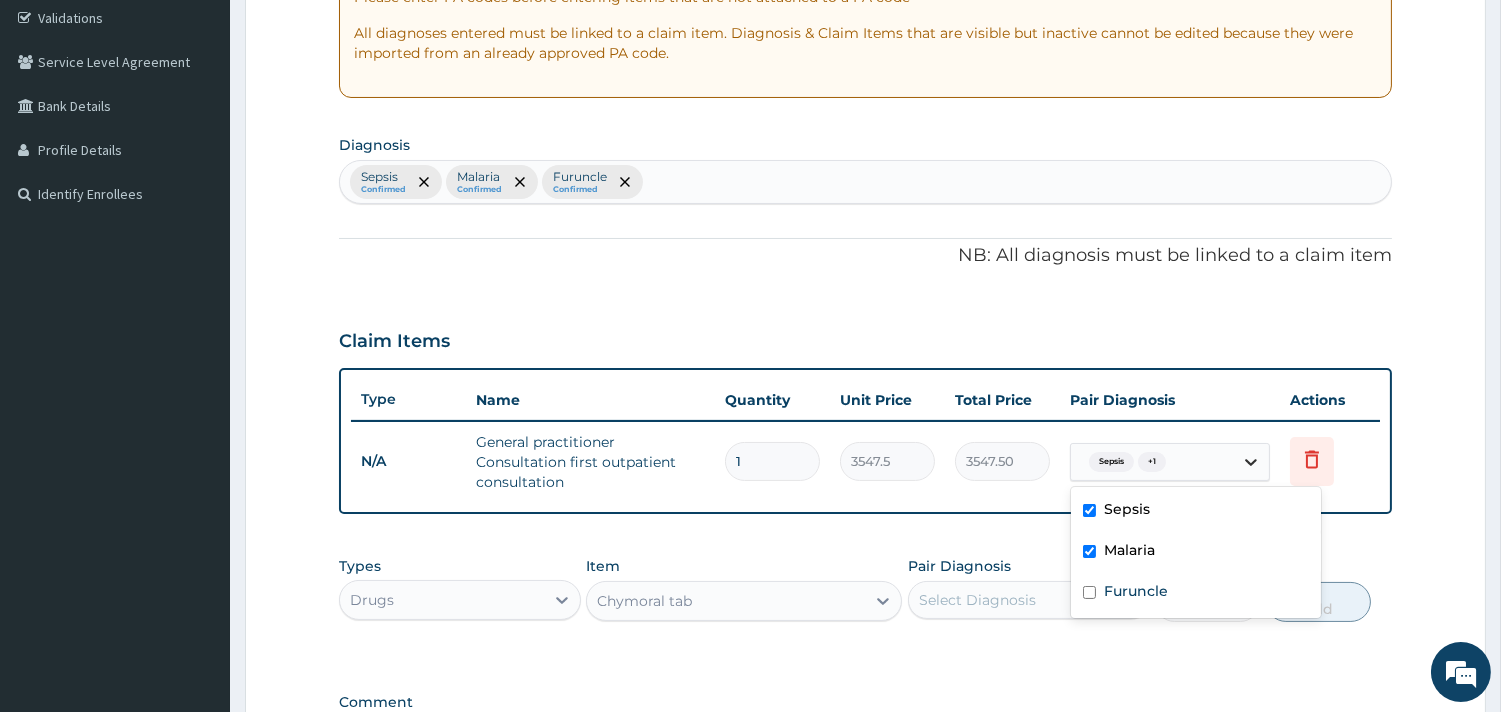 click 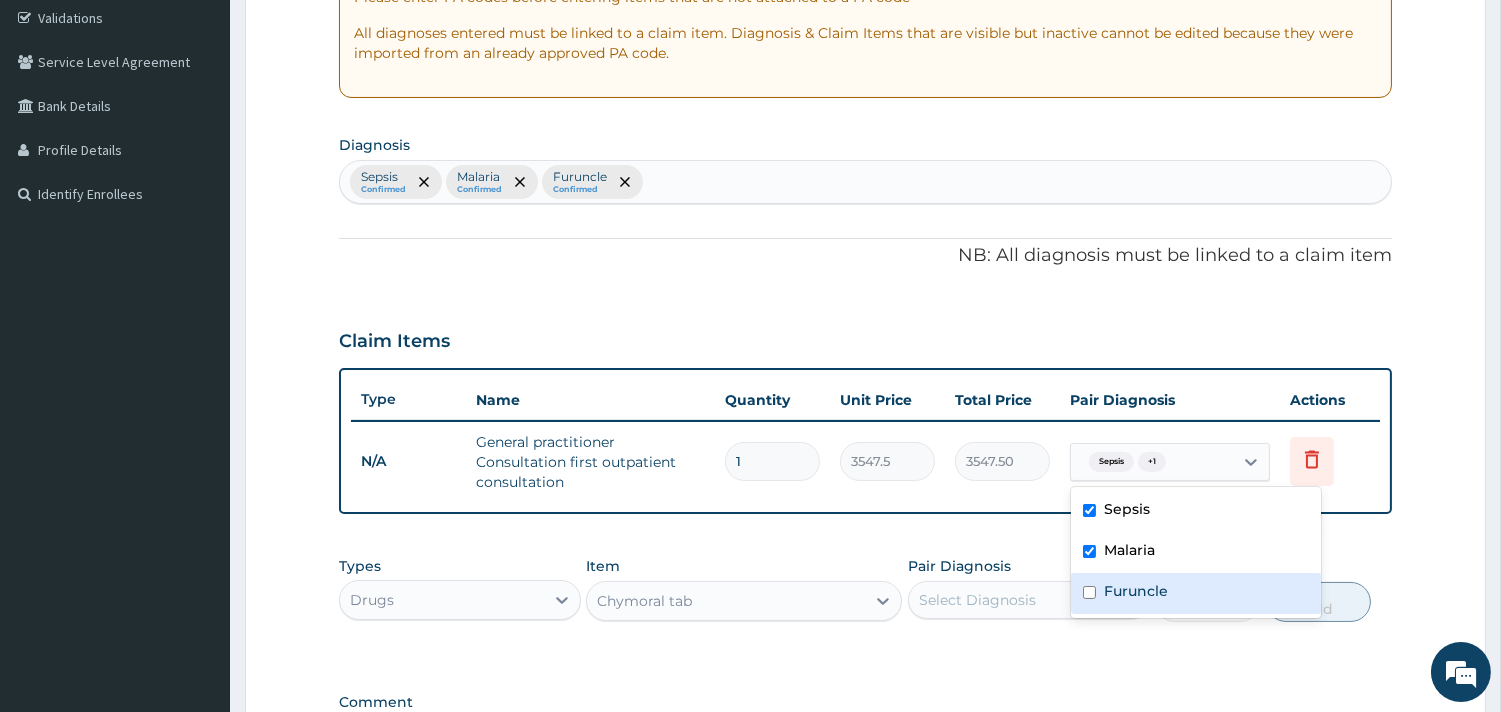click on "Furuncle" at bounding box center (1136, 591) 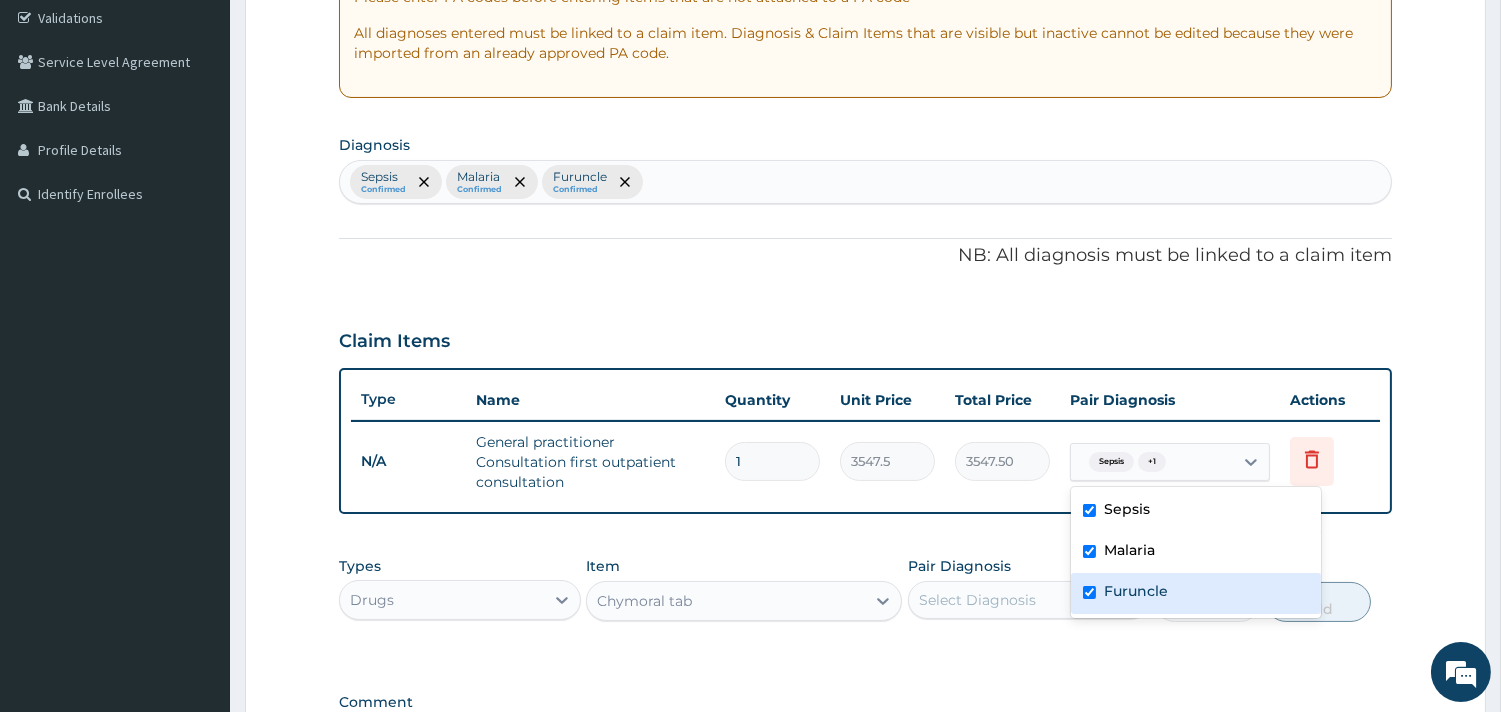 checkbox on "true" 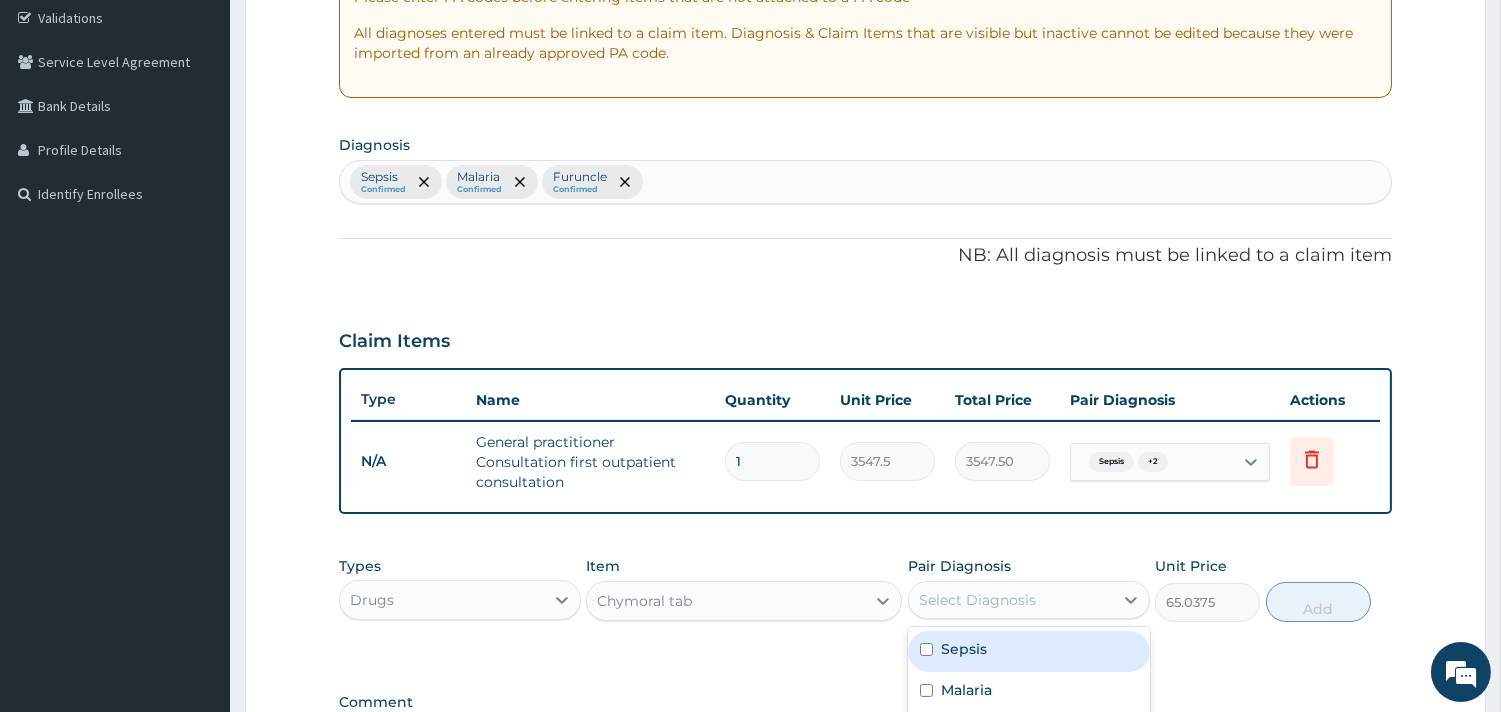 click on "Select Diagnosis" at bounding box center (977, 600) 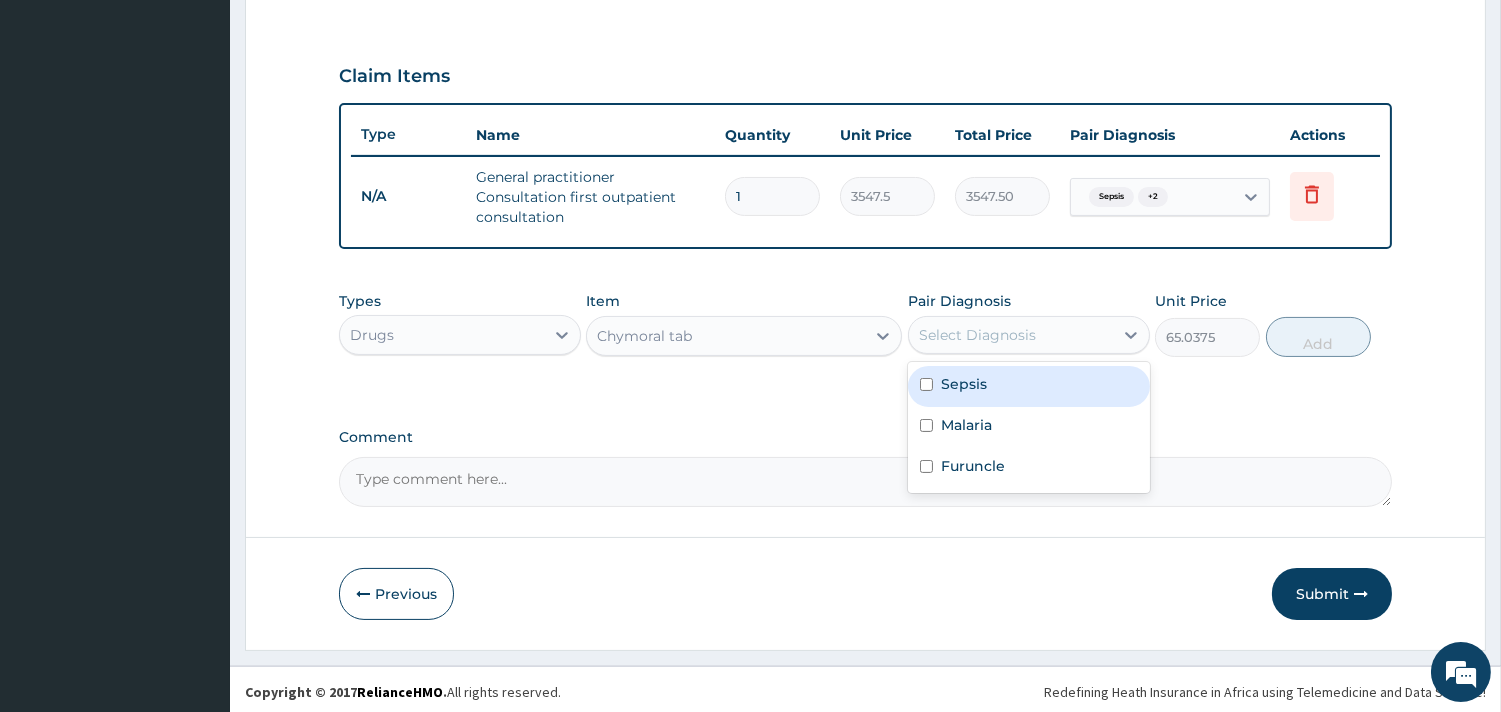 scroll, scrollTop: 643, scrollLeft: 0, axis: vertical 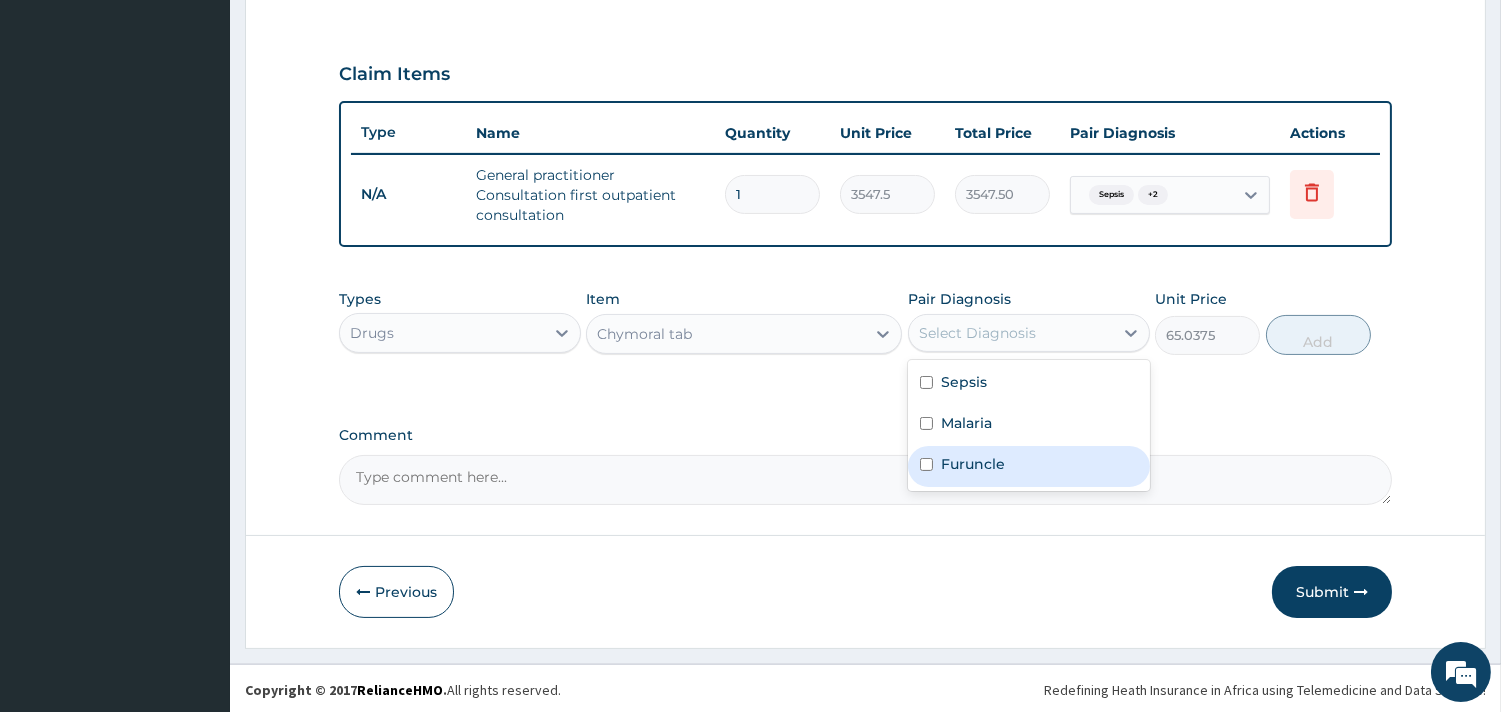 click on "Furuncle" at bounding box center [1029, 466] 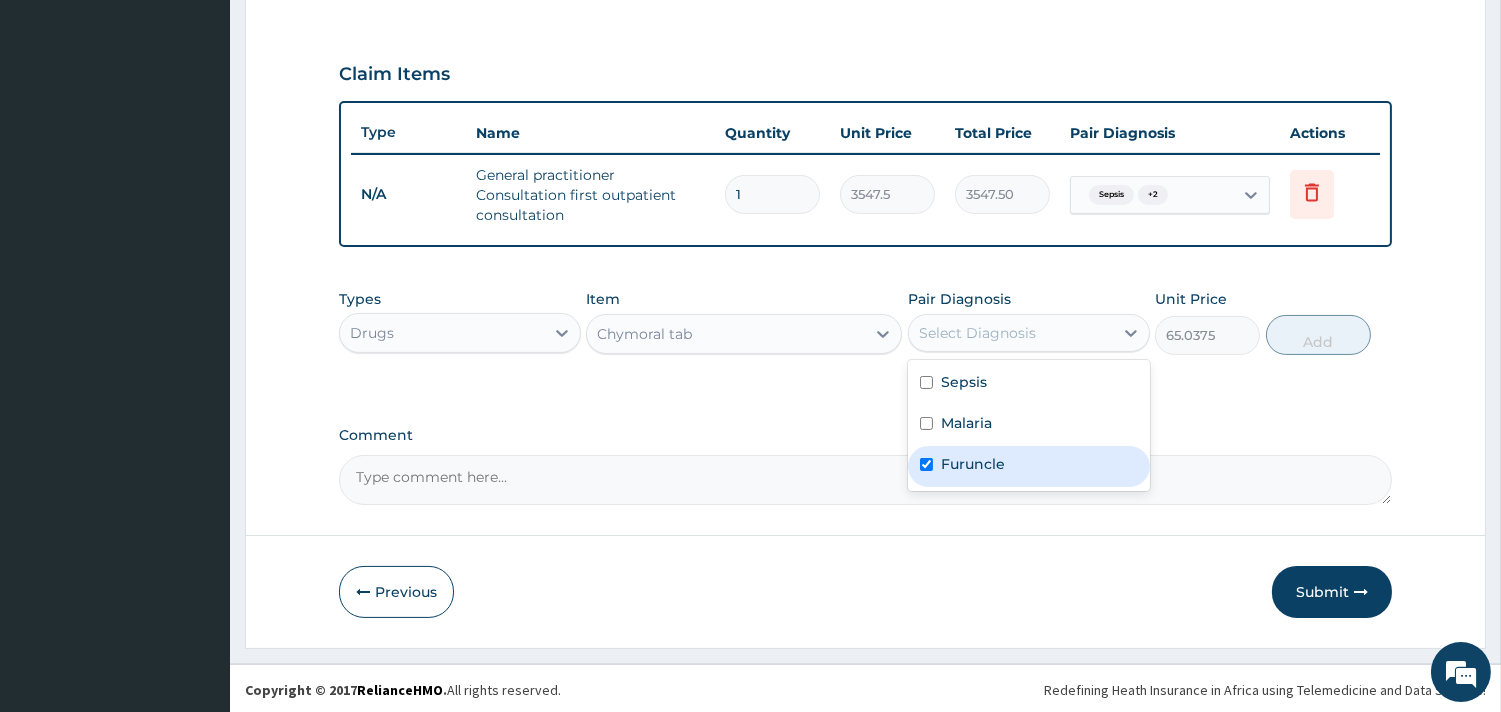 checkbox on "true" 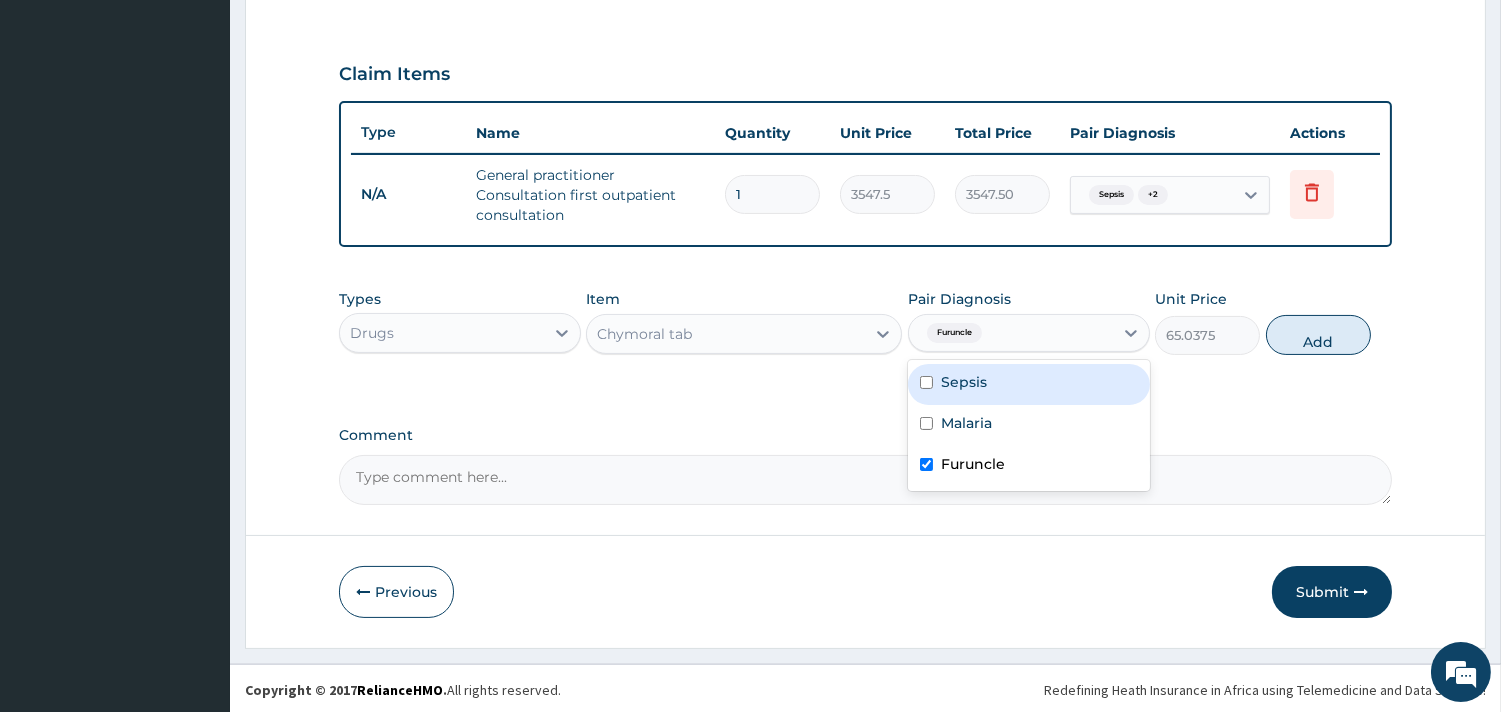 click on "Sepsis" at bounding box center (1029, 384) 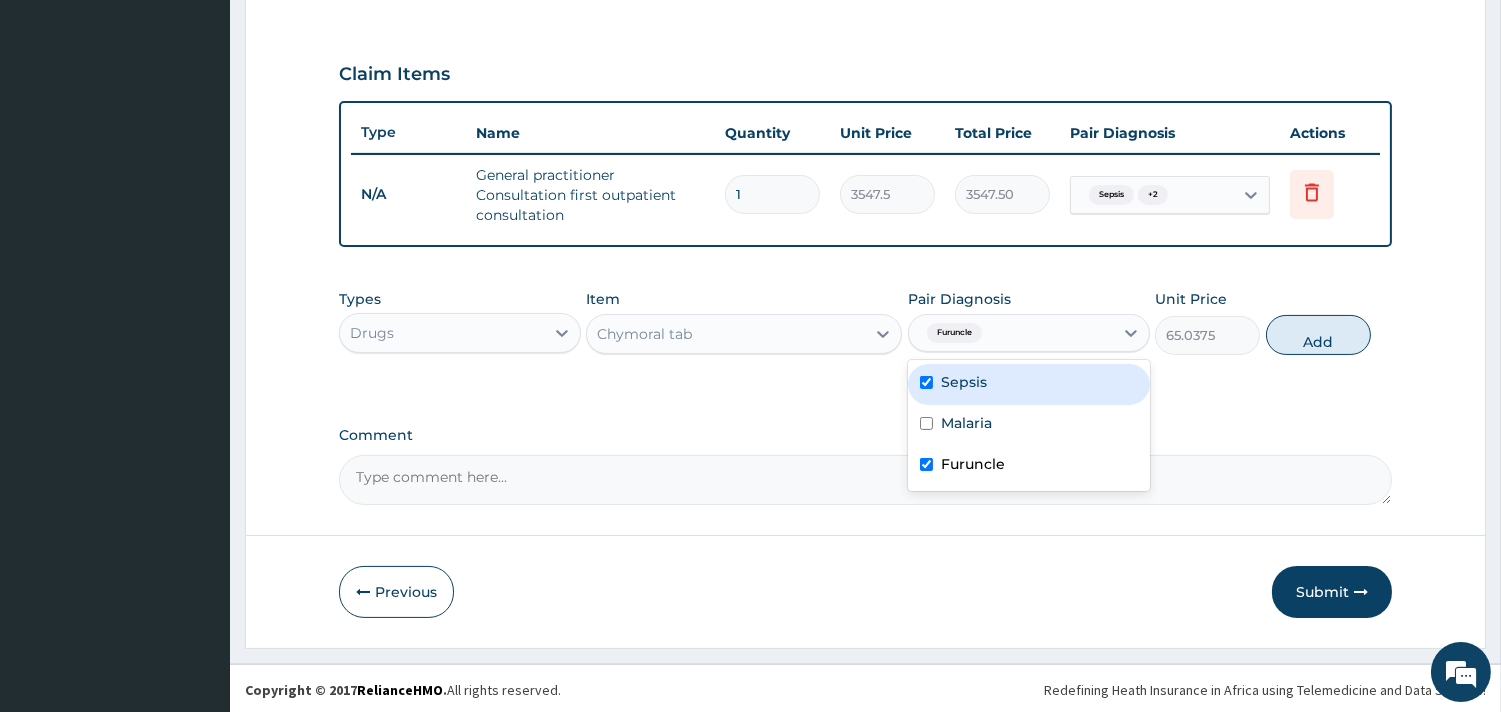 checkbox on "true" 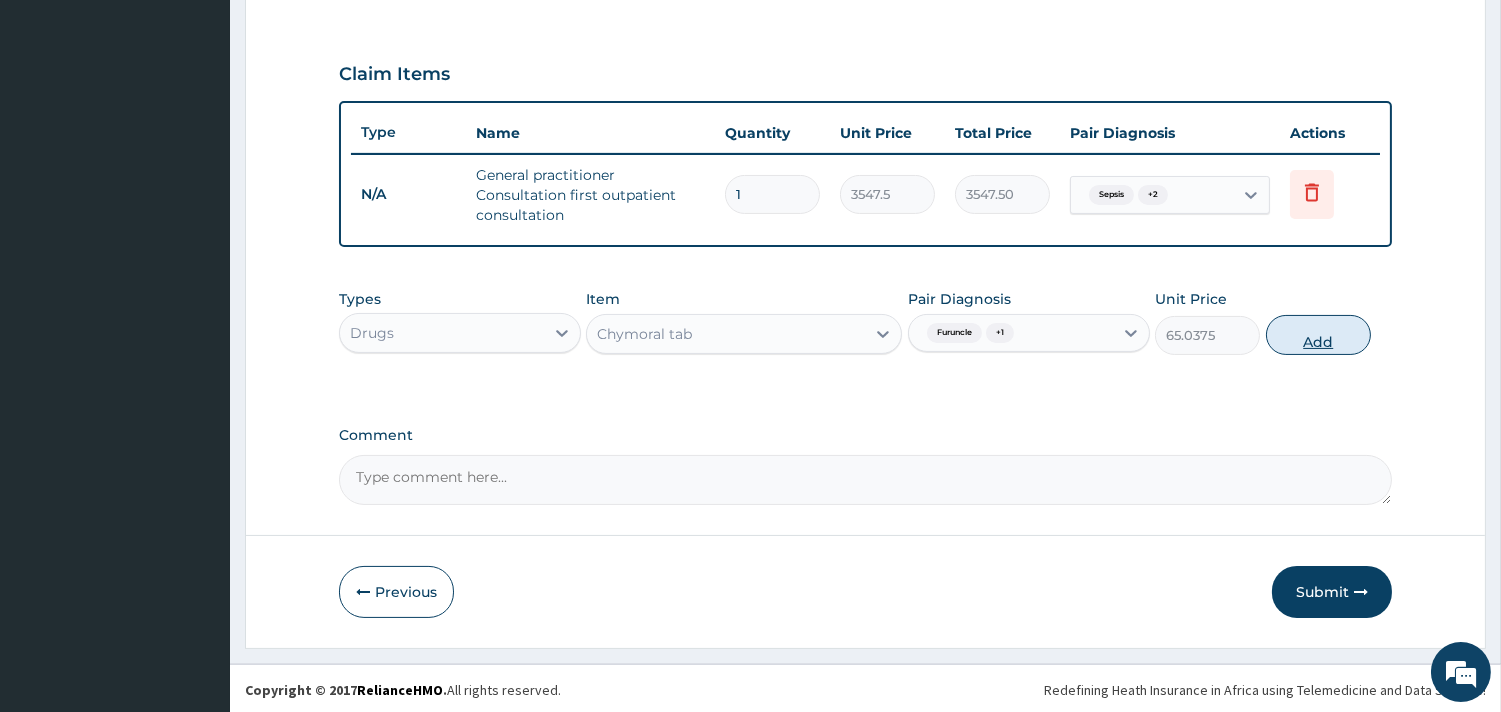click on "Add" at bounding box center [1318, 335] 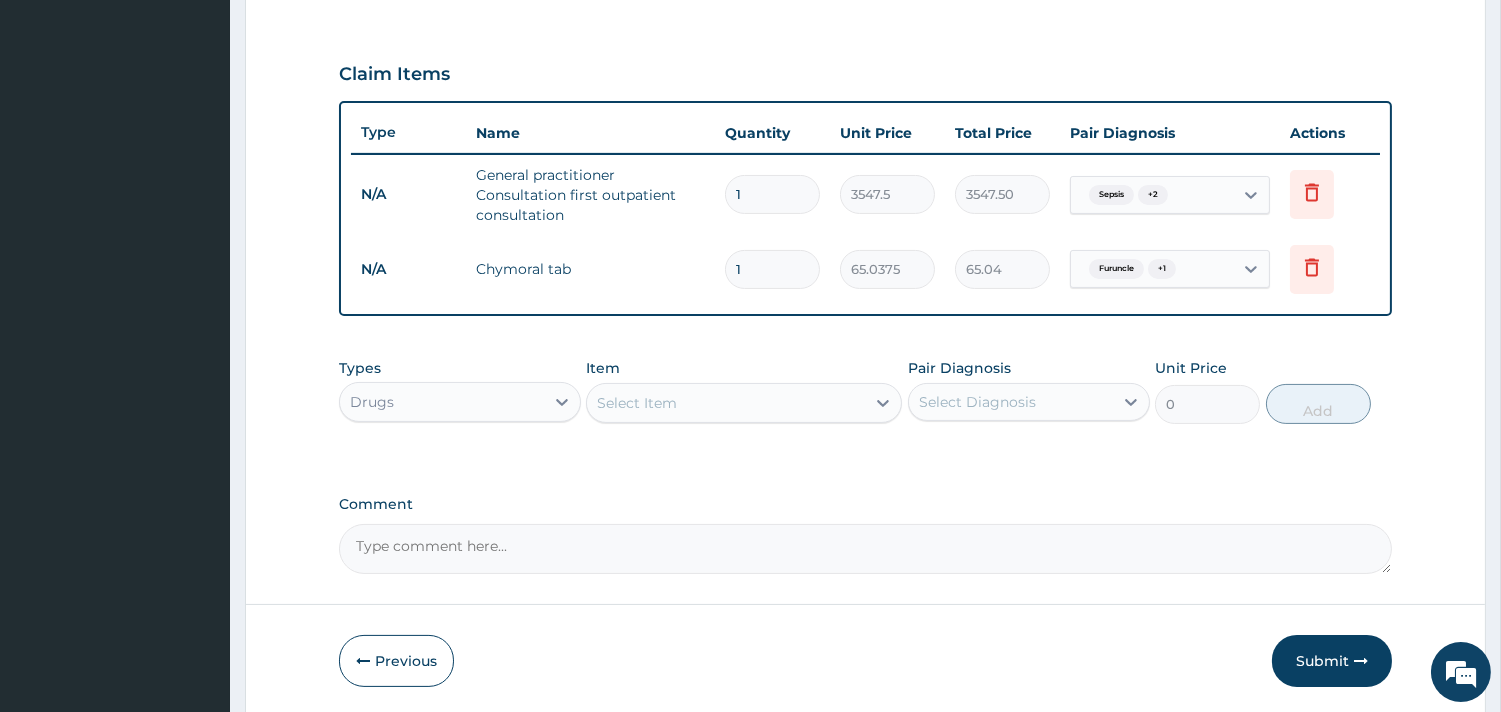 click on "Select Item" at bounding box center (637, 403) 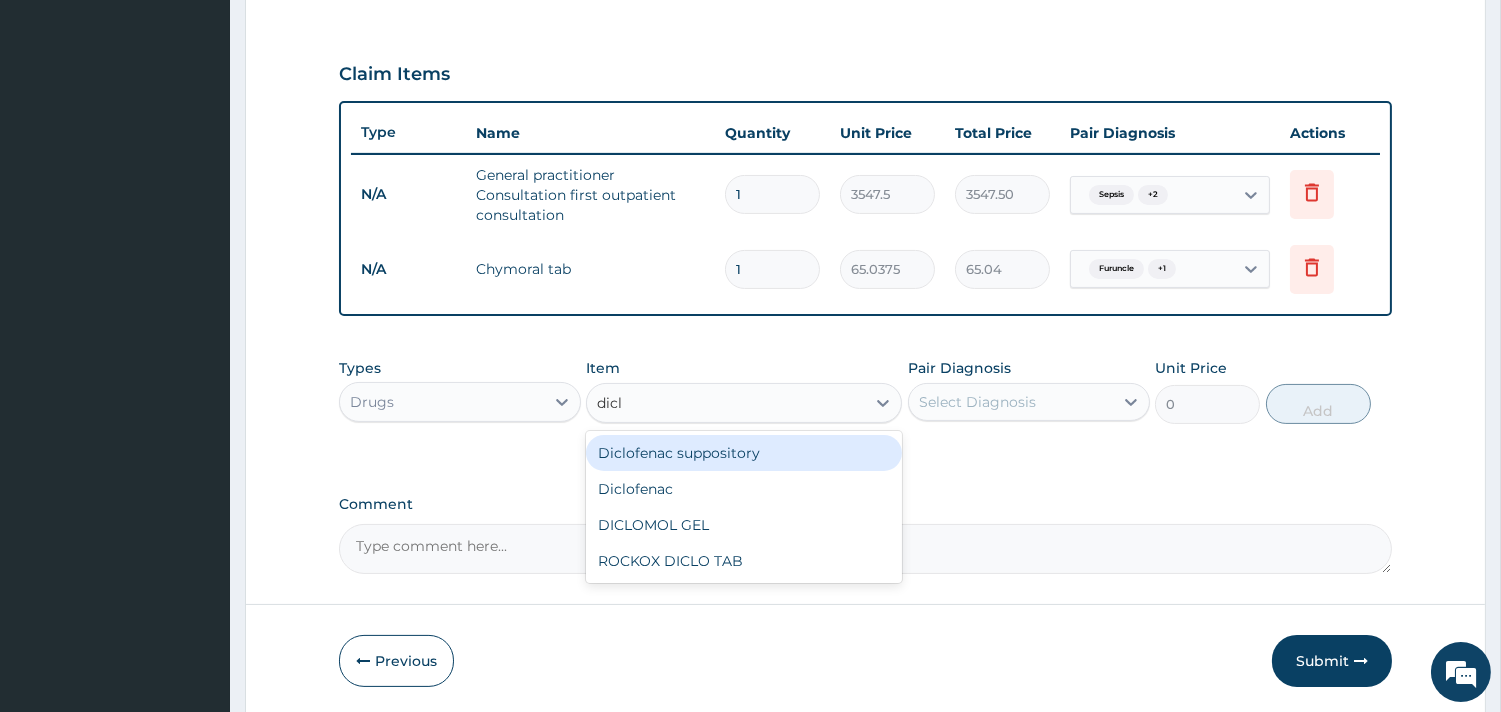 type on "diclo" 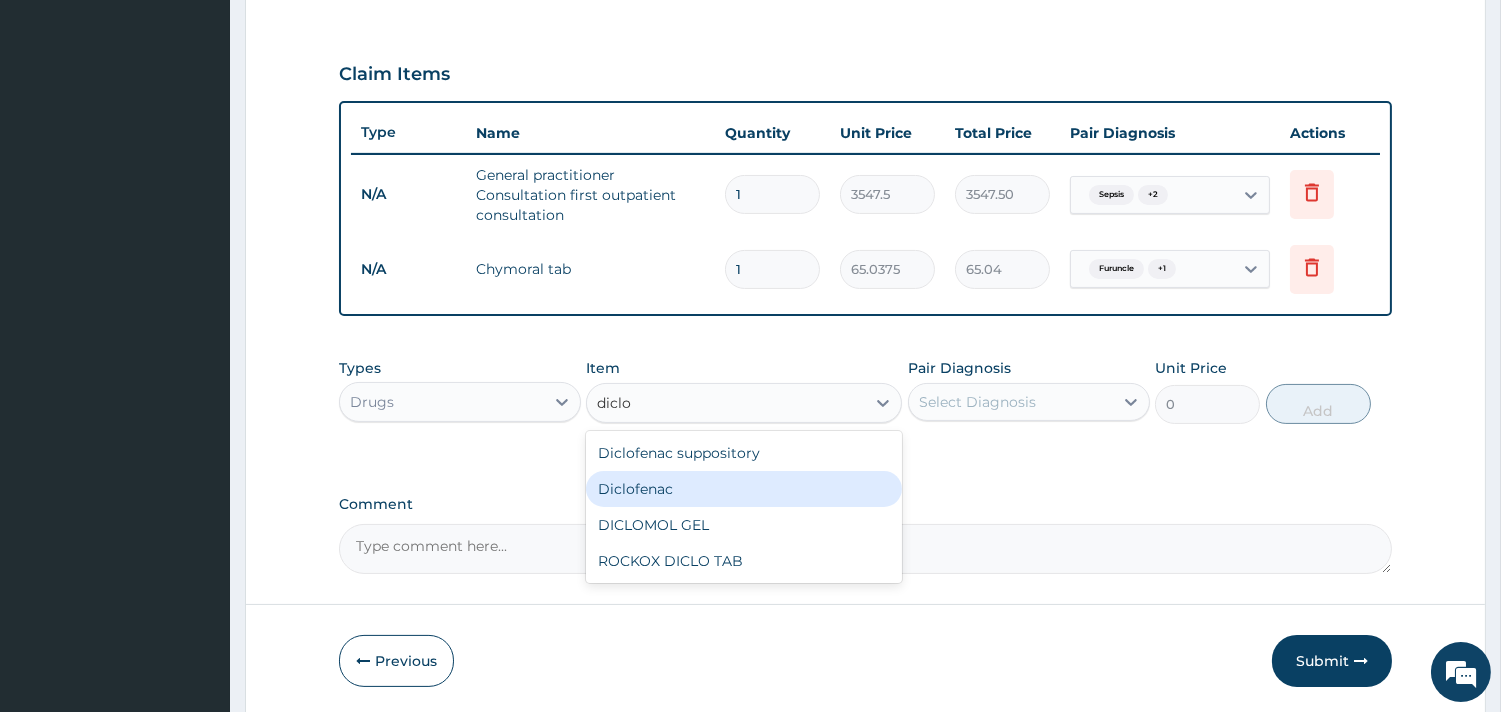 click on "Diclofenac" at bounding box center [744, 489] 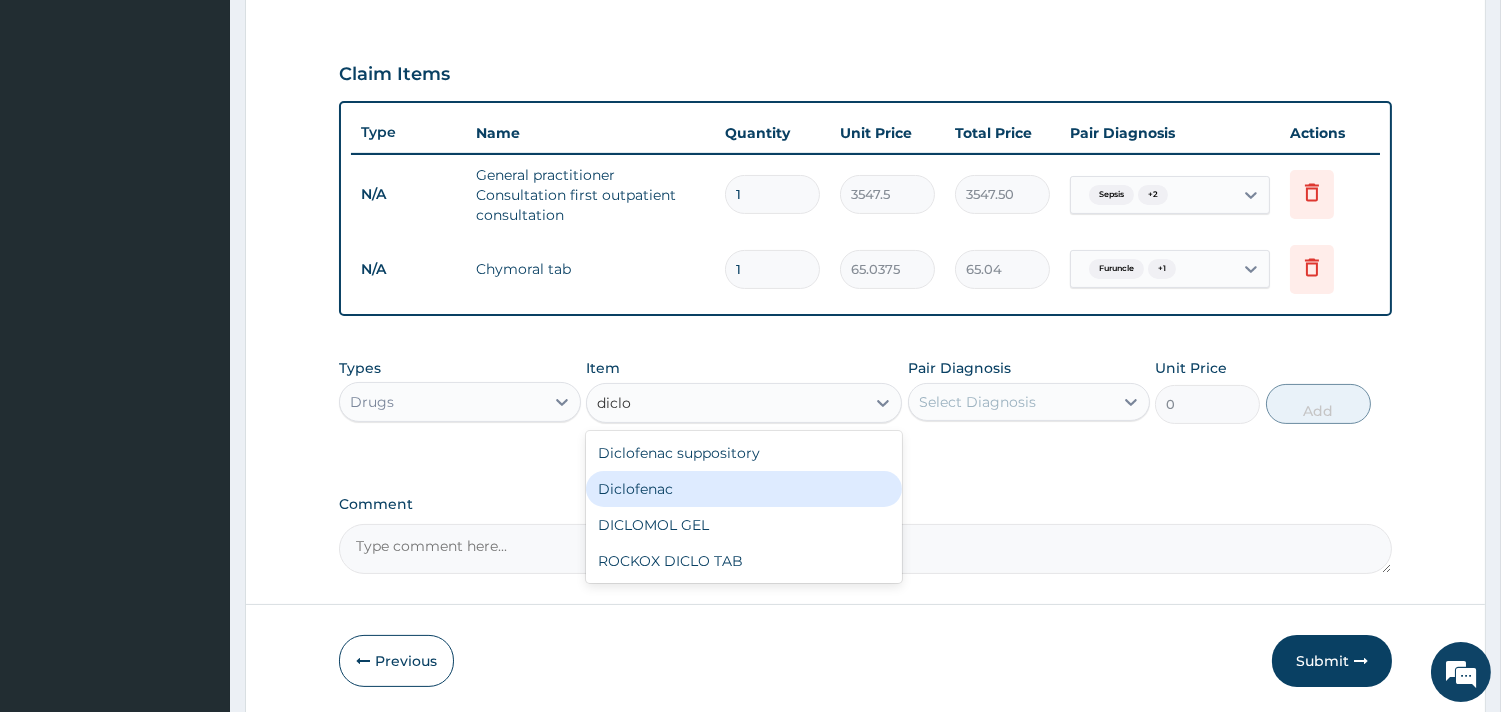 type 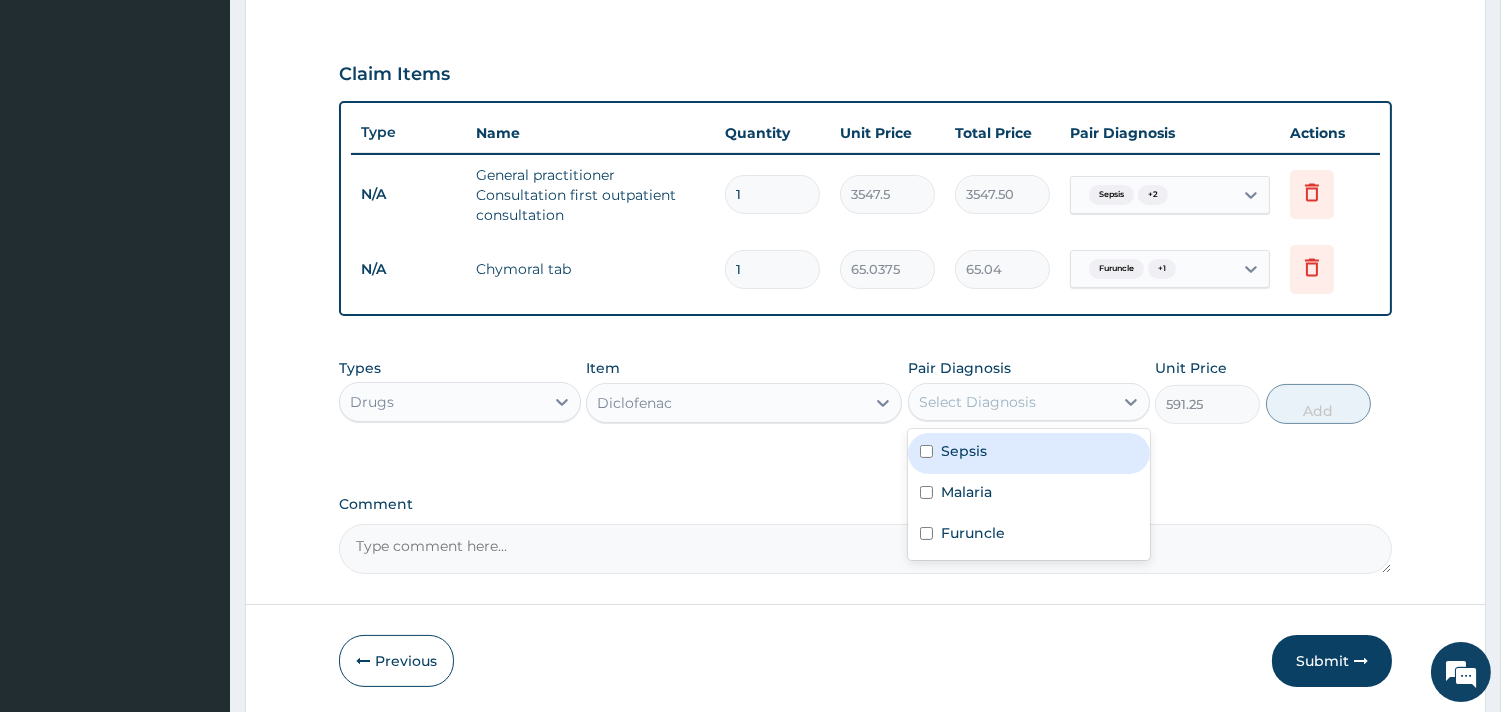 click on "Select Diagnosis" at bounding box center [977, 402] 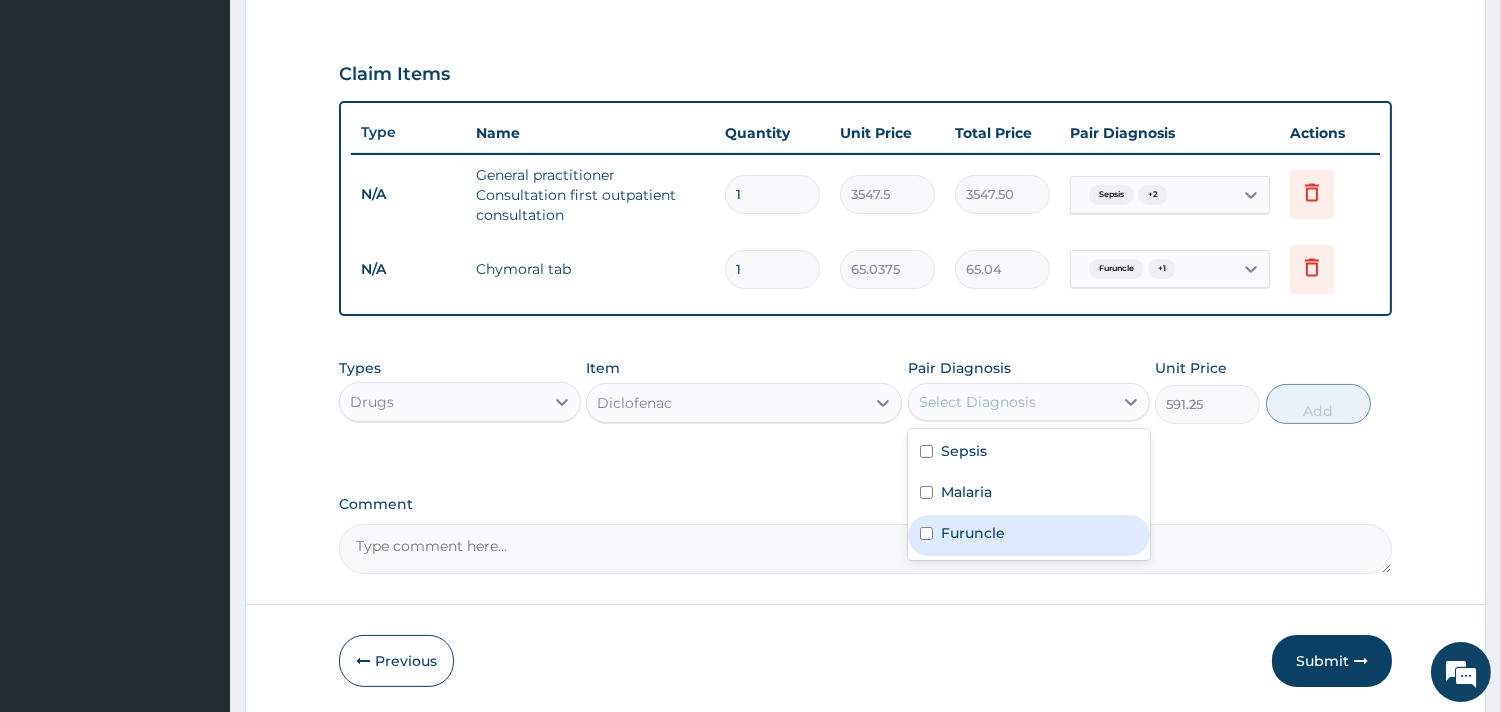 click on "Furuncle" at bounding box center (973, 533) 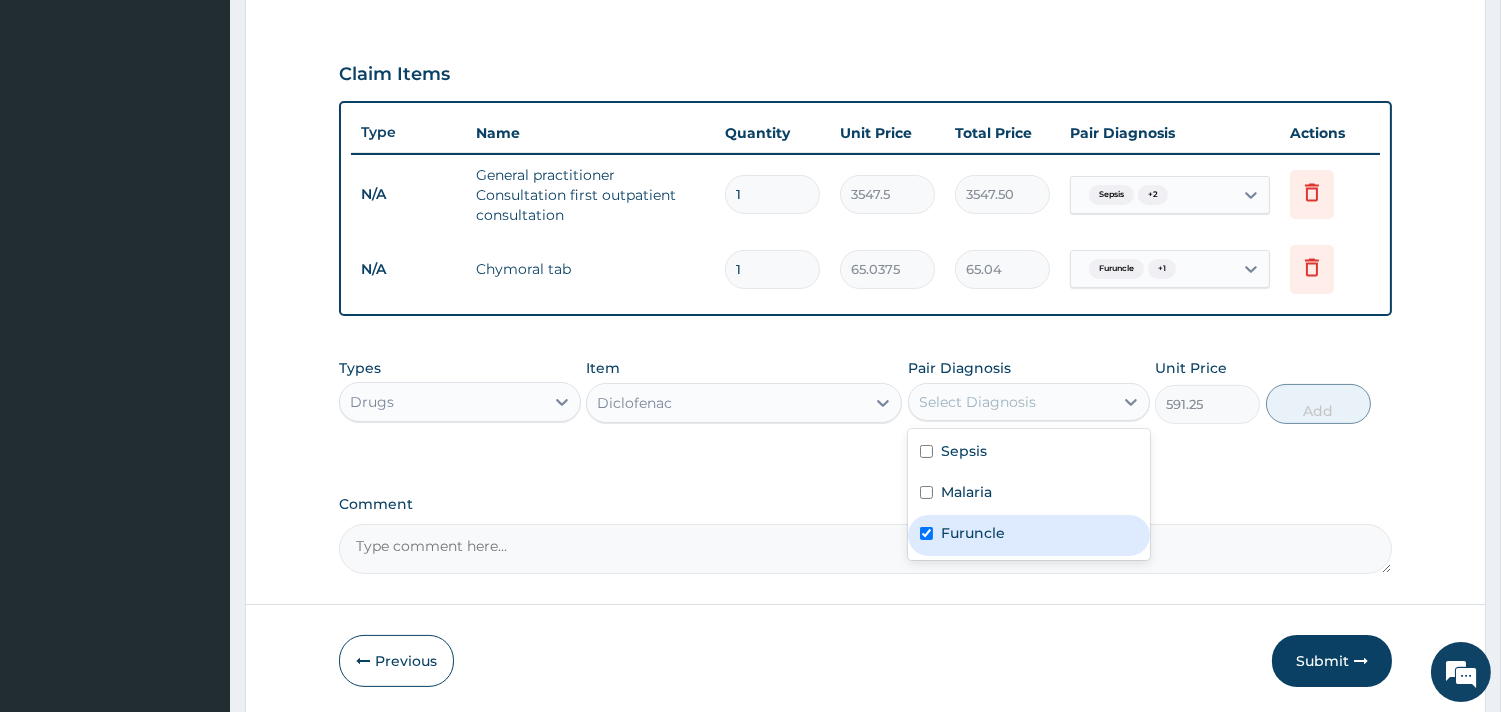 checkbox on "true" 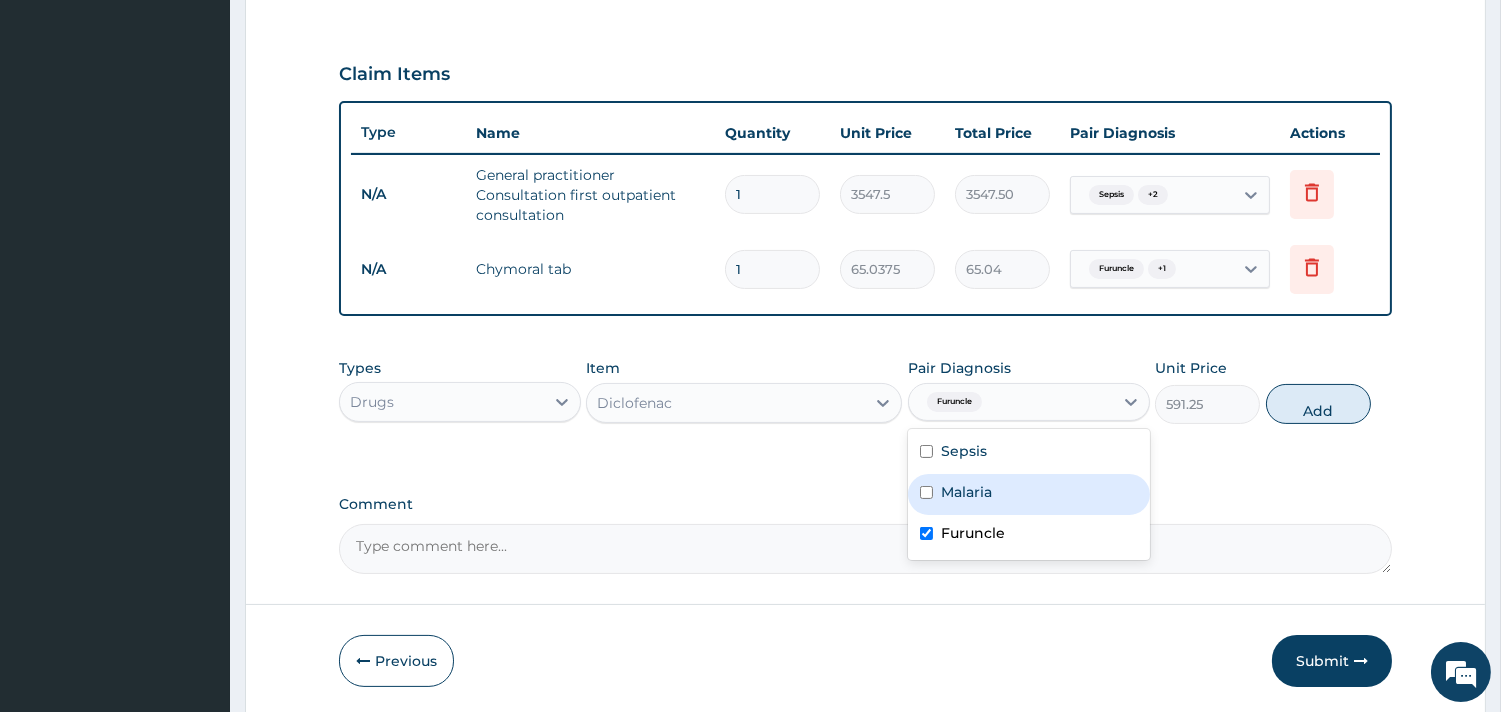 click on "Malaria" at bounding box center (966, 492) 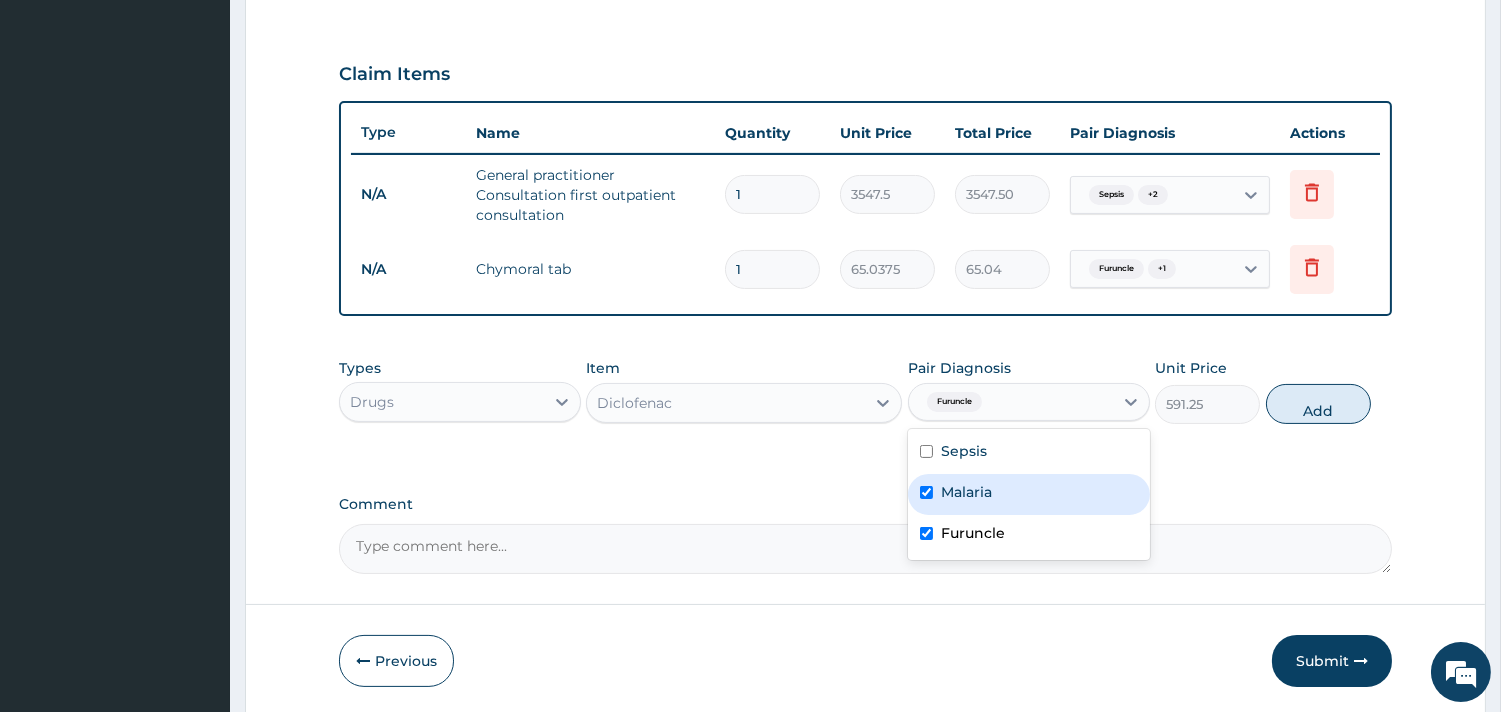 checkbox on "true" 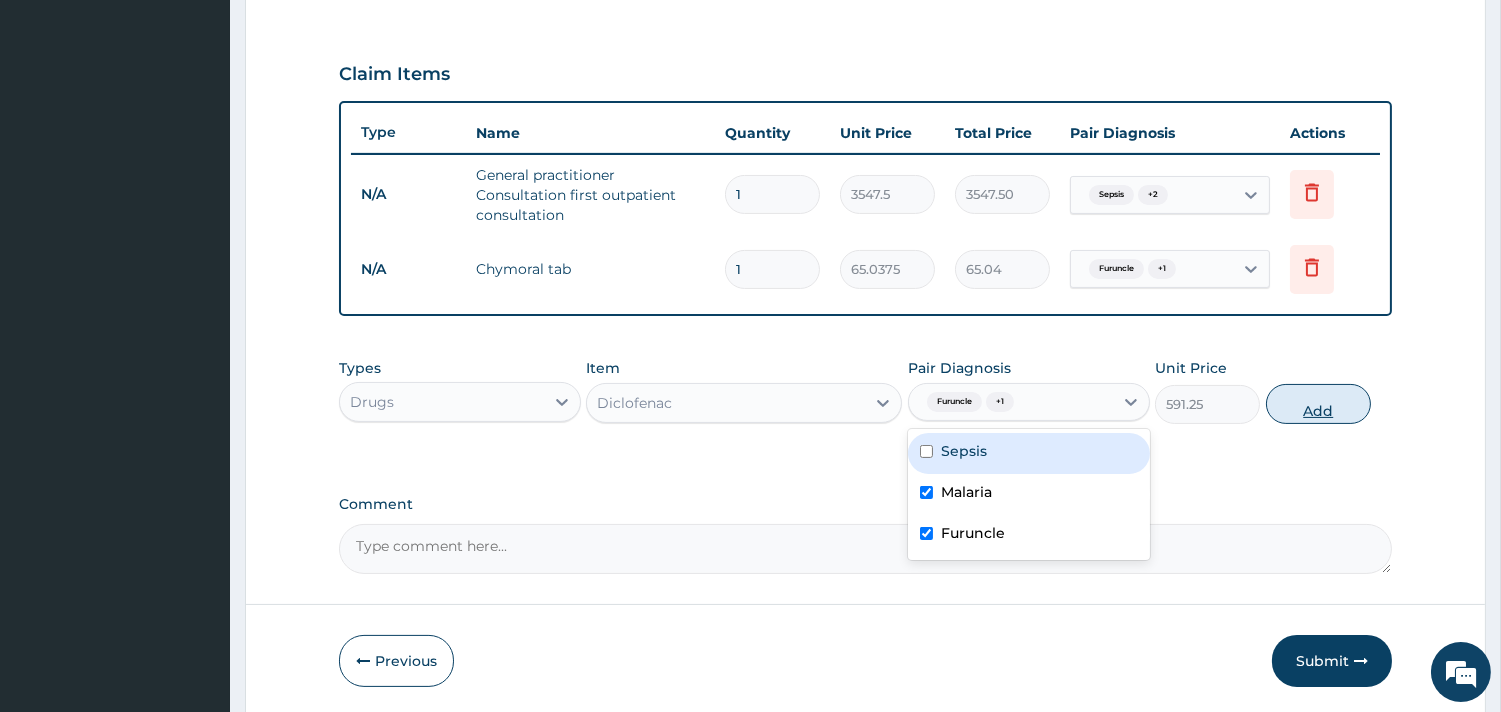 click on "Add" at bounding box center [1318, 404] 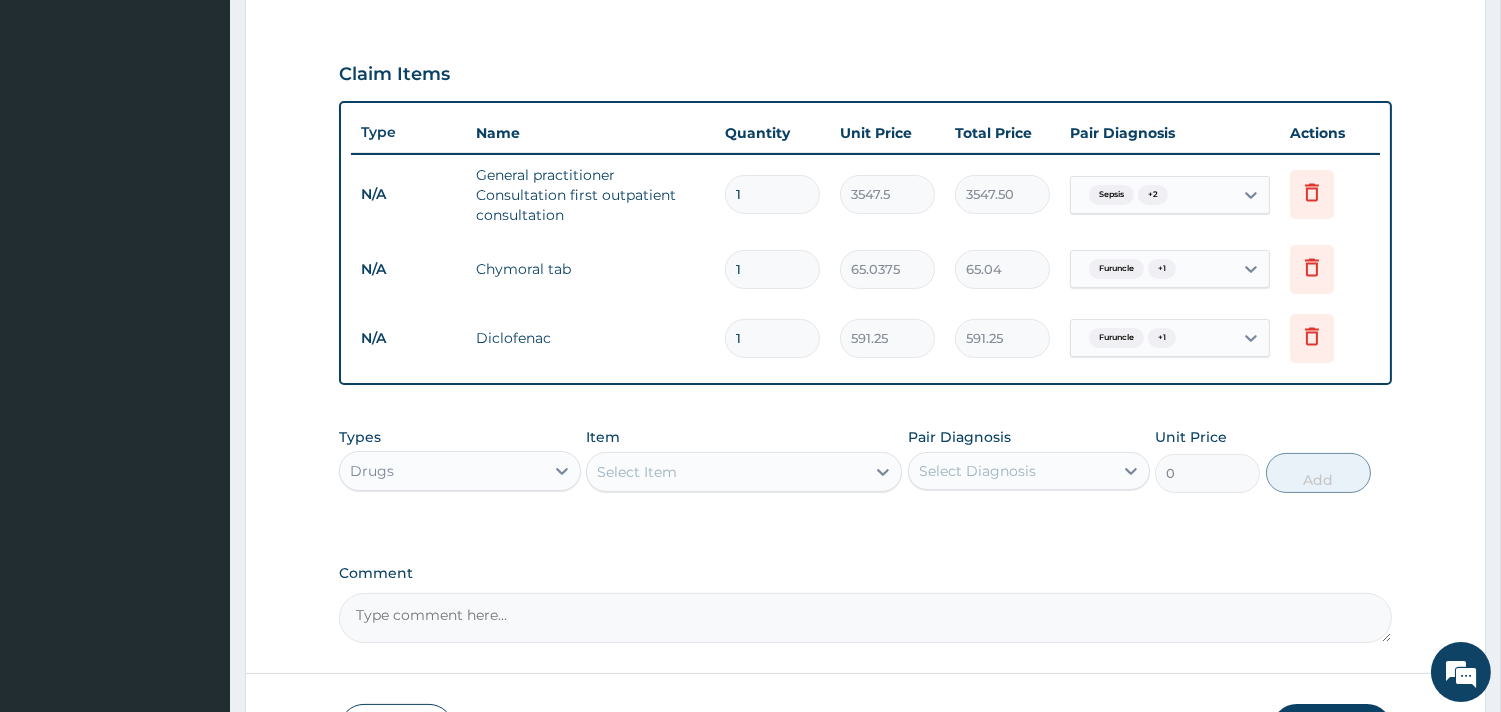 type on "10" 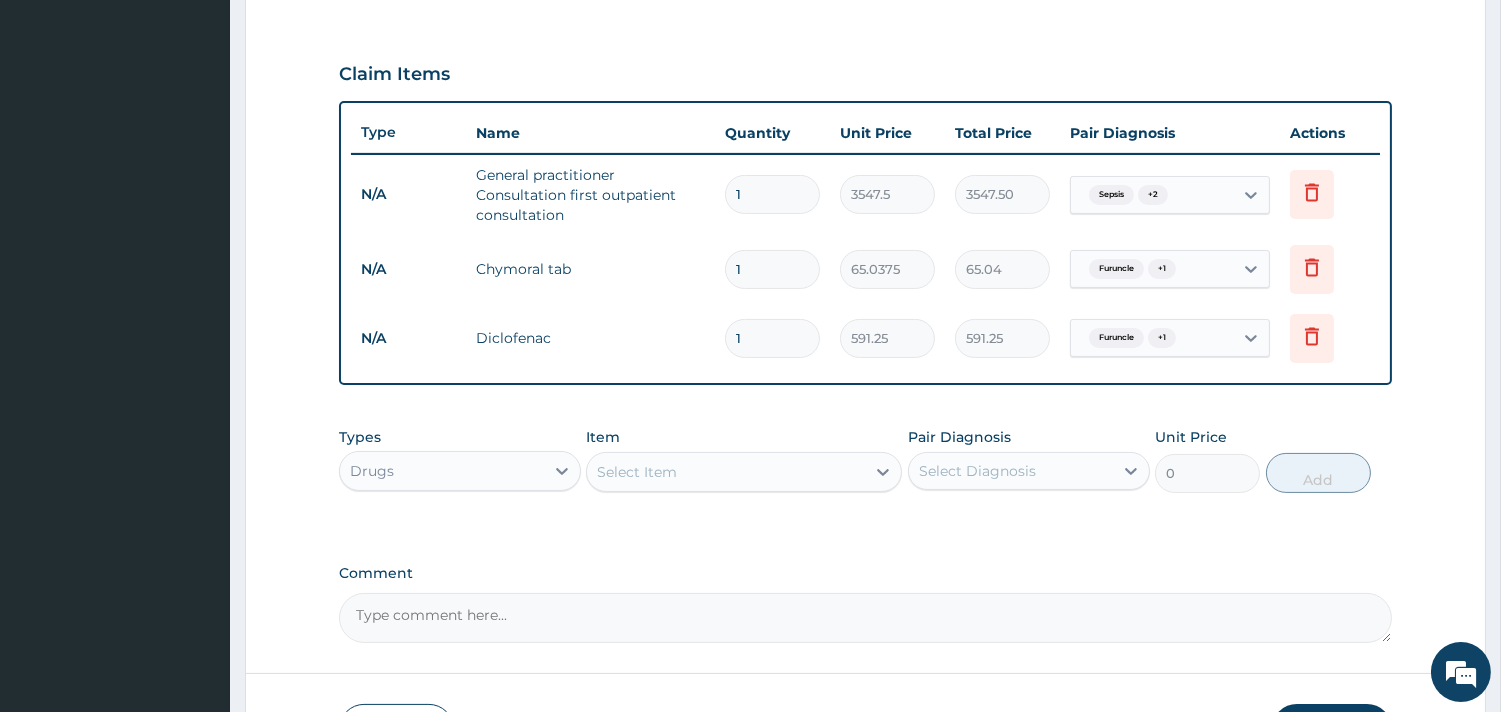 type on "5912.50" 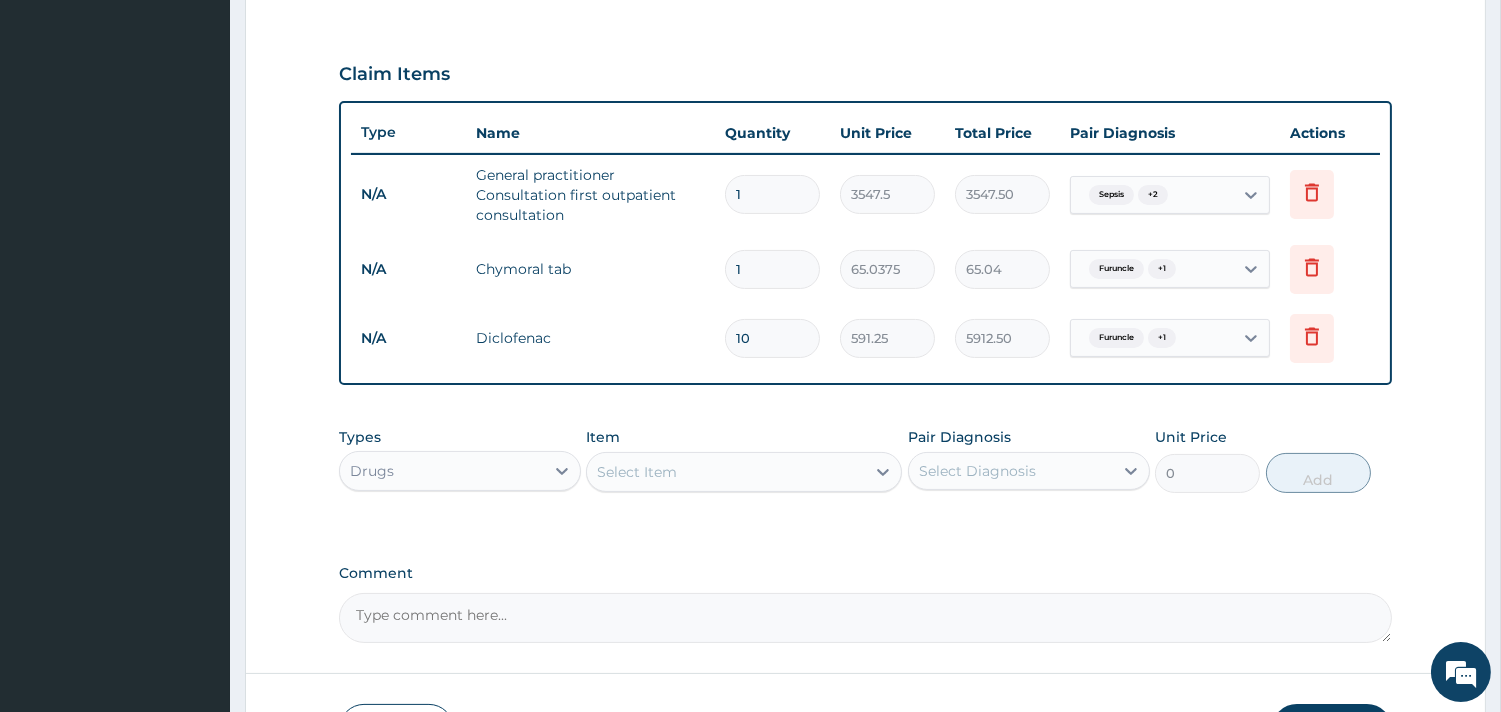 type on "10" 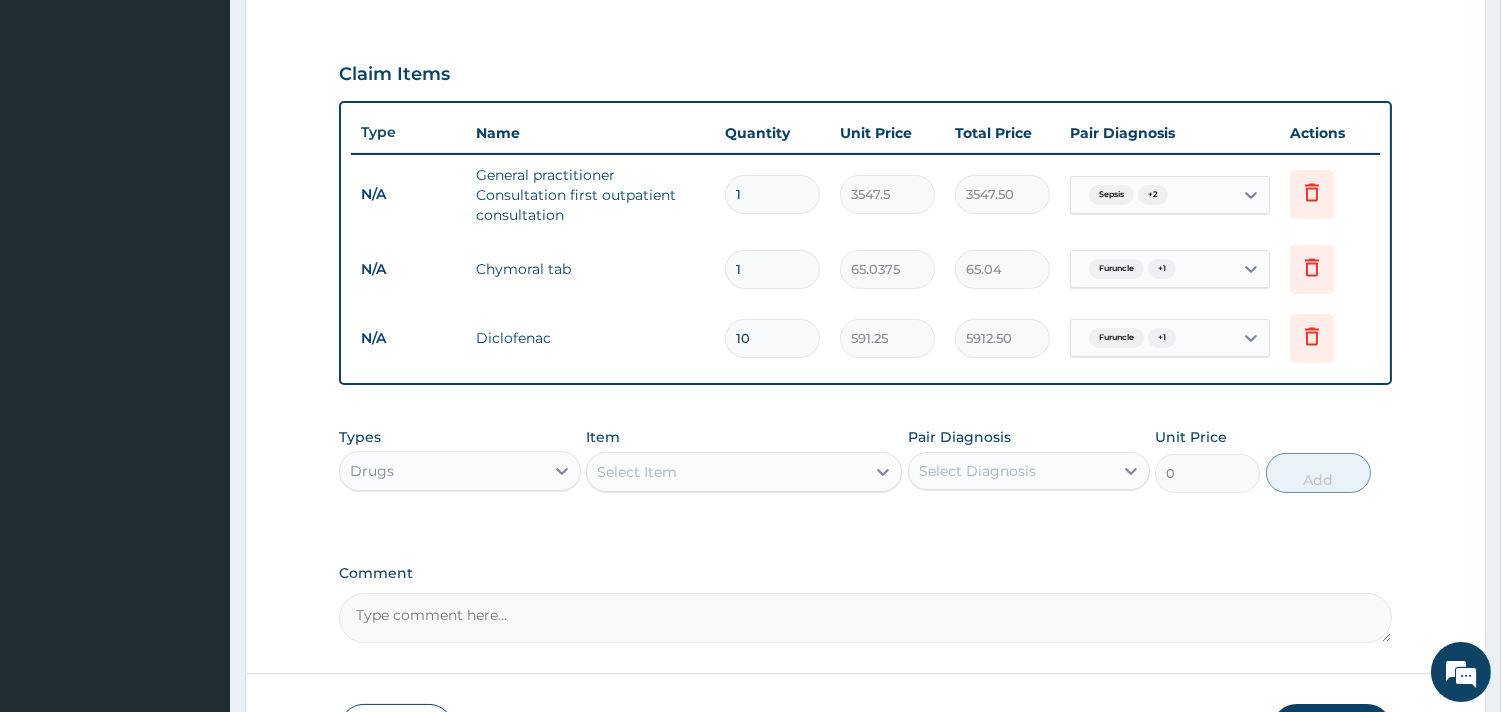 click on "Select Item" at bounding box center (726, 472) 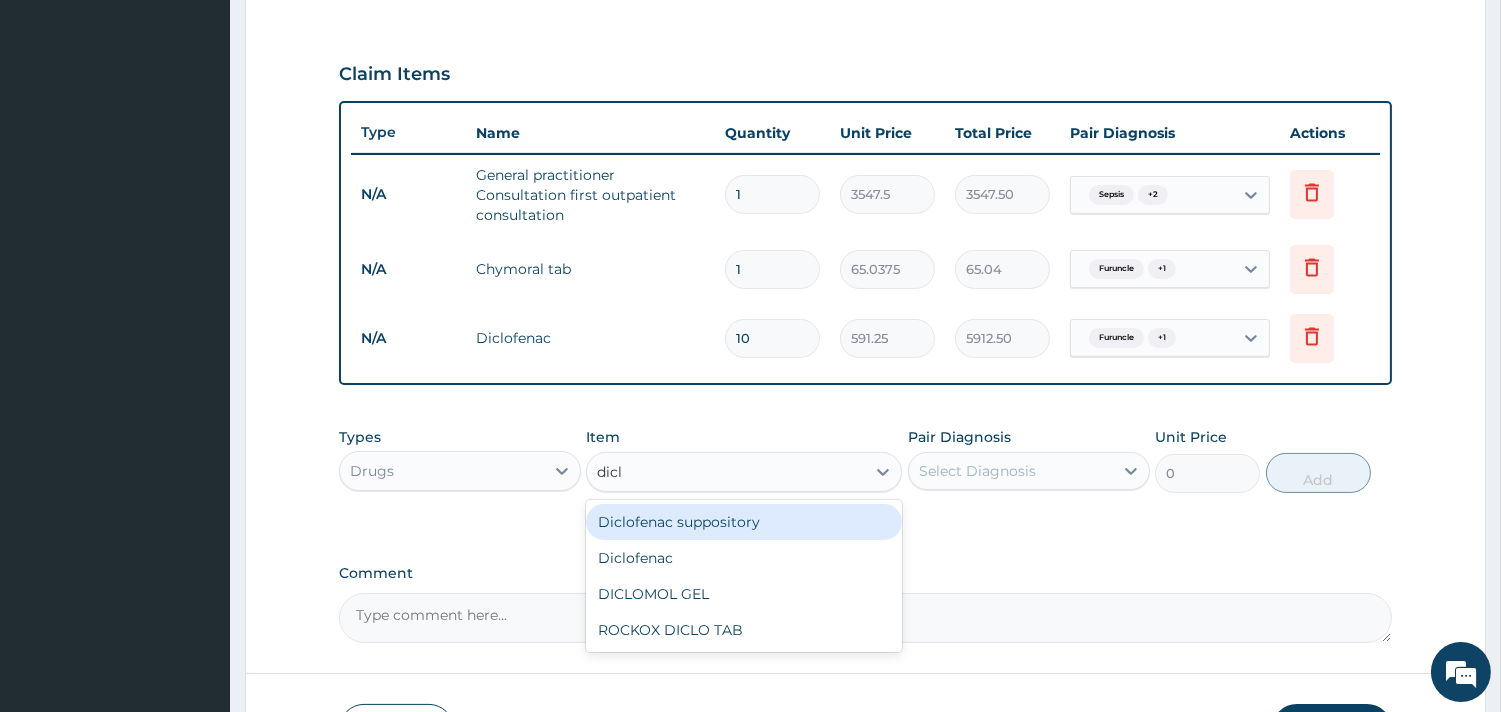 type on "diclo" 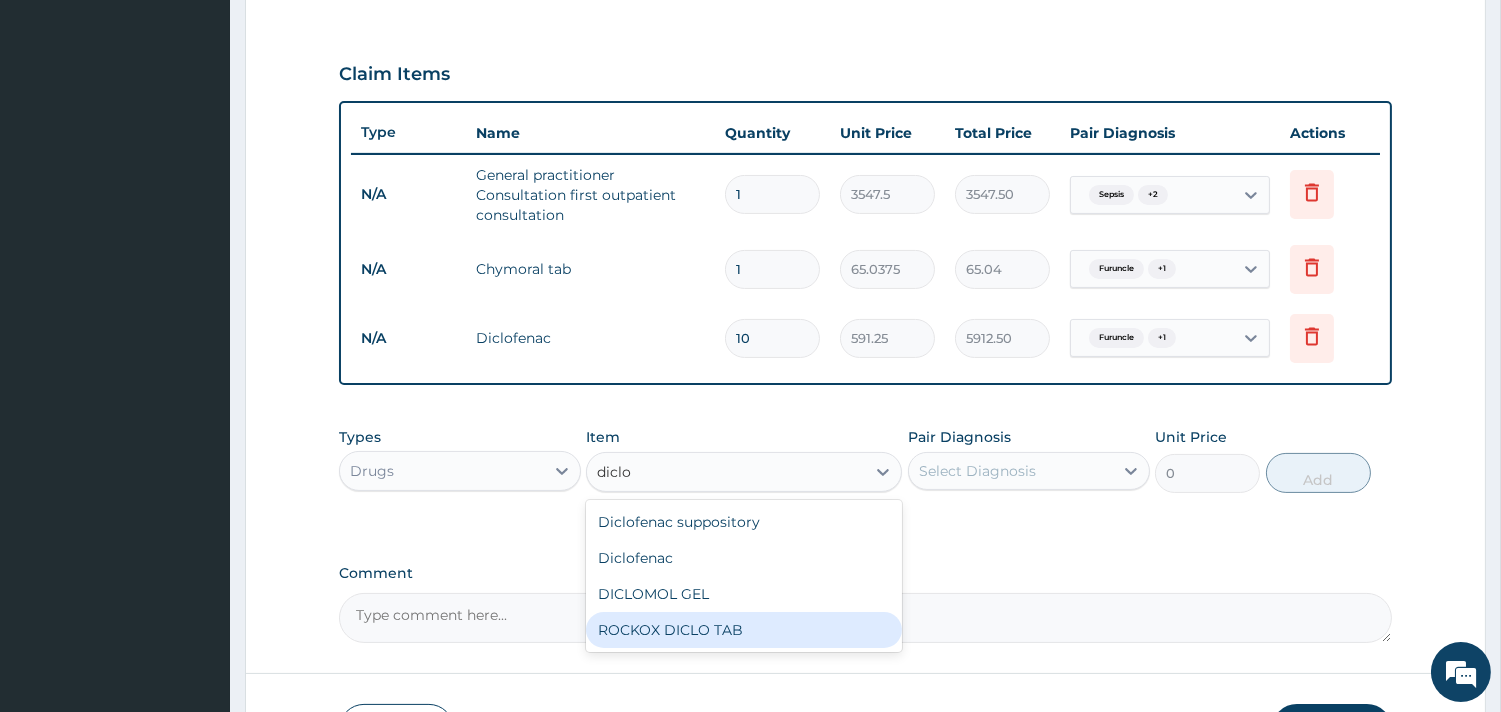 click on "ROCKOX DICLO TAB" at bounding box center (744, 630) 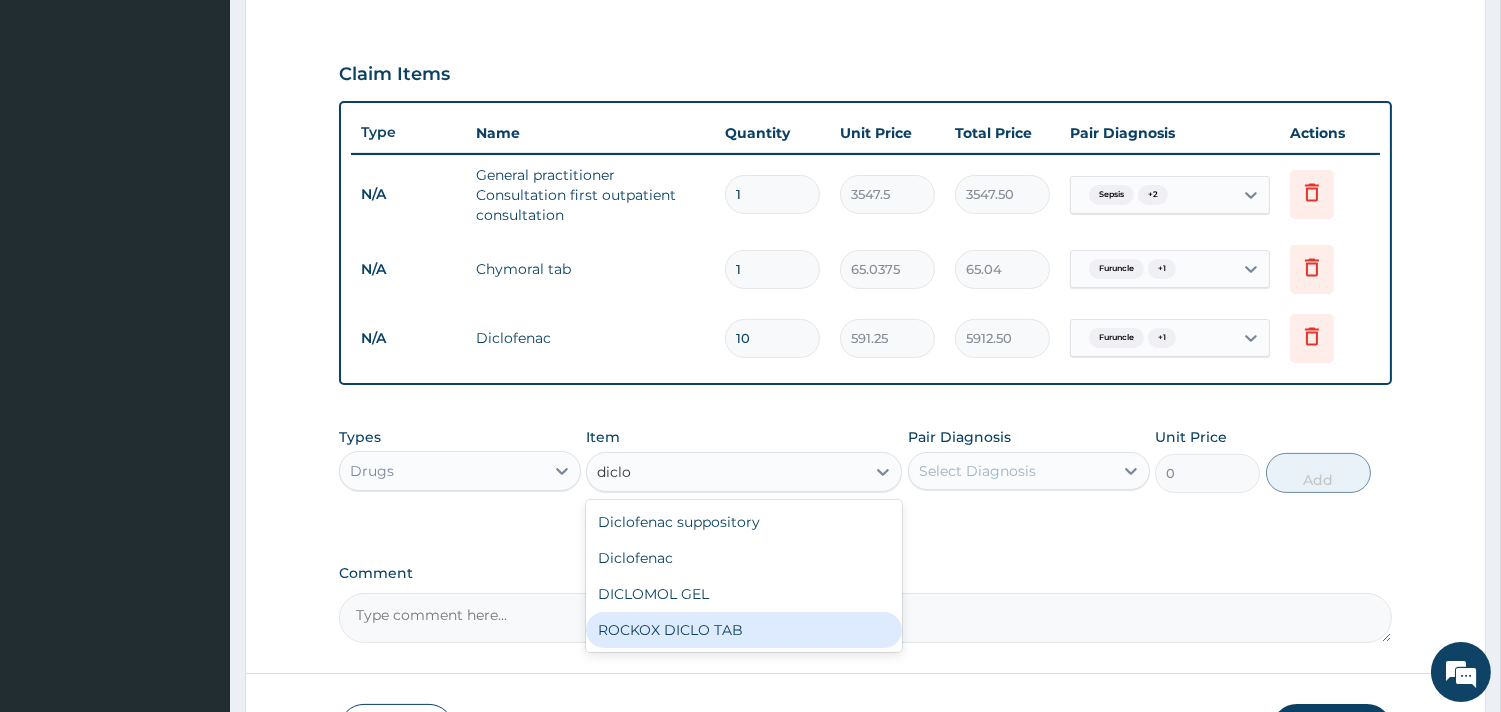 type 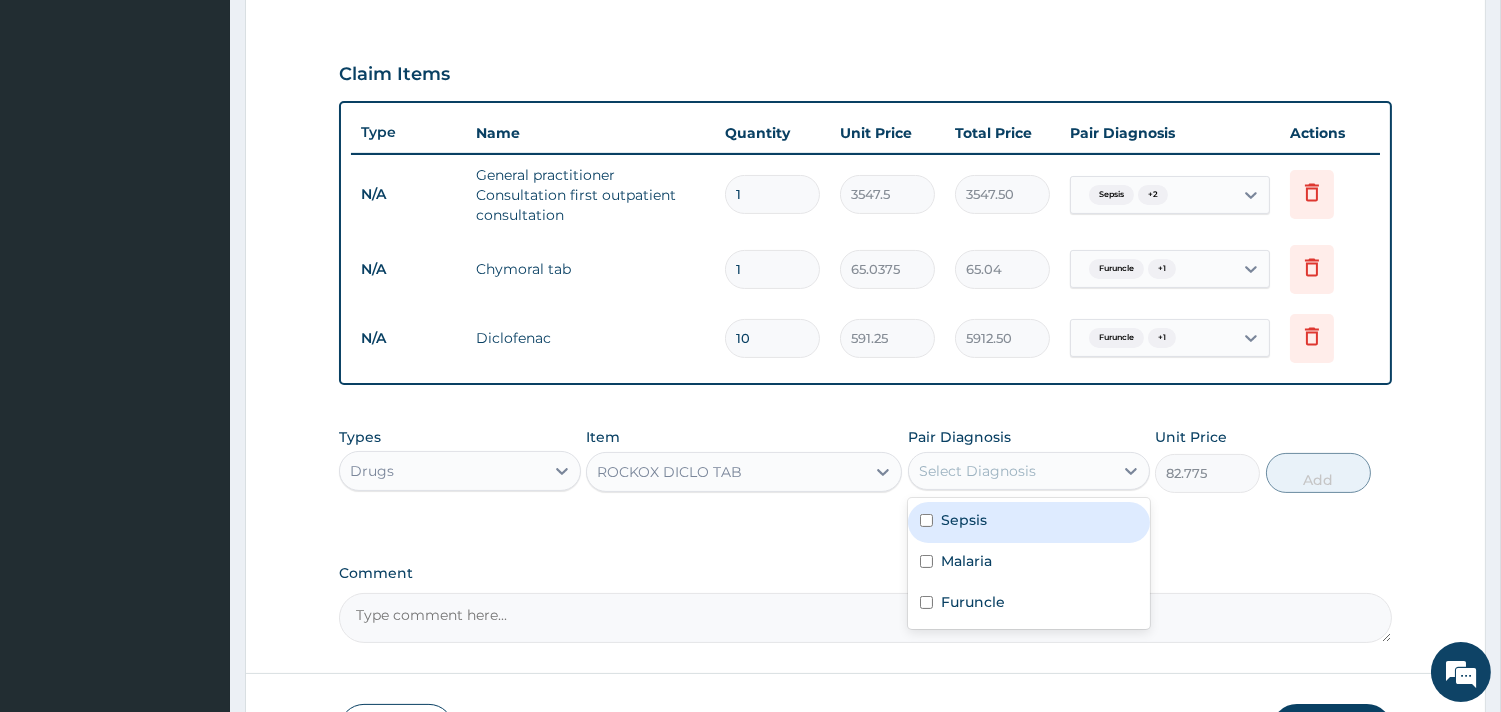 click on "Select Diagnosis" at bounding box center (977, 471) 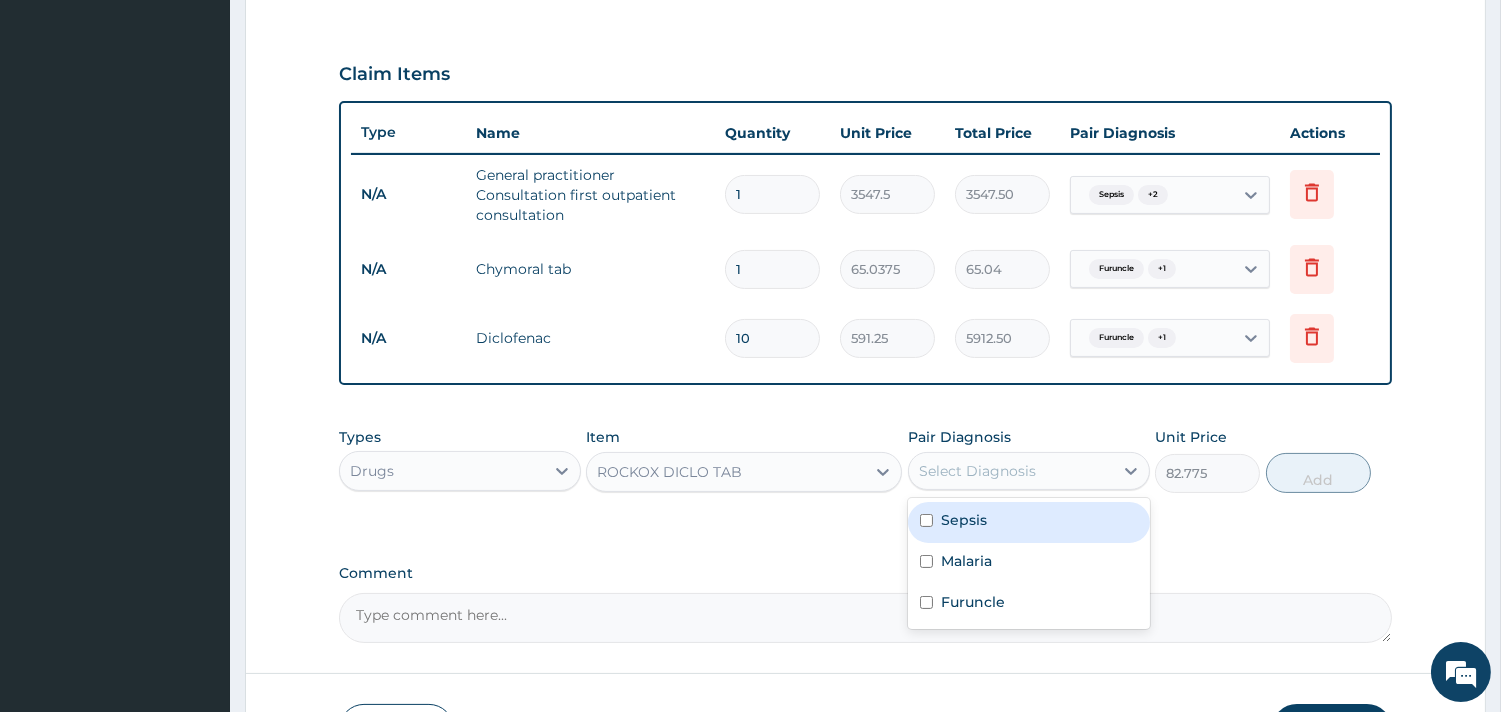 click on "Sepsis" at bounding box center (964, 520) 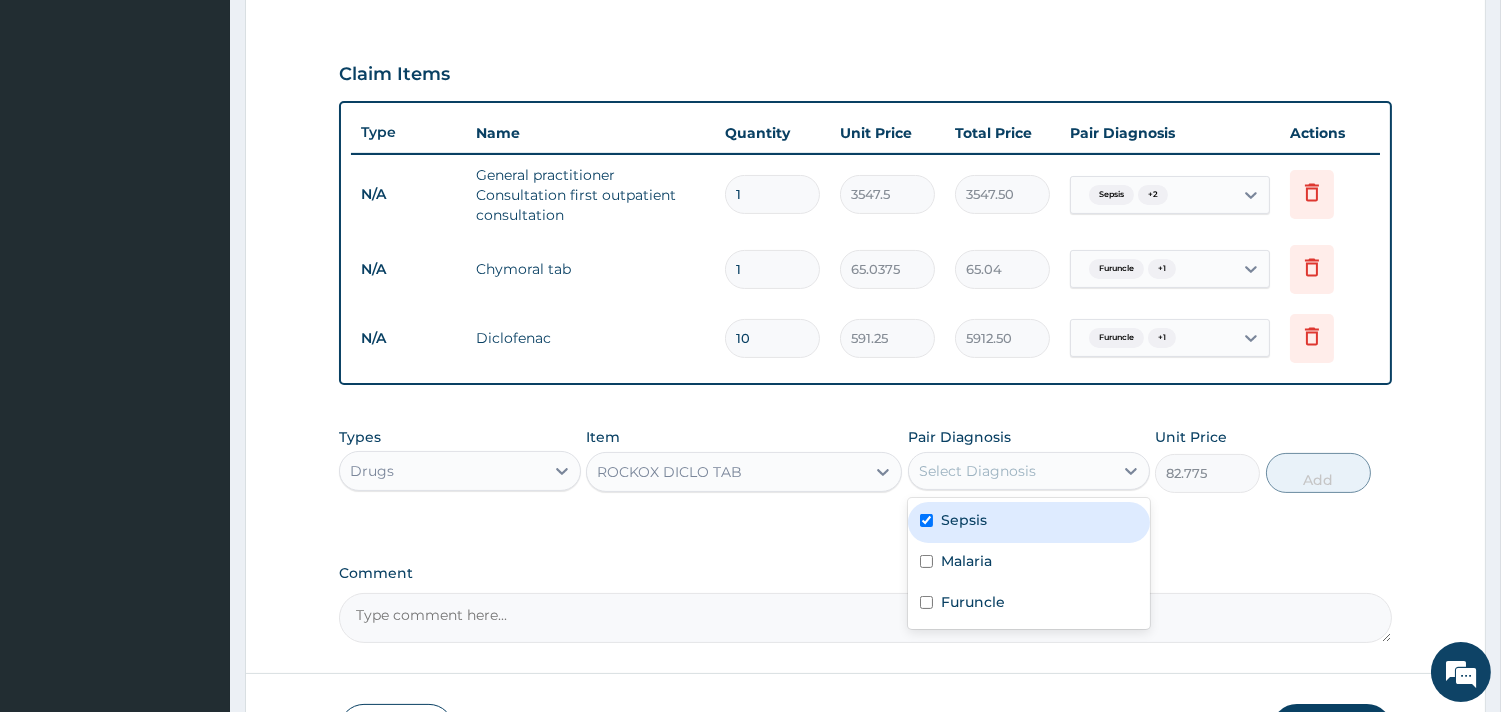checkbox on "true" 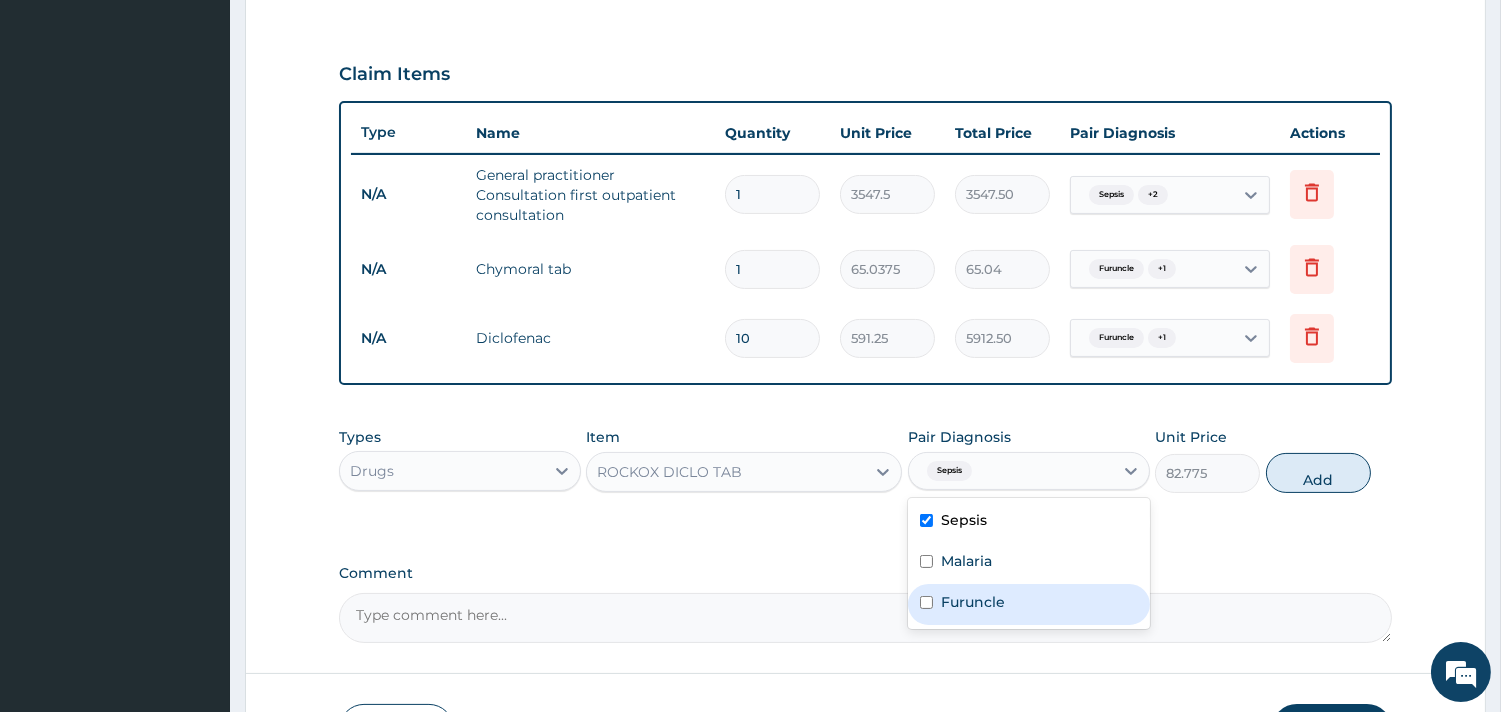 click on "Furuncle" at bounding box center [973, 602] 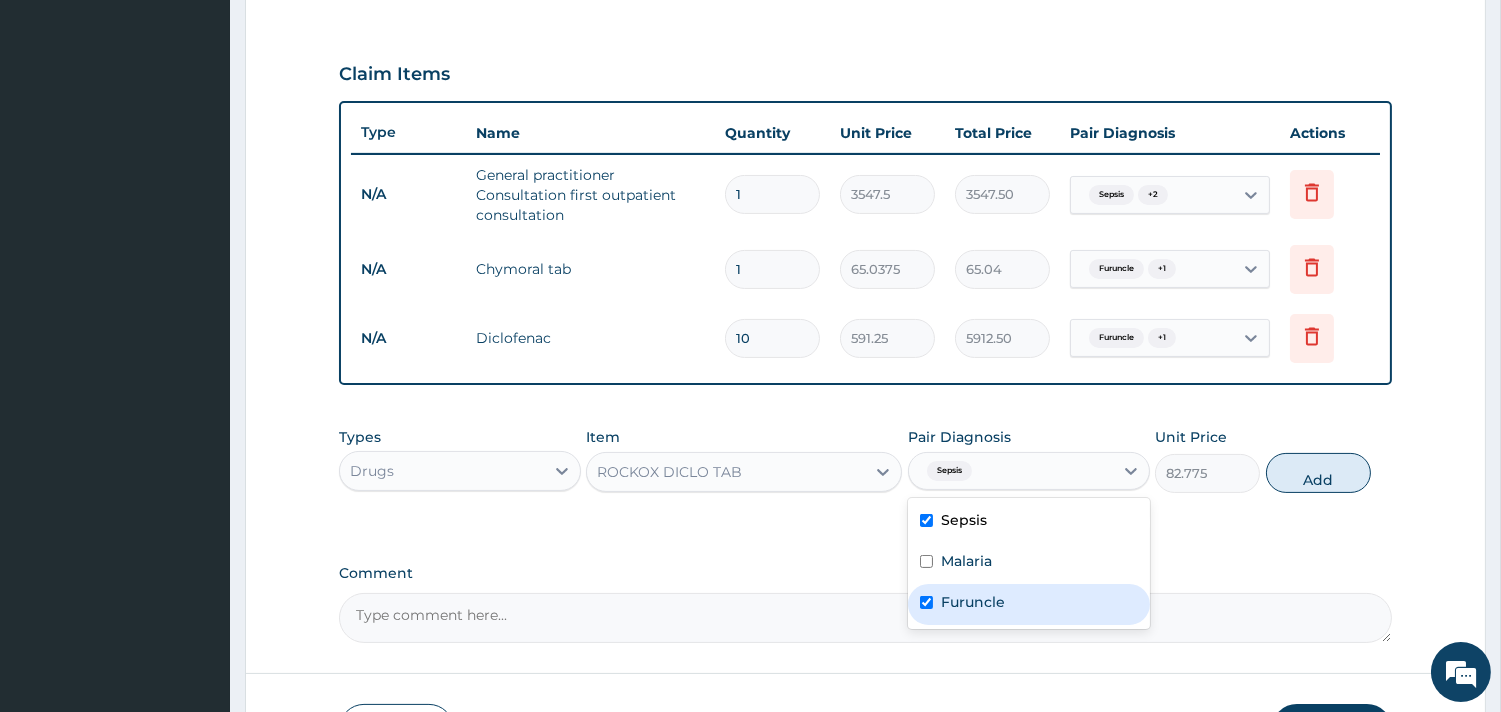 checkbox on "true" 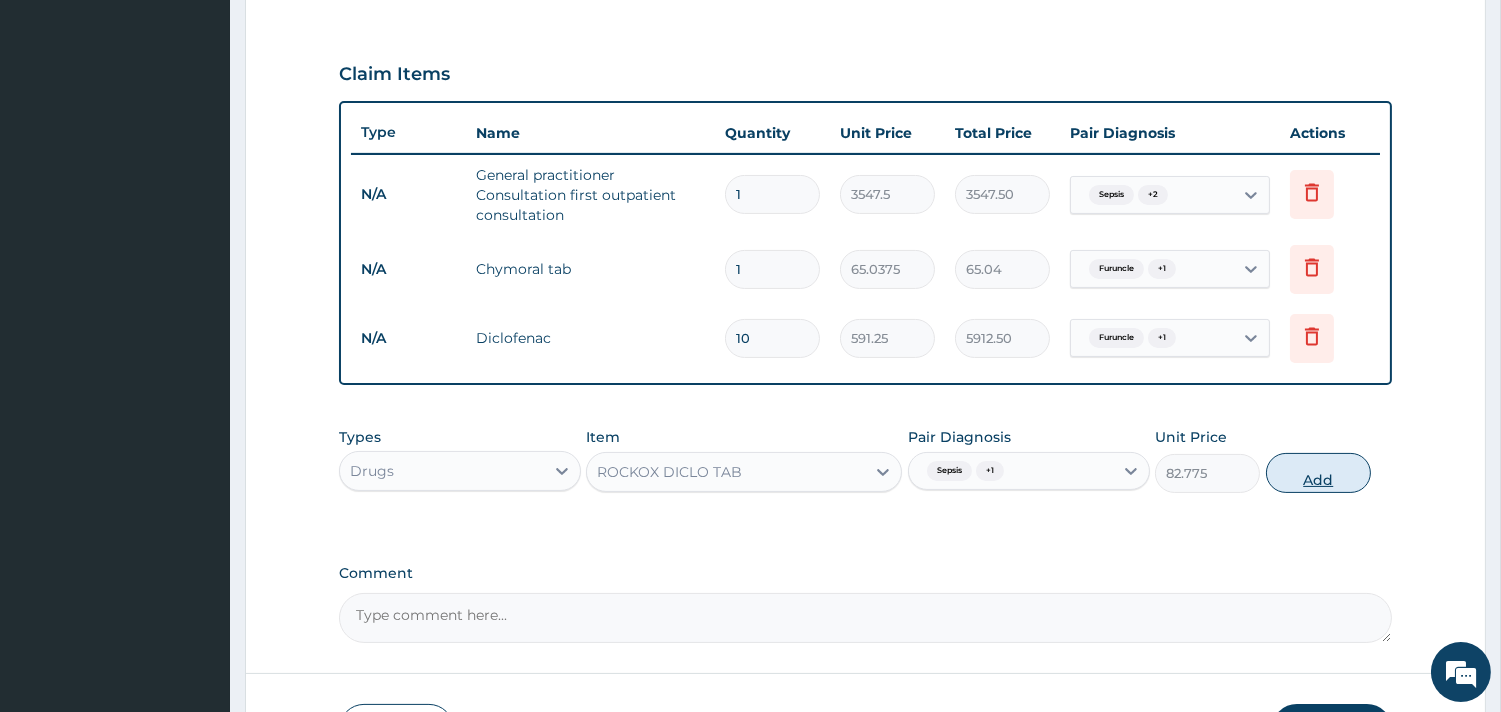 click on "Add" at bounding box center [1318, 473] 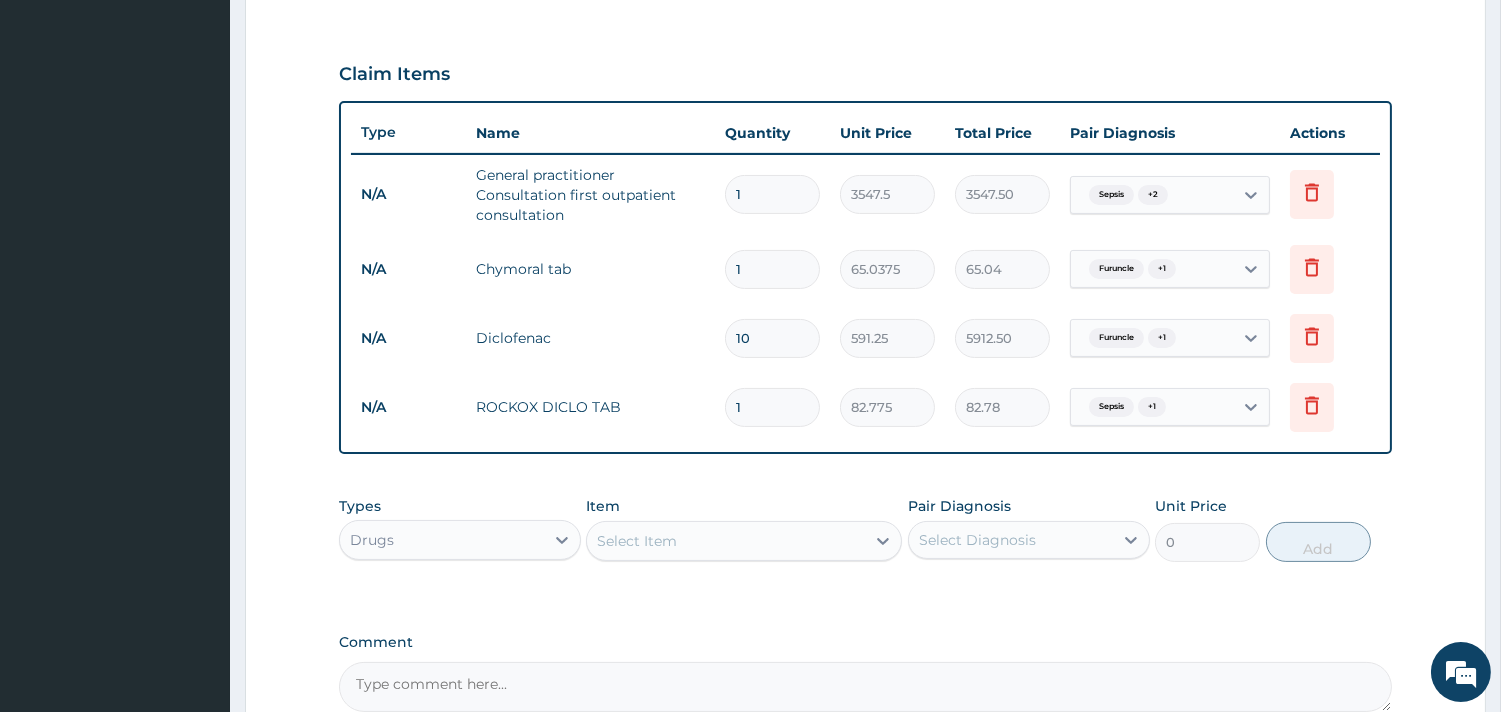 type on "10" 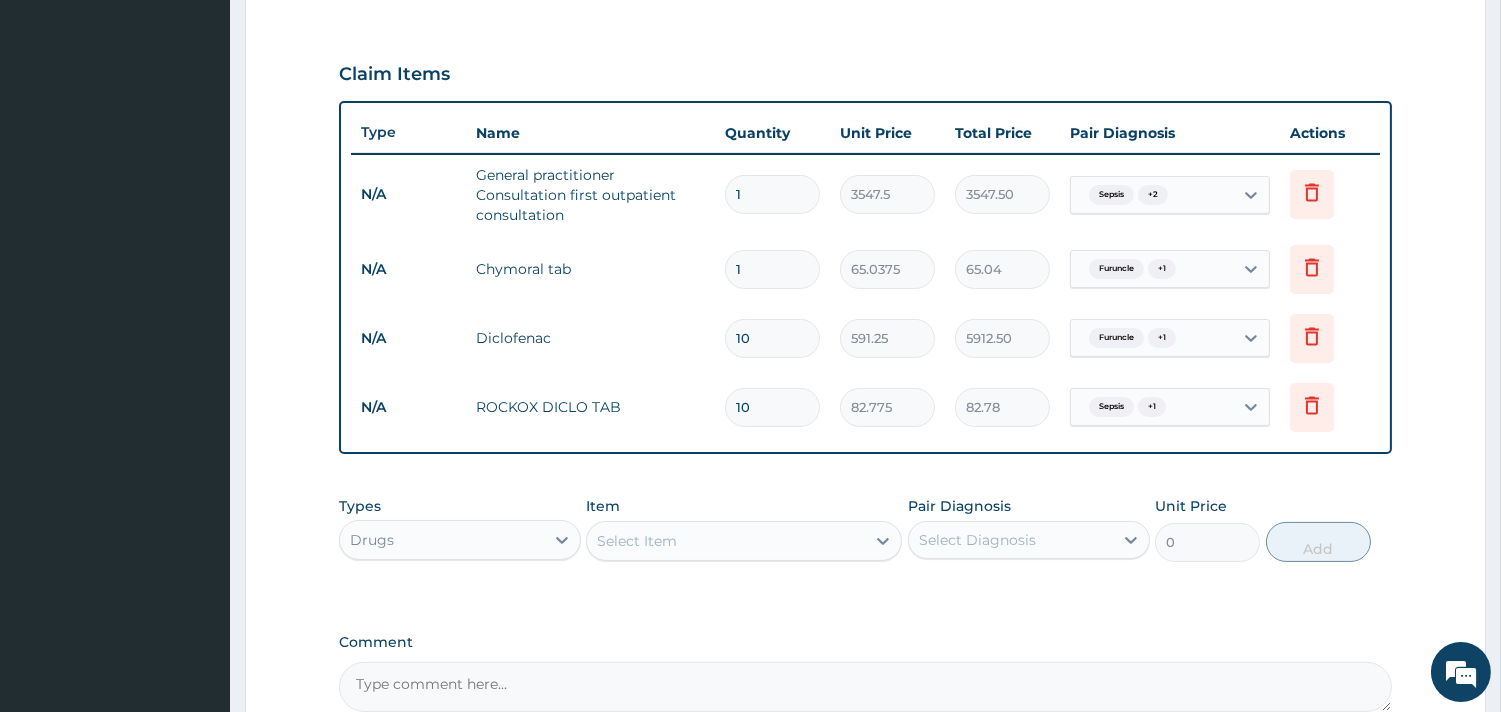 type on "827.75" 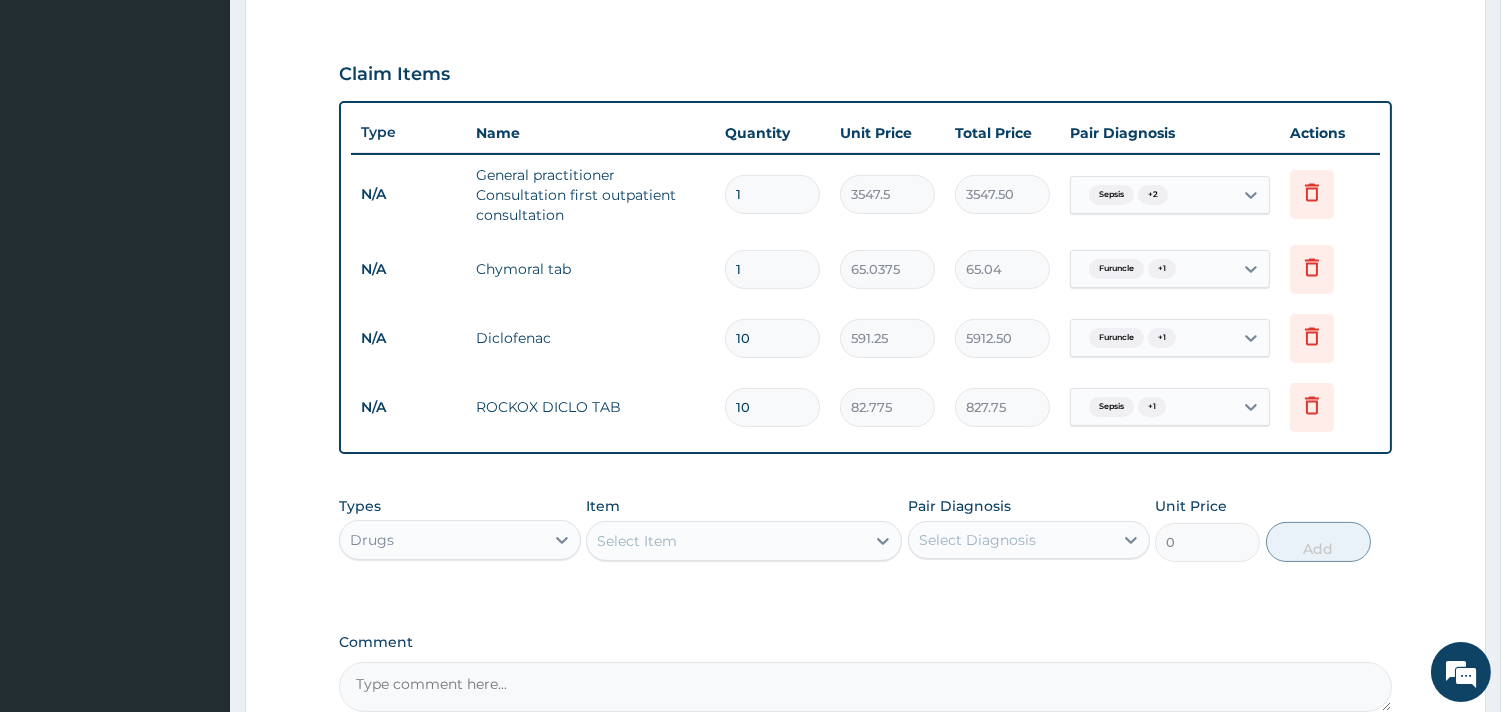 type on "10" 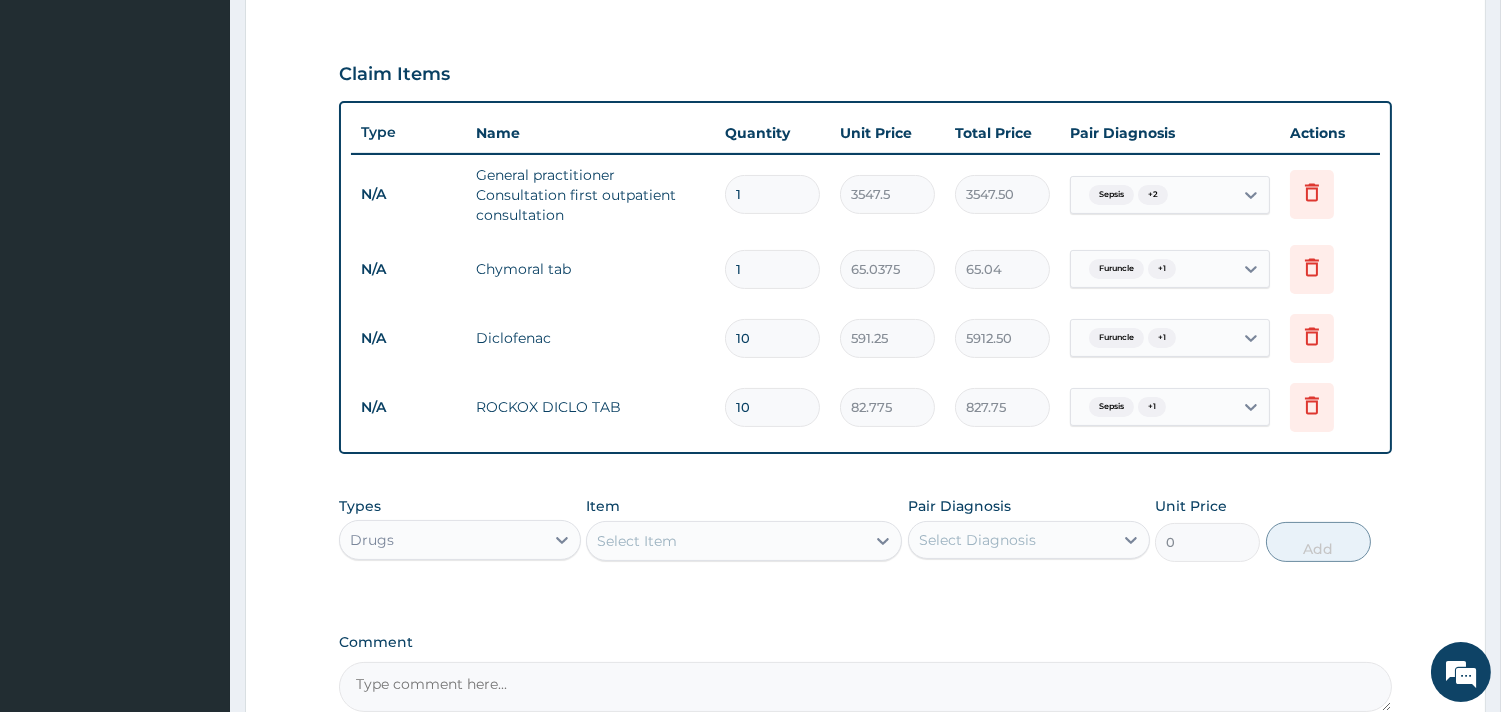 type on "1" 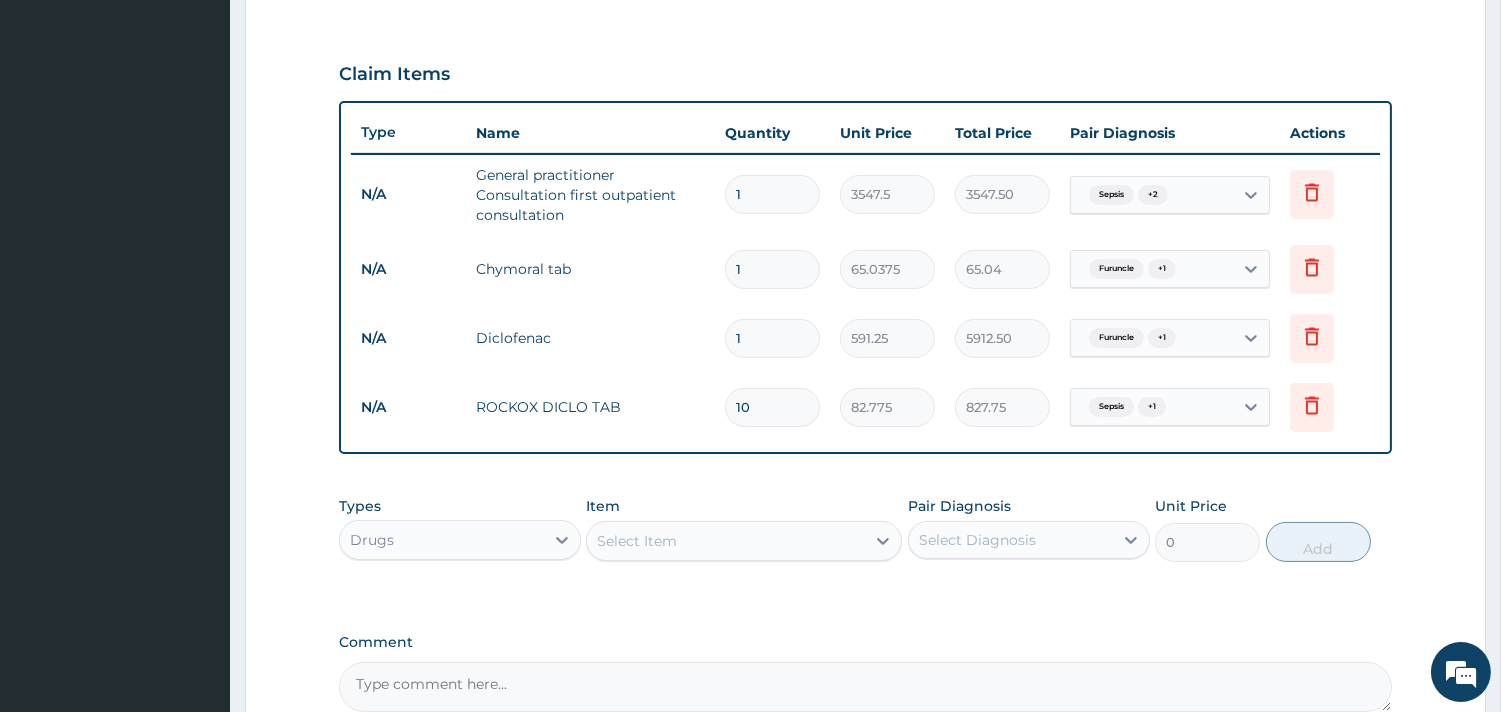 type on "591.25" 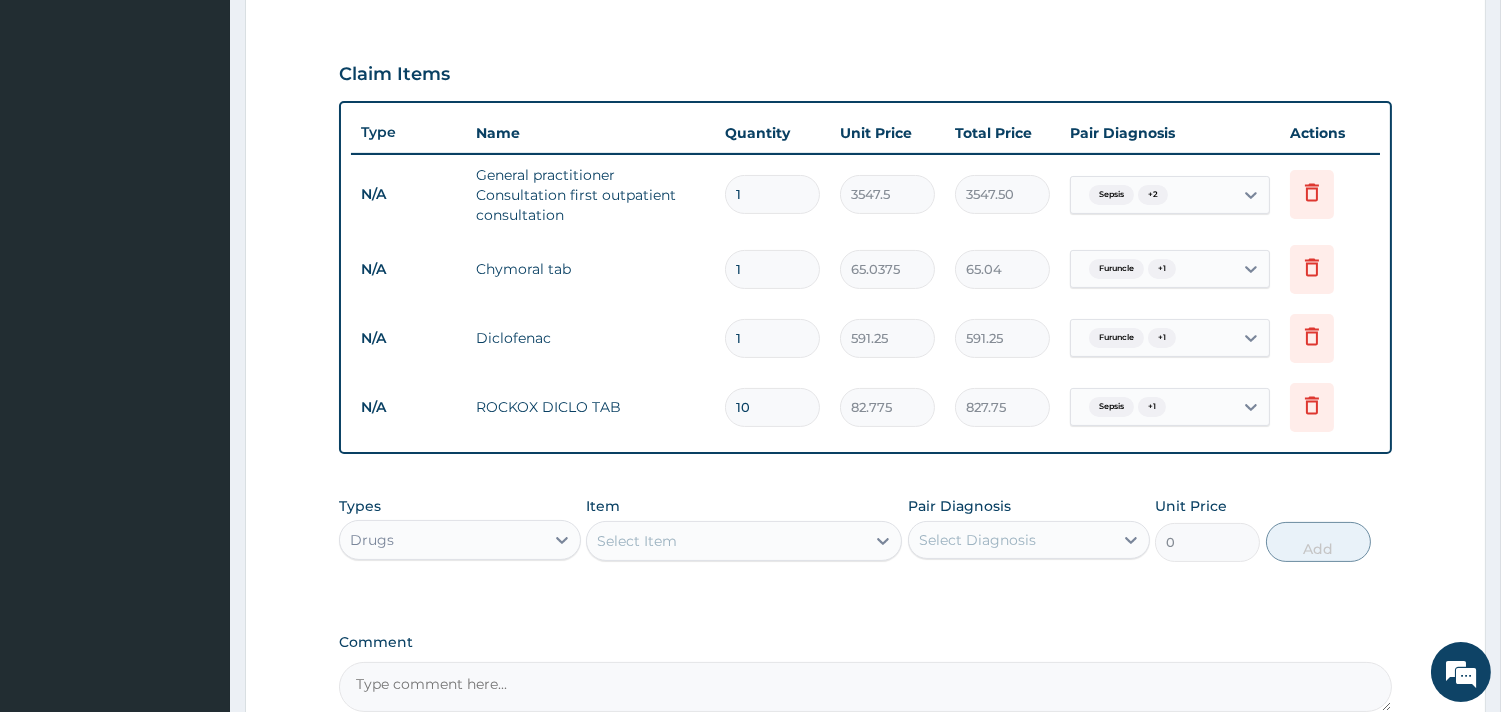 type 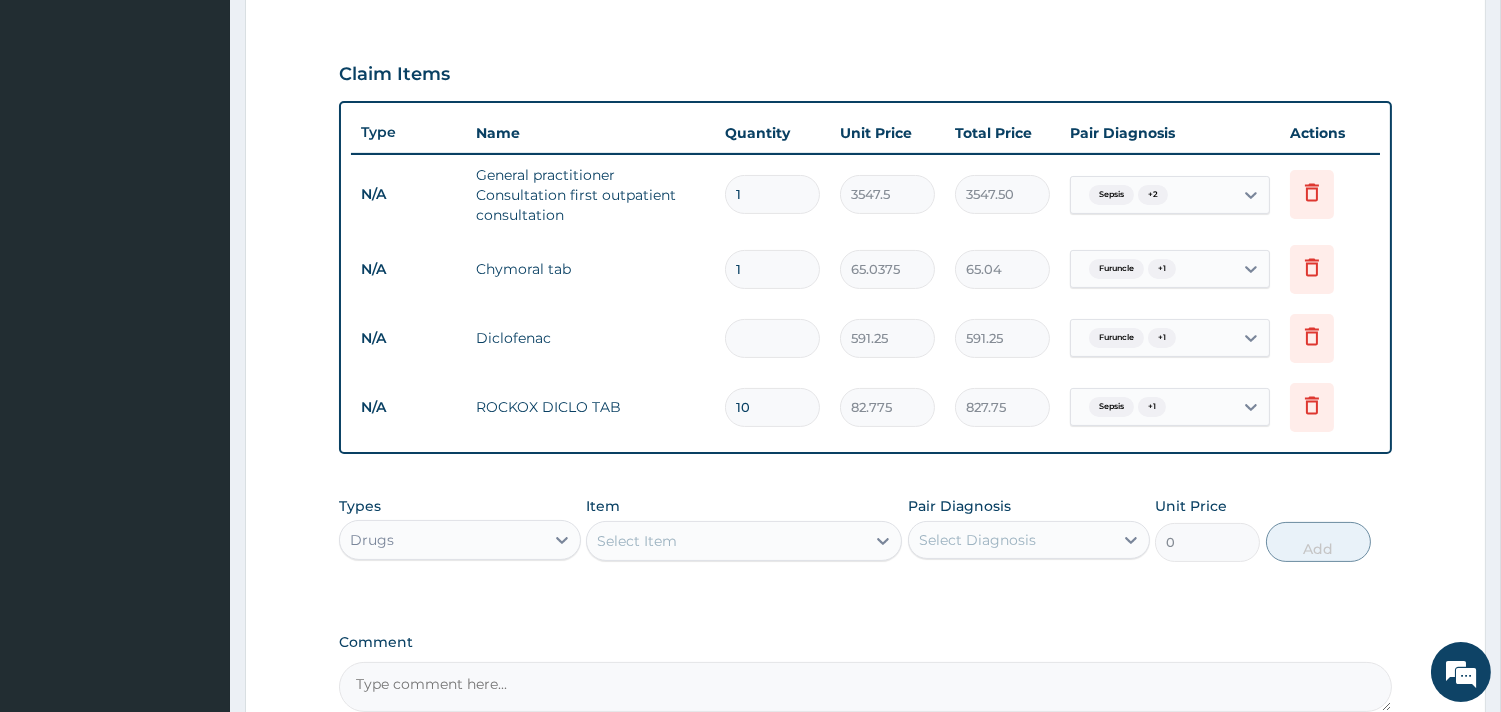 type on "0.00" 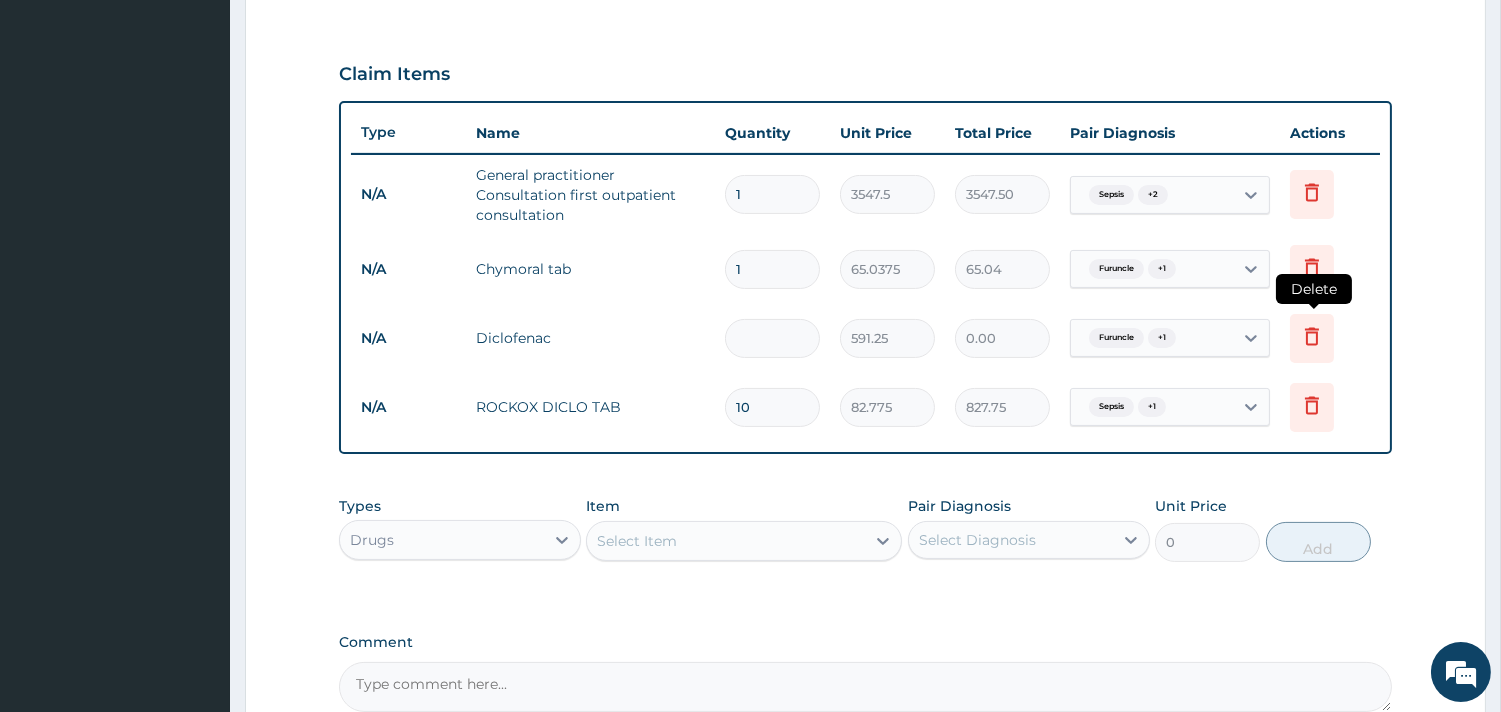 click 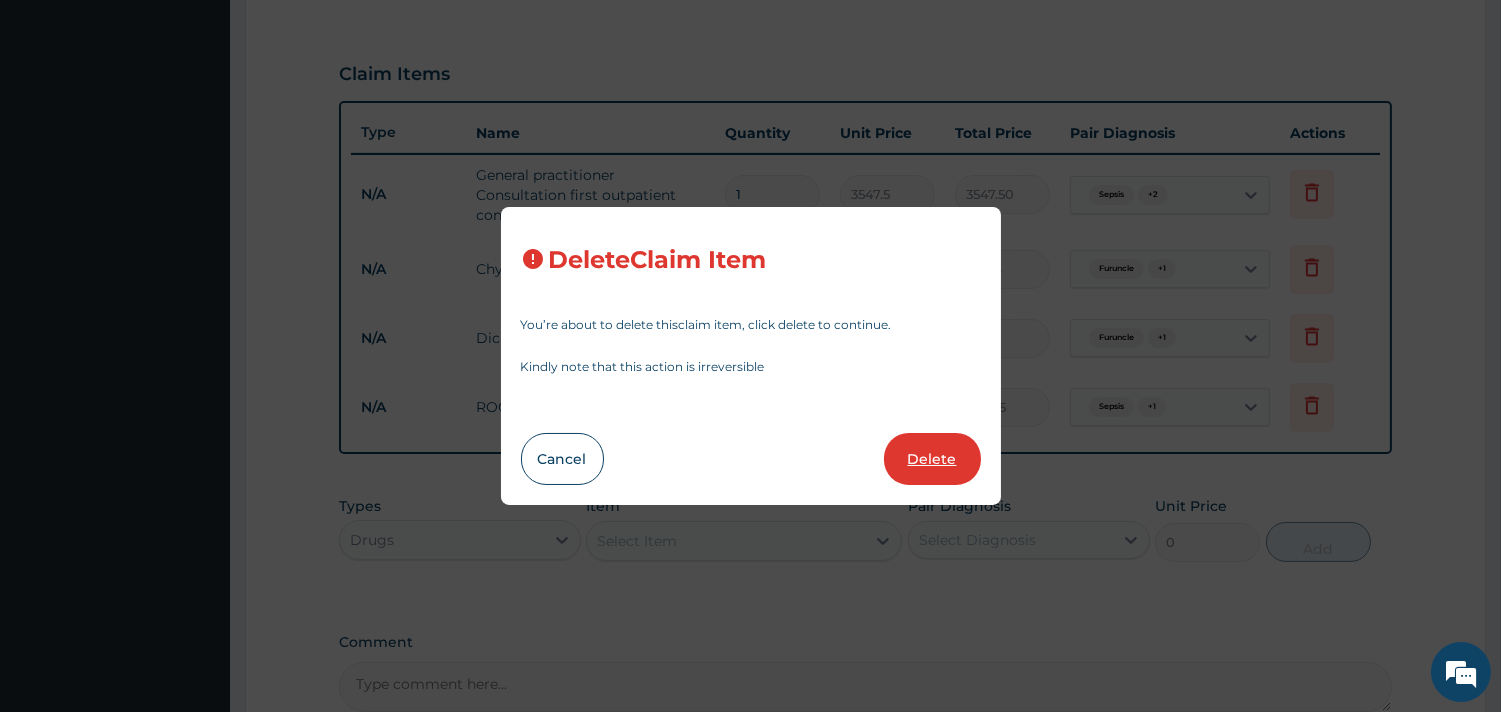 click on "Delete" at bounding box center (932, 459) 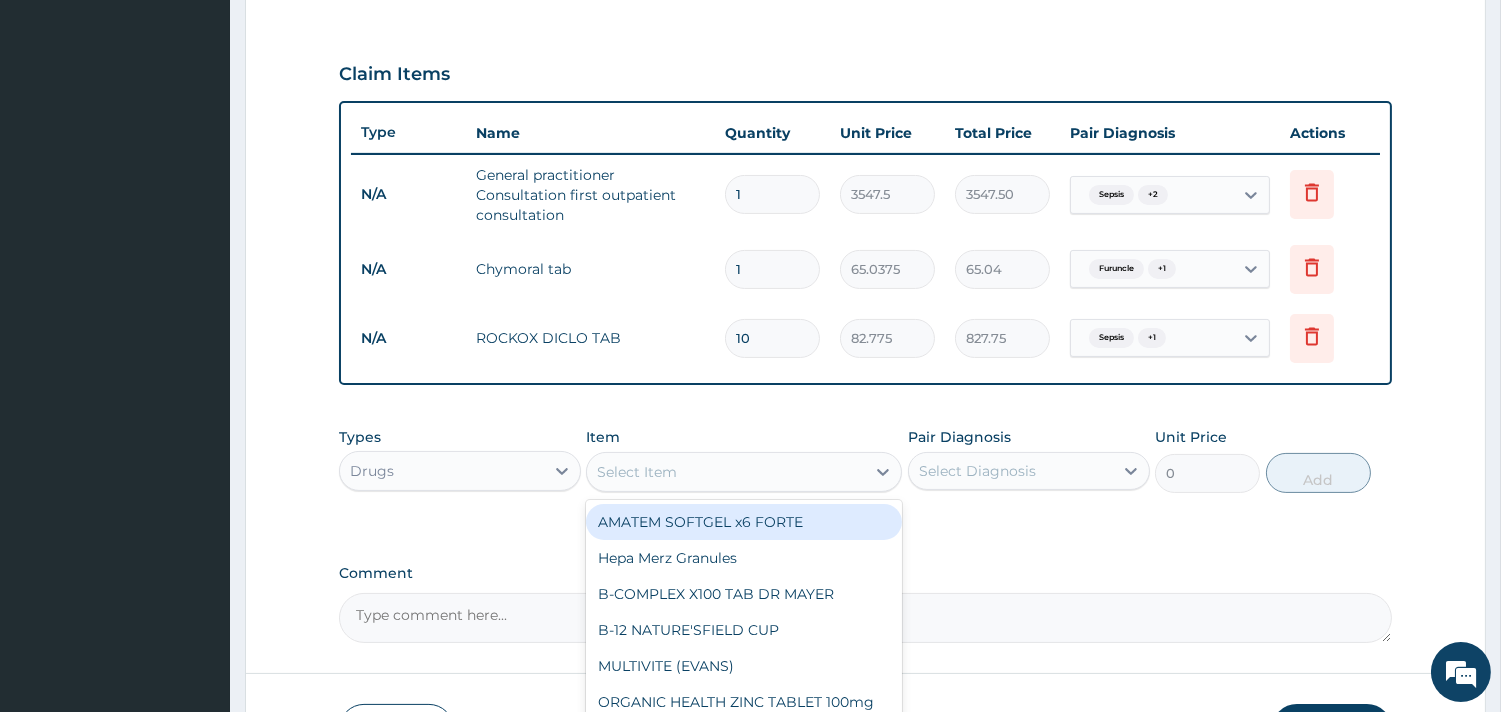 click on "Select Item" at bounding box center [637, 472] 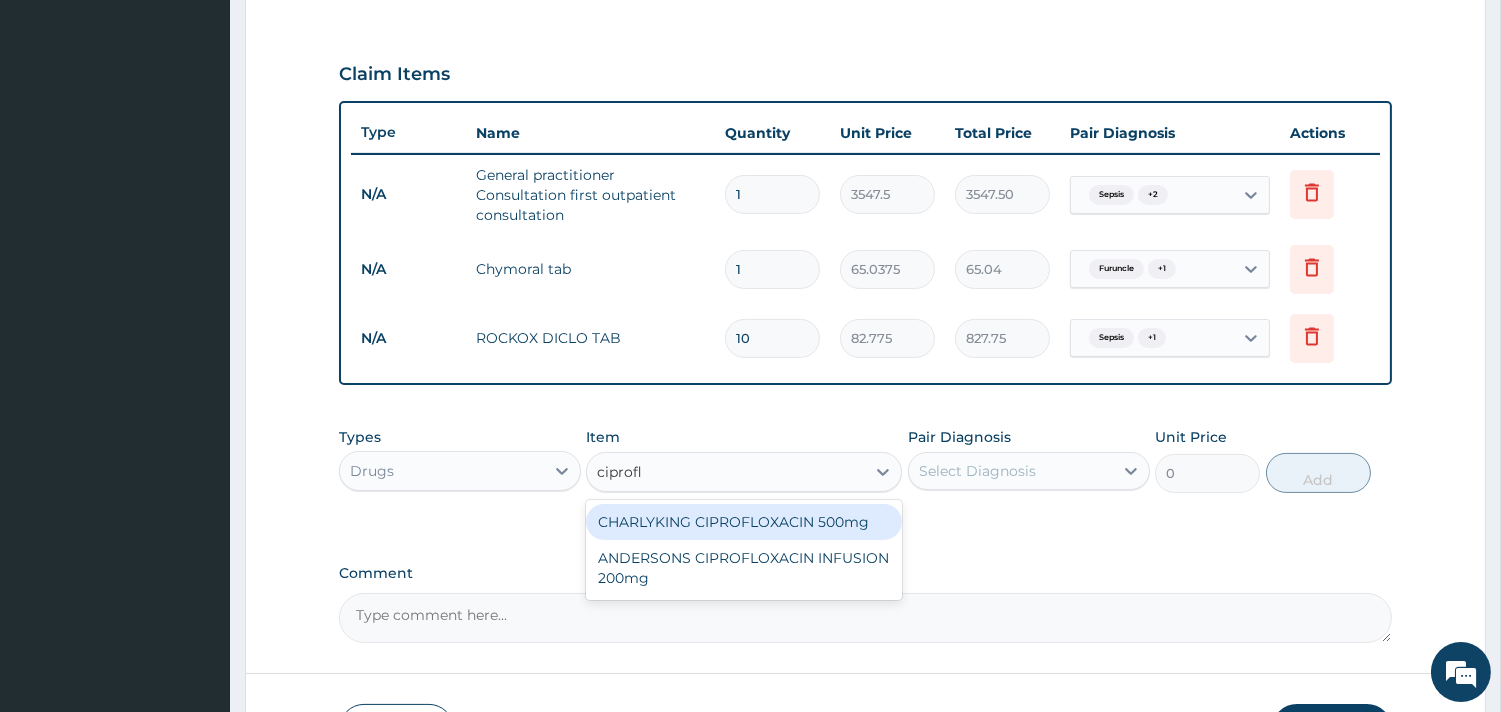 type on "ciproflo" 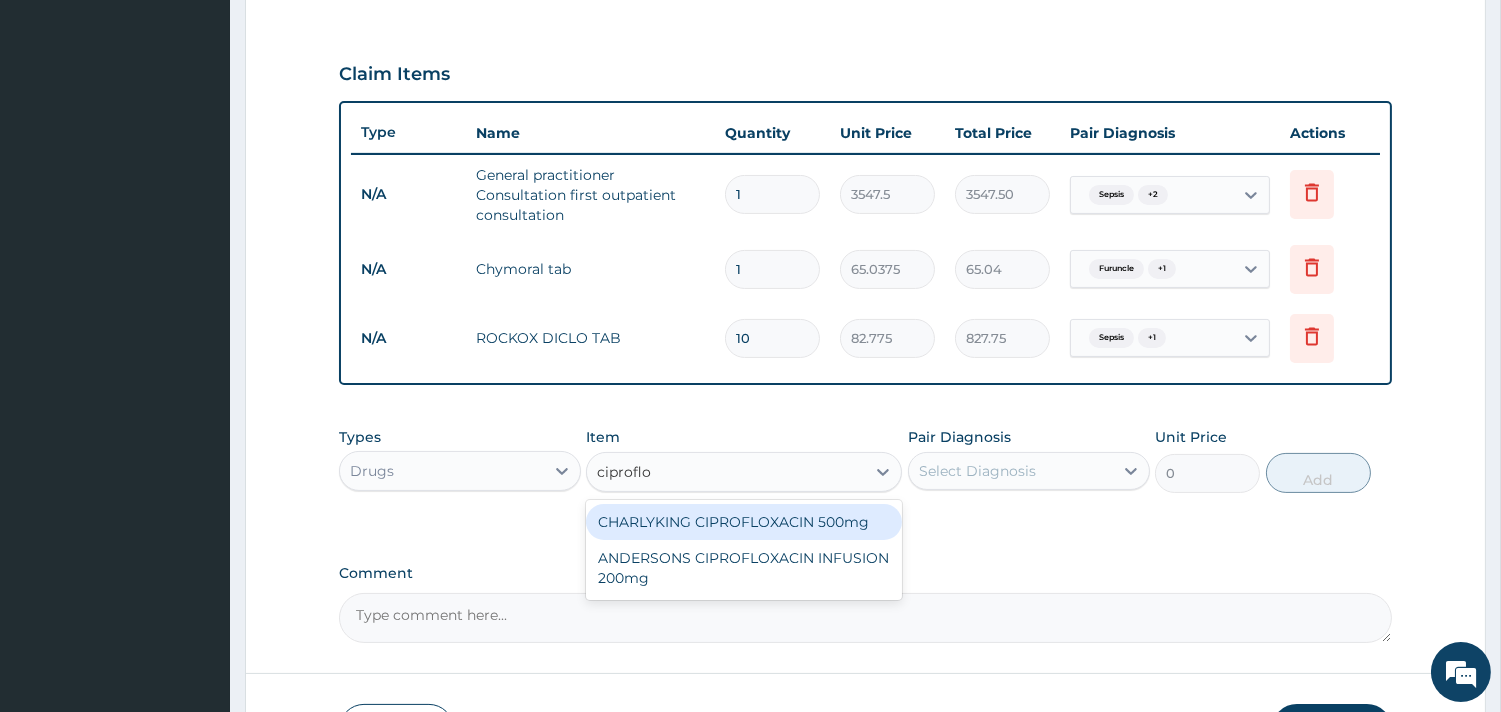 click on "CHARLYKING CIPROFLOXACIN 500mg" at bounding box center (744, 522) 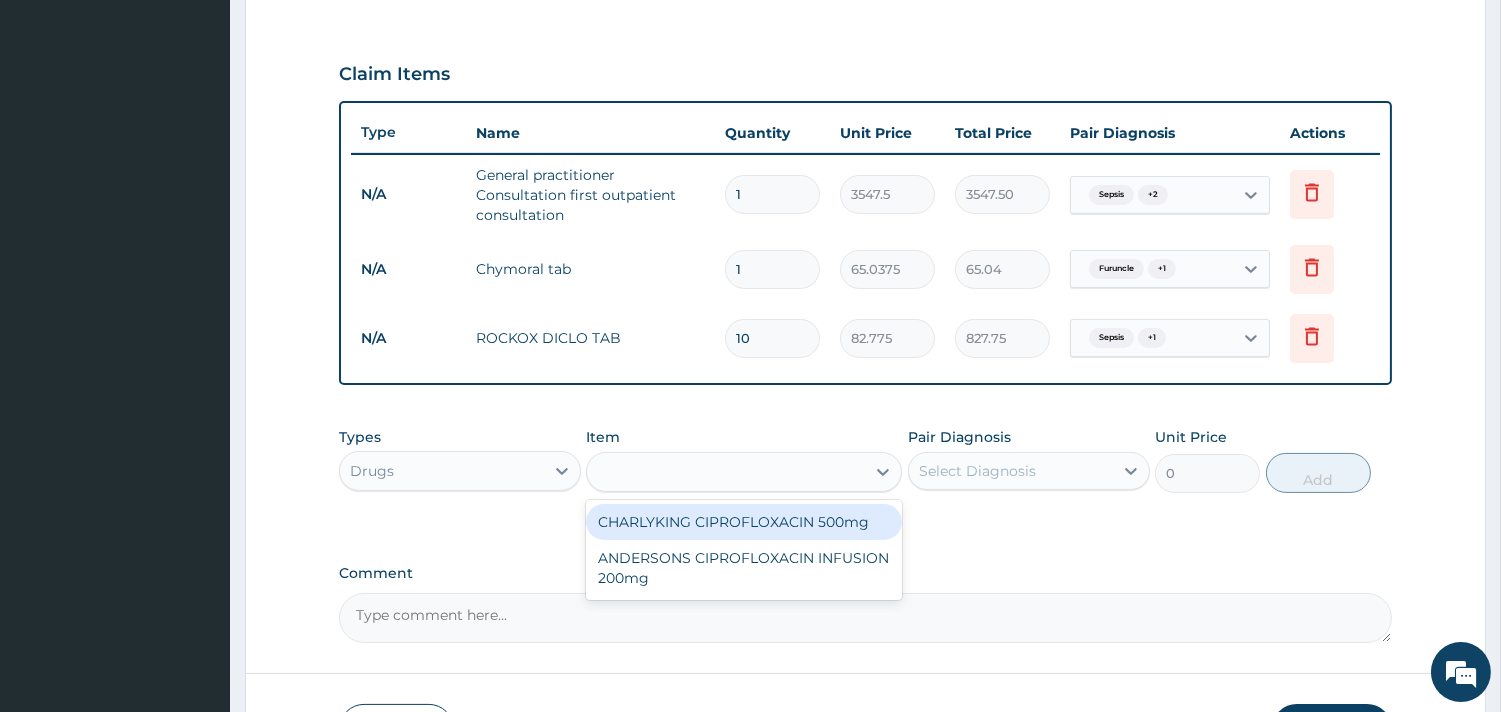 type on "177.375" 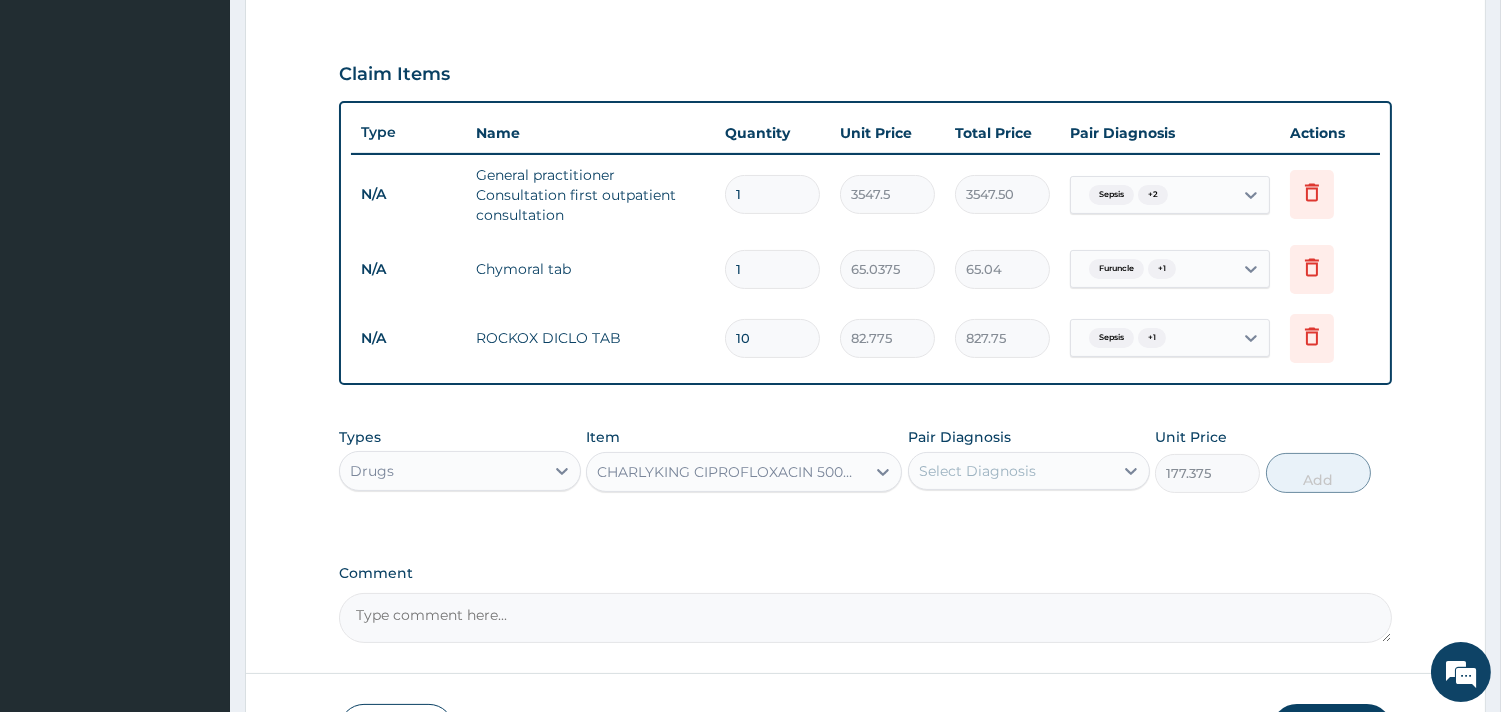 click on "Select Diagnosis" at bounding box center (977, 471) 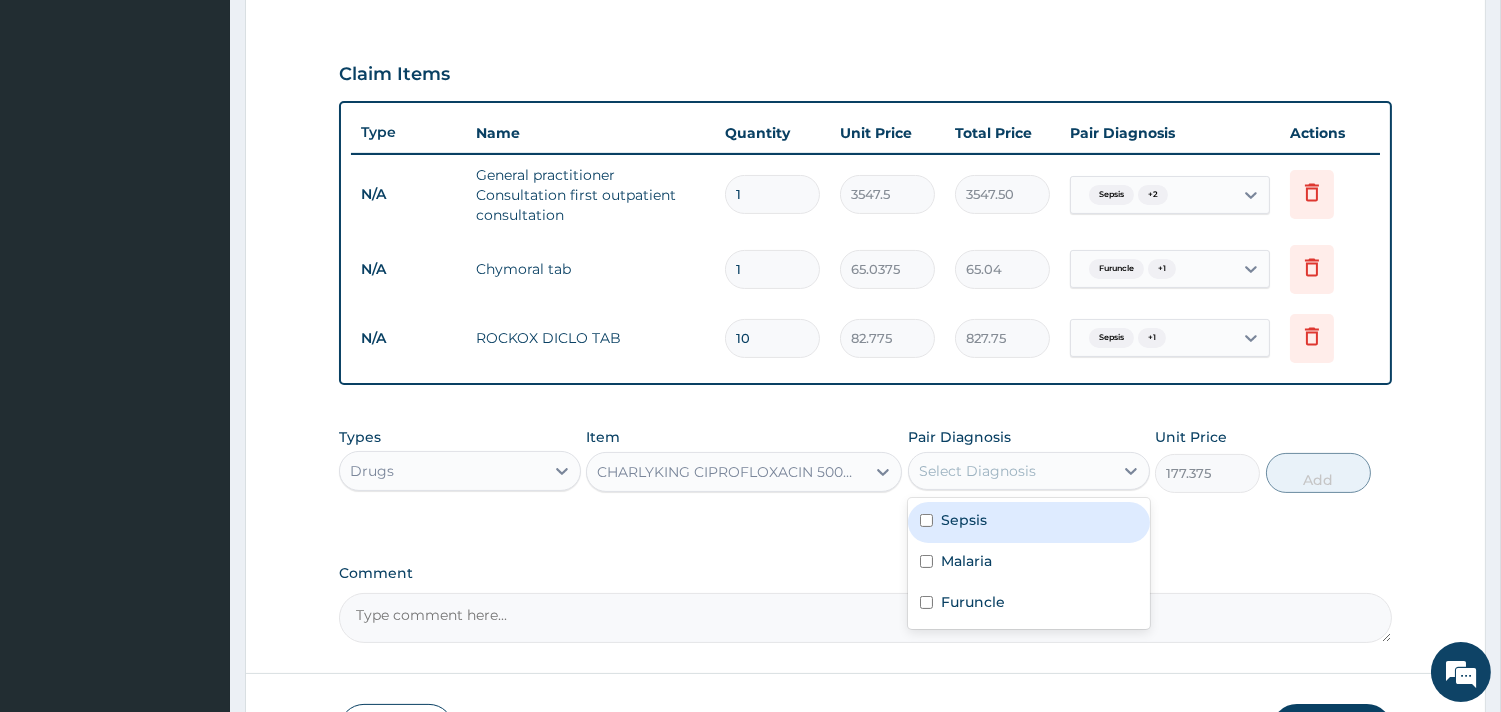 click on "Sepsis" at bounding box center (964, 520) 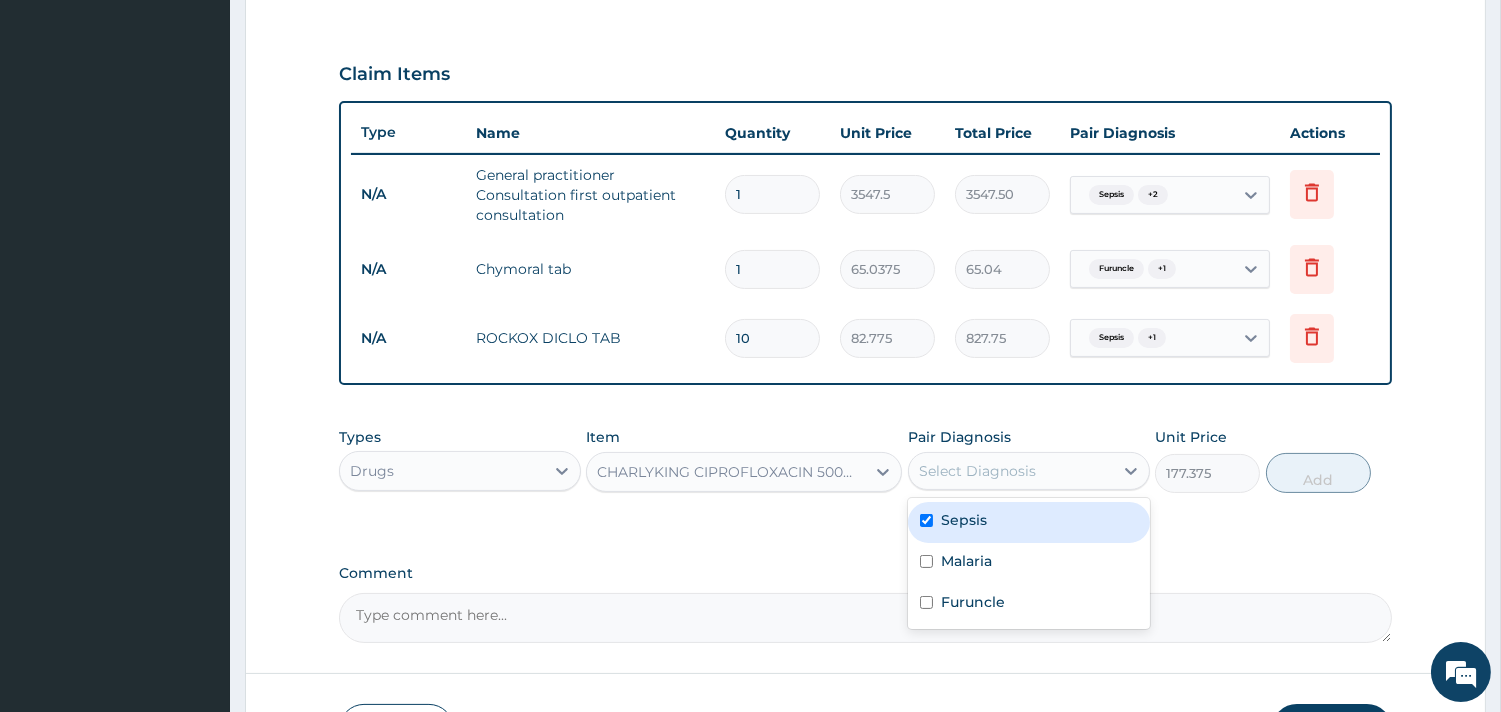checkbox on "true" 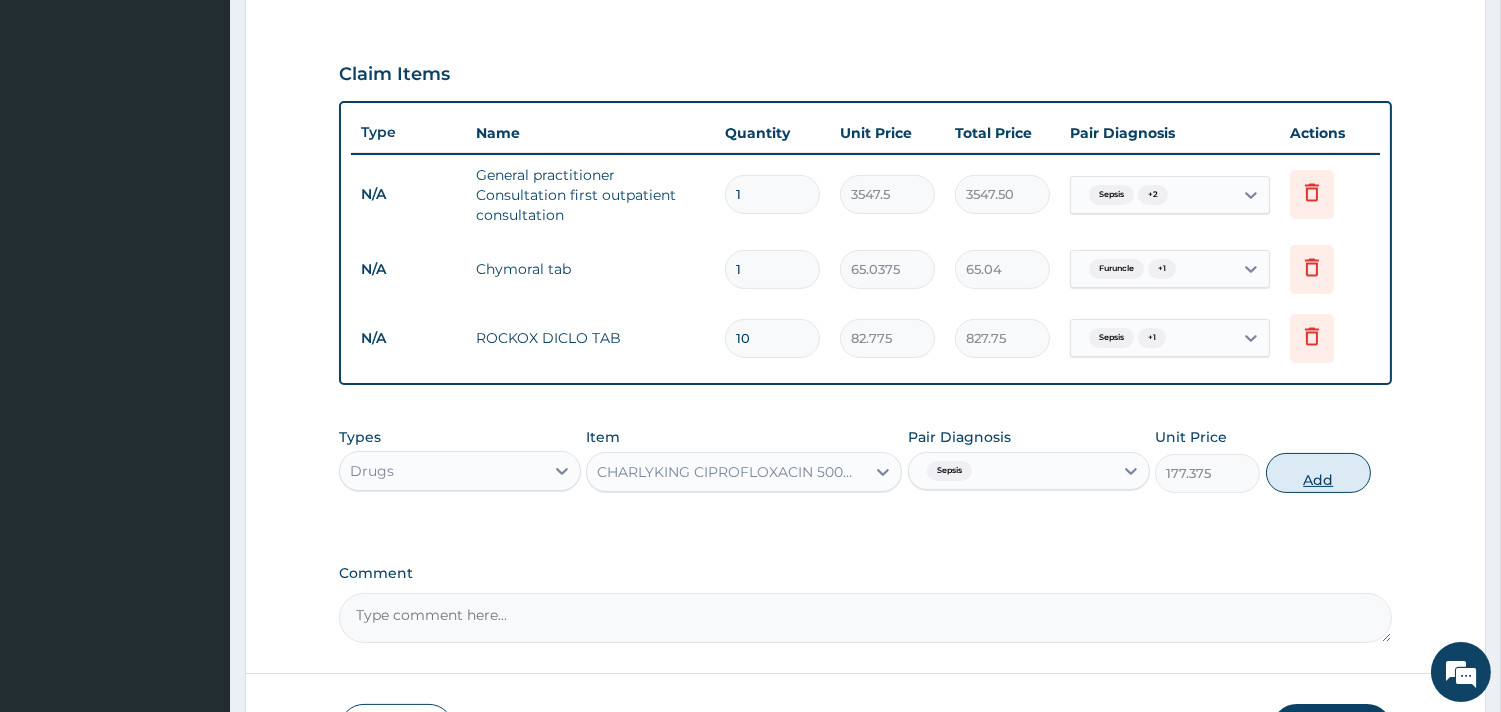 click on "Add" at bounding box center (1318, 473) 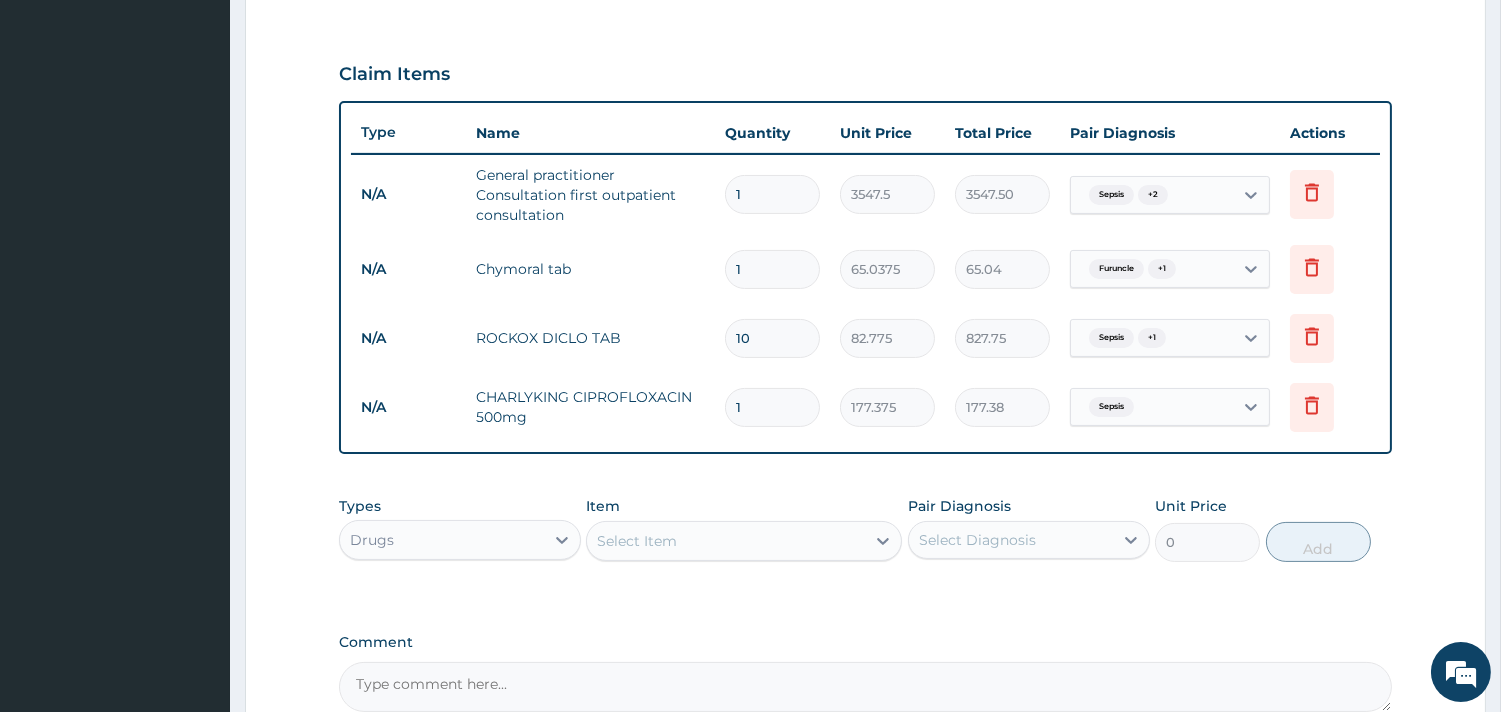 type on "14" 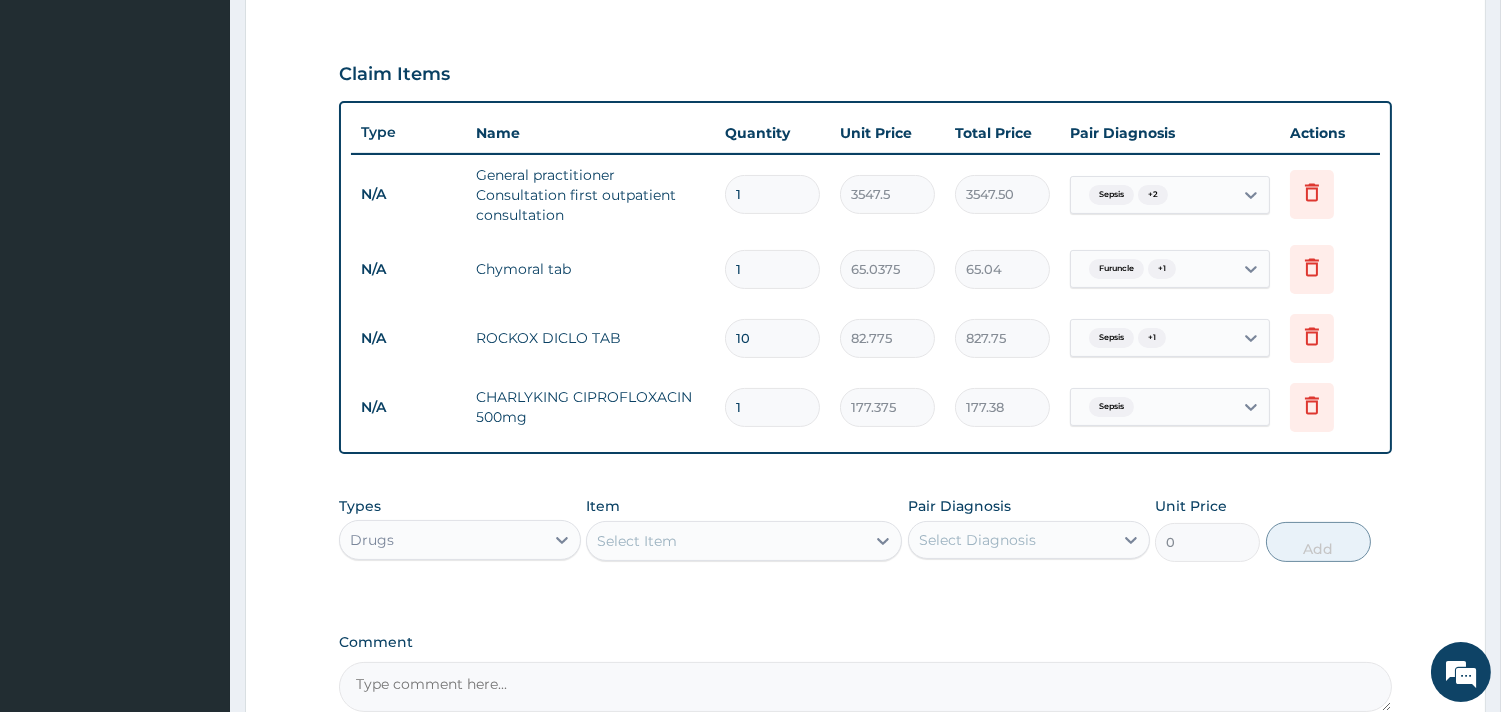 type on "2483.25" 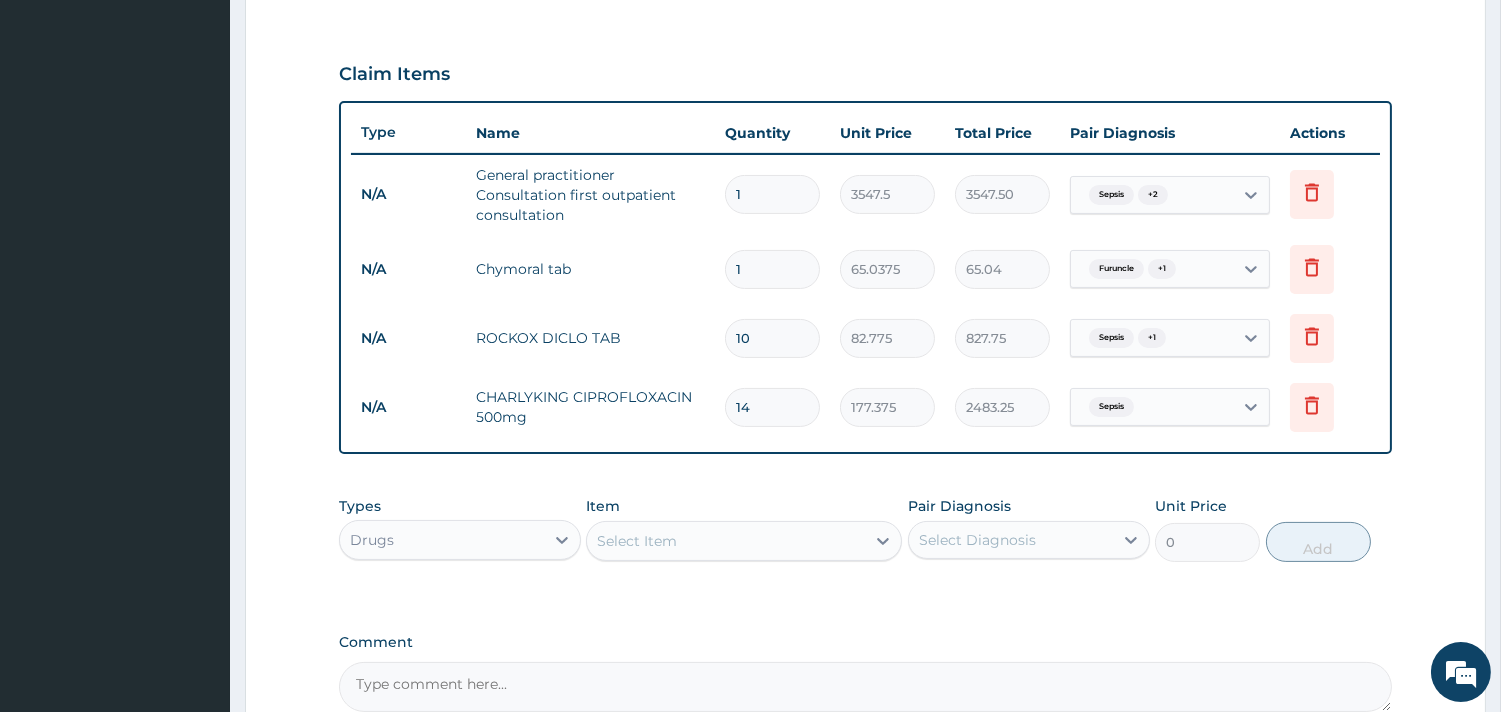 type on "14" 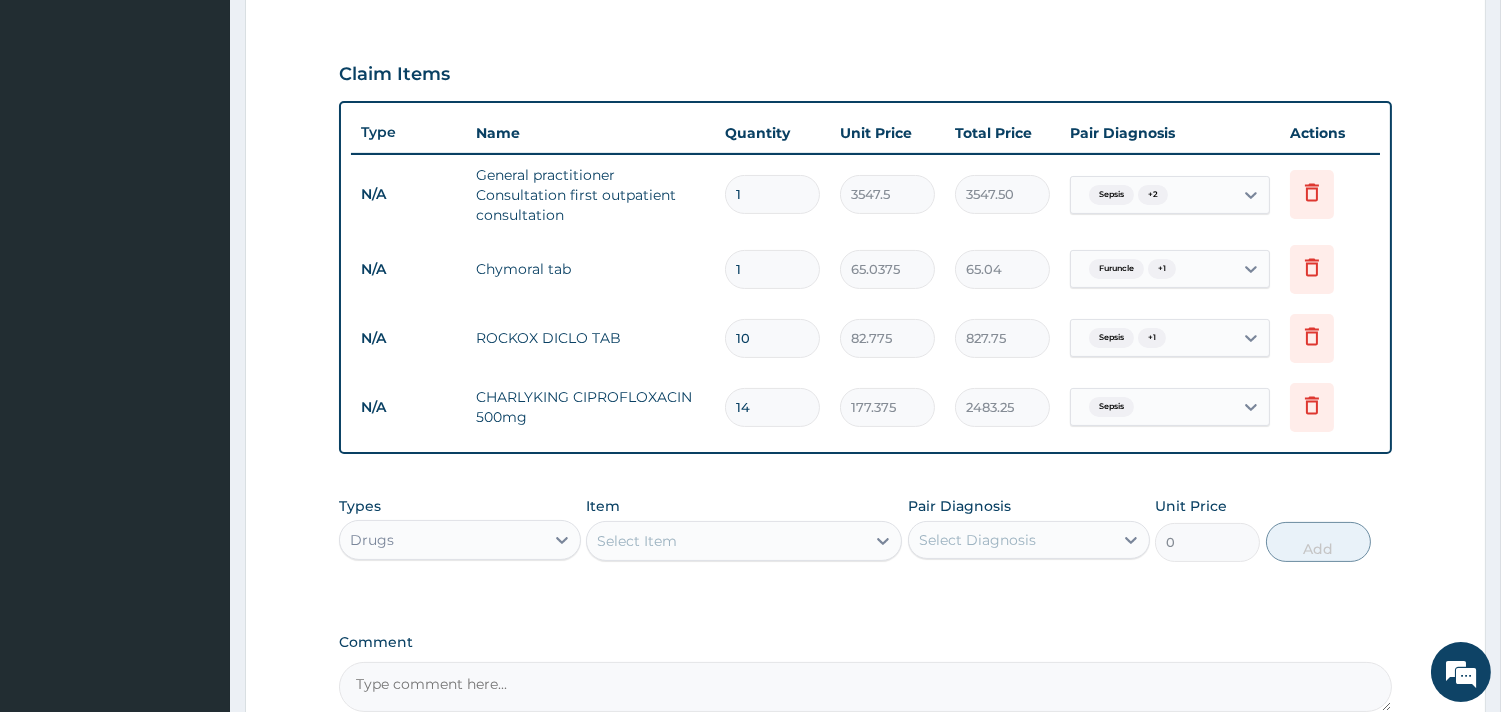 click on "Select Item" at bounding box center (637, 541) 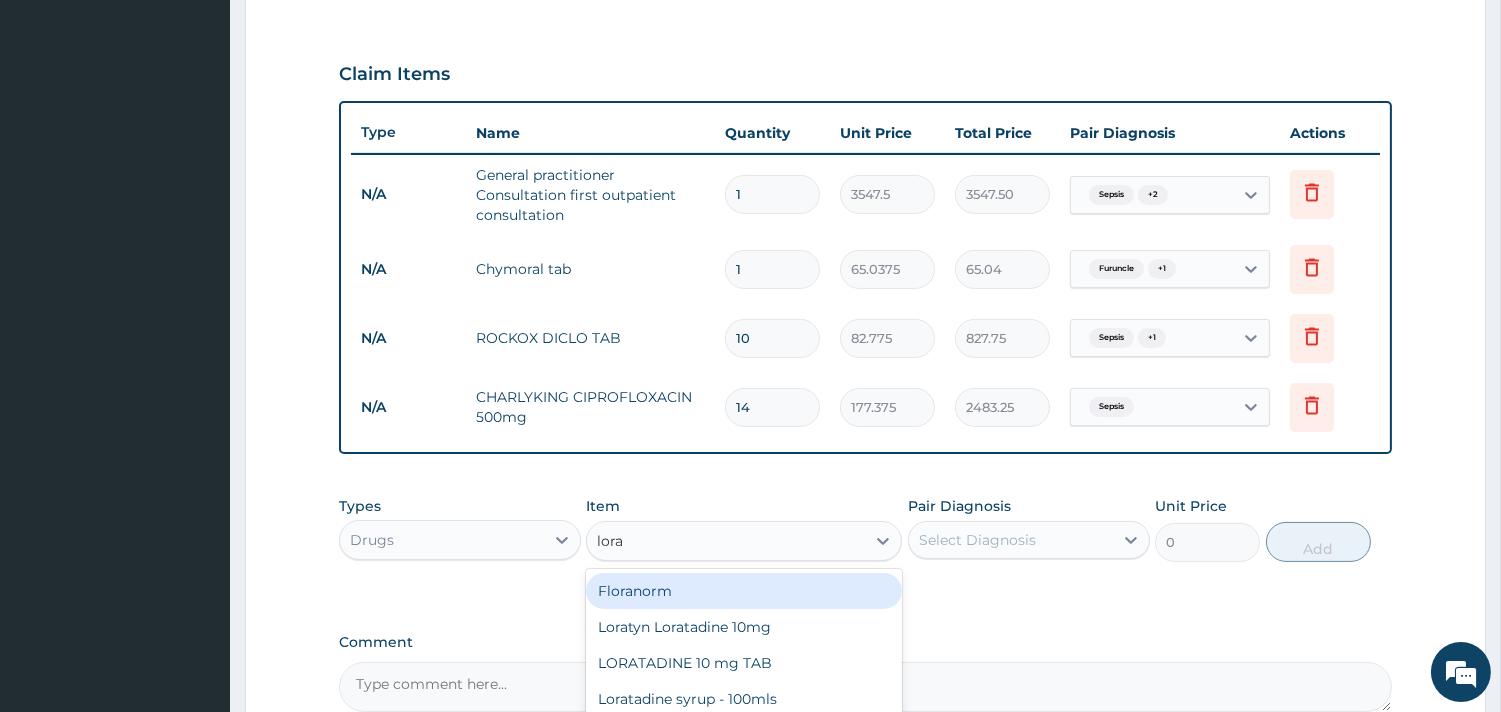 type on "lorat" 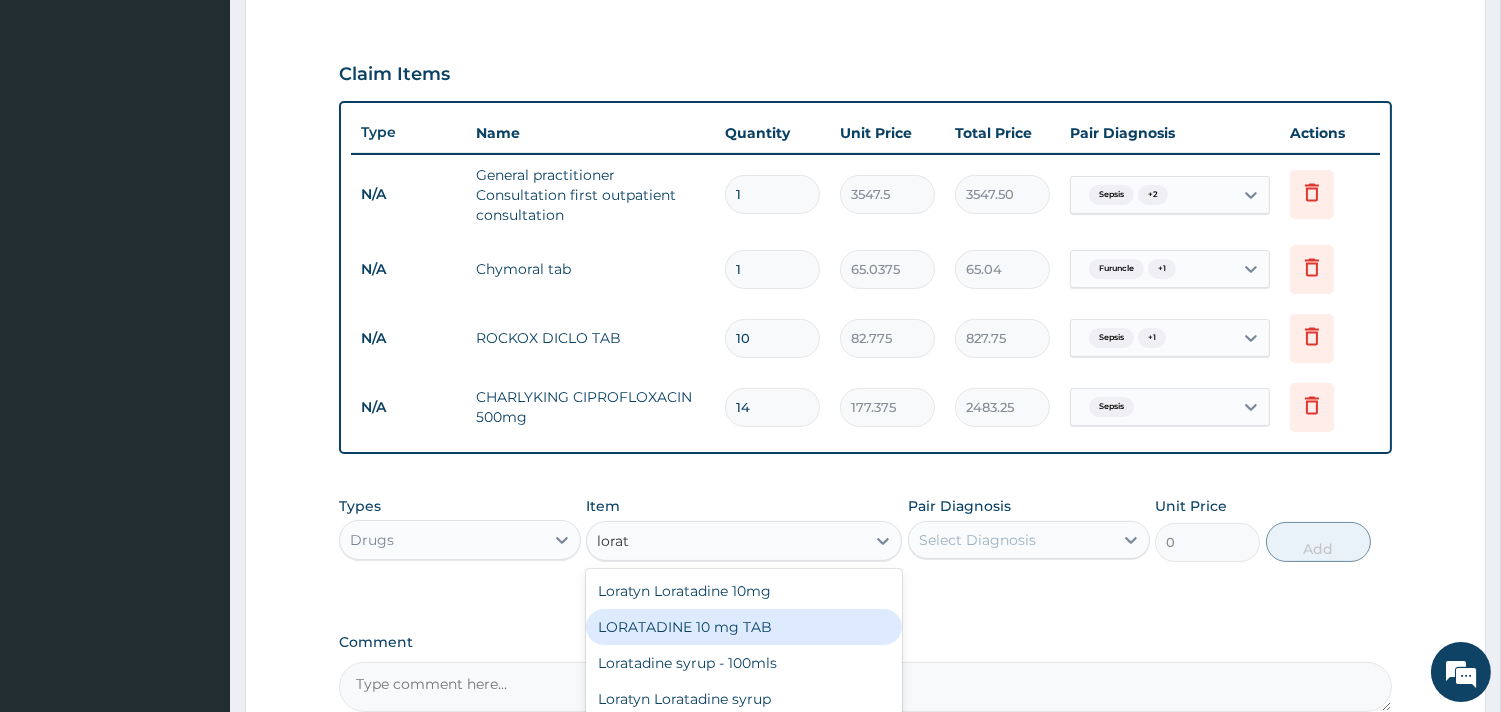 click on "LORATADINE 10 mg TAB" at bounding box center [744, 627] 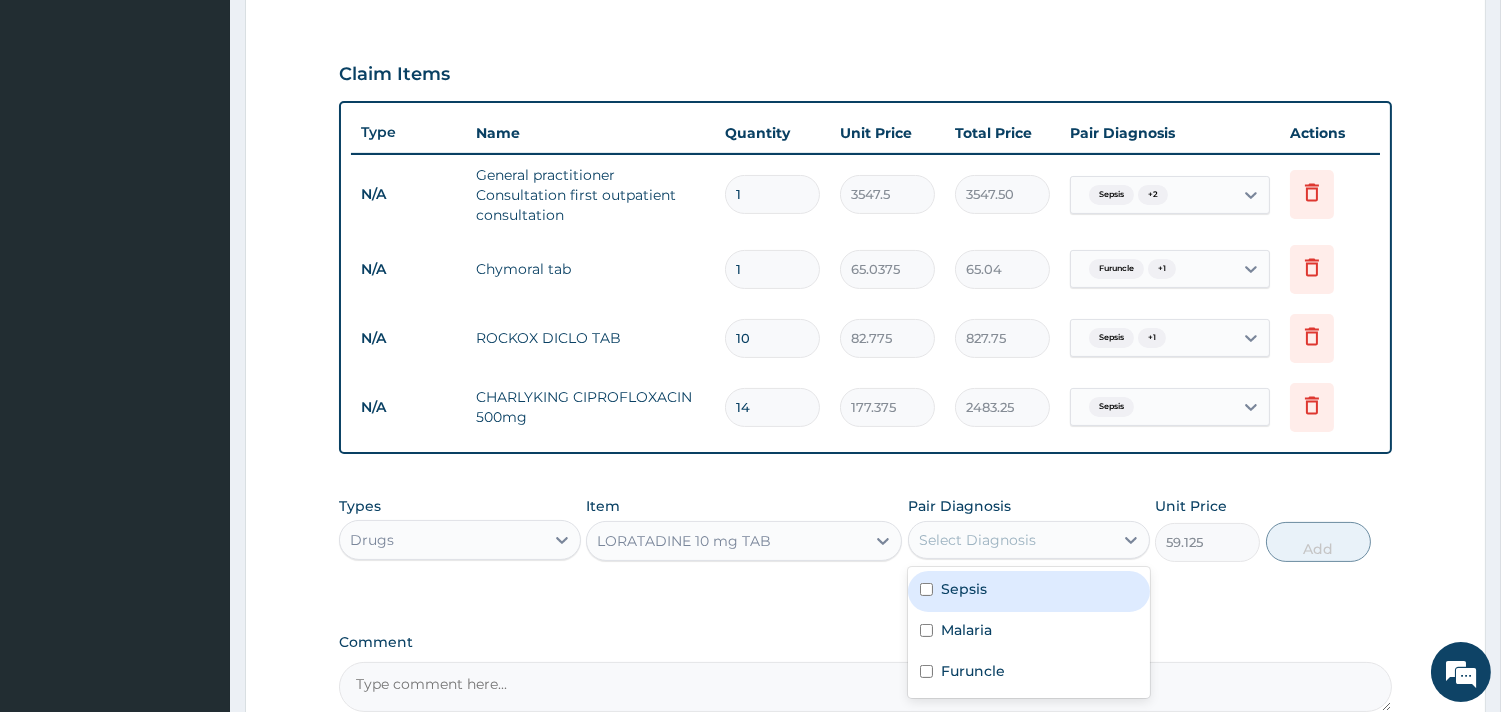 click on "Select Diagnosis" at bounding box center [1011, 540] 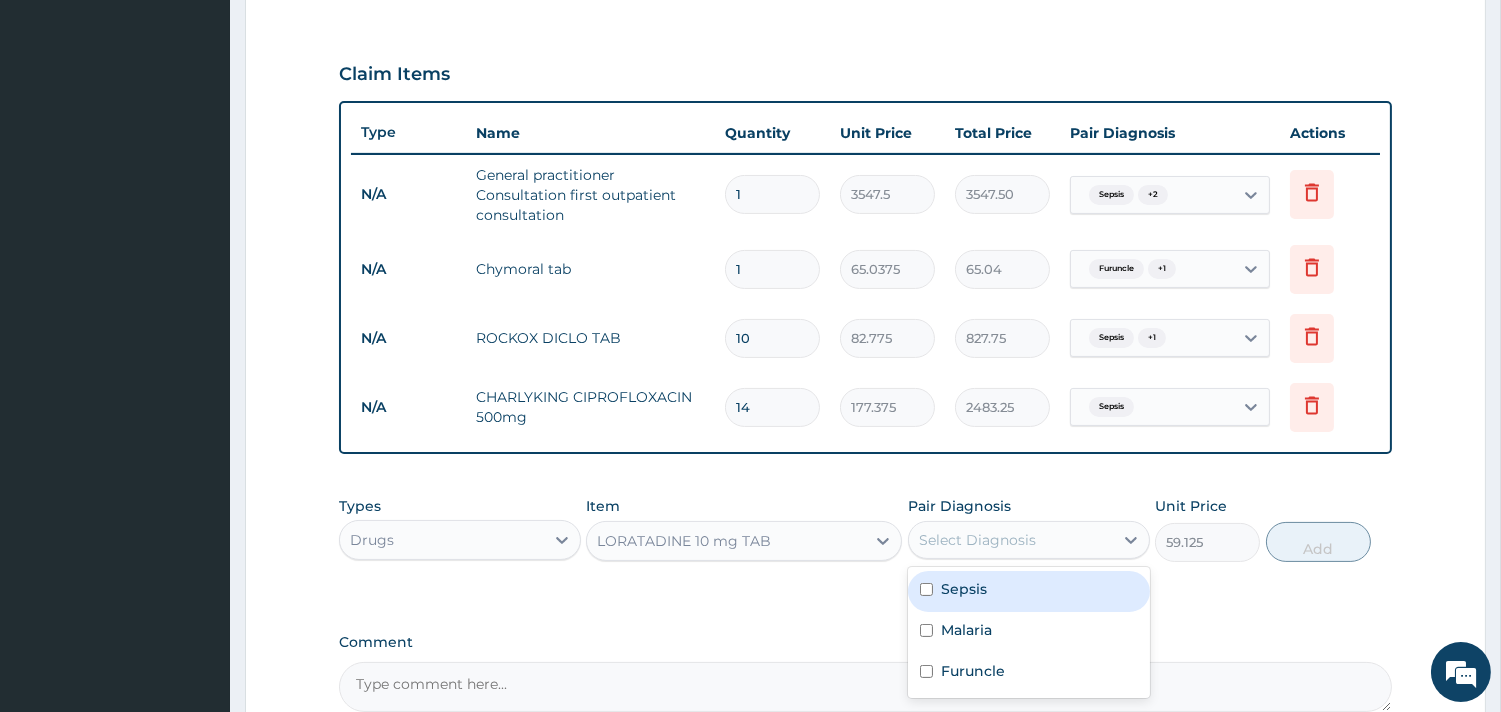 click on "Sepsis" at bounding box center (964, 589) 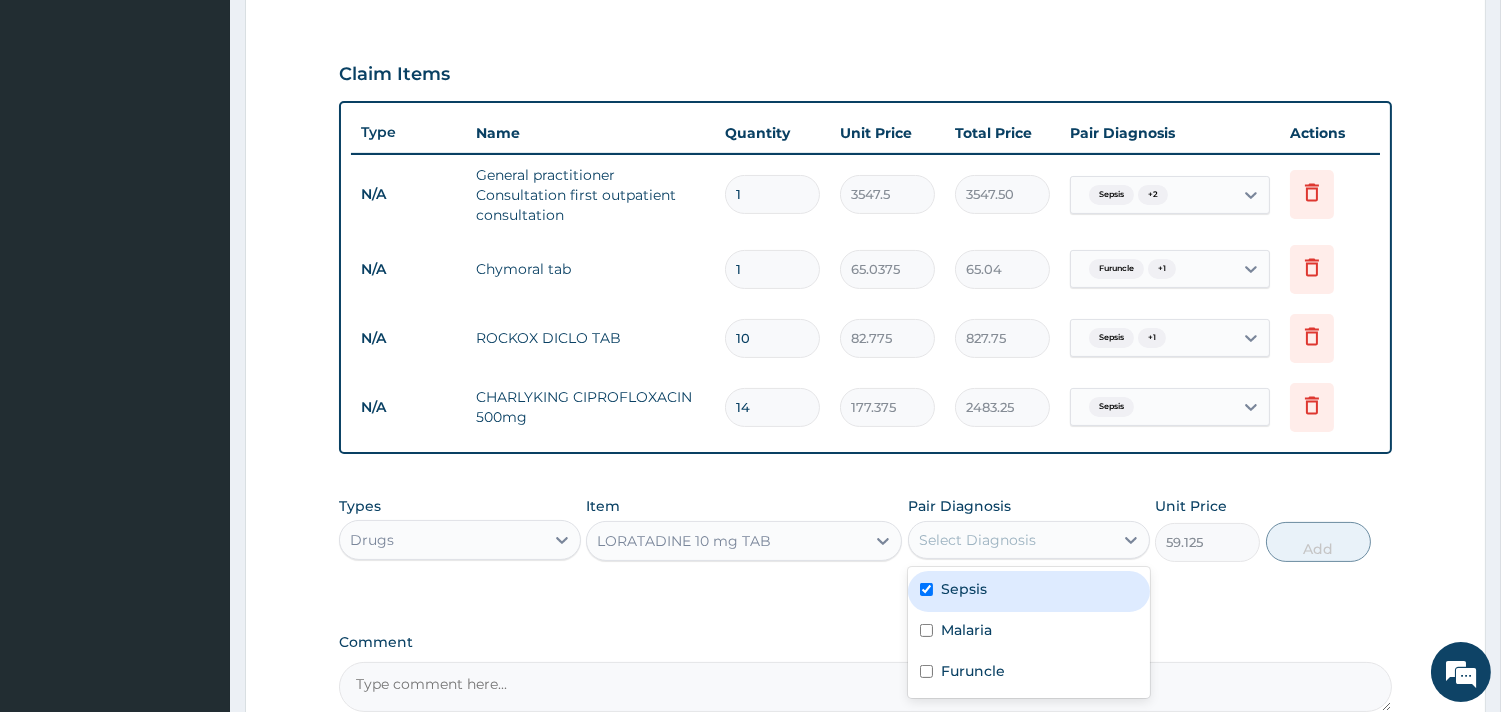 checkbox on "true" 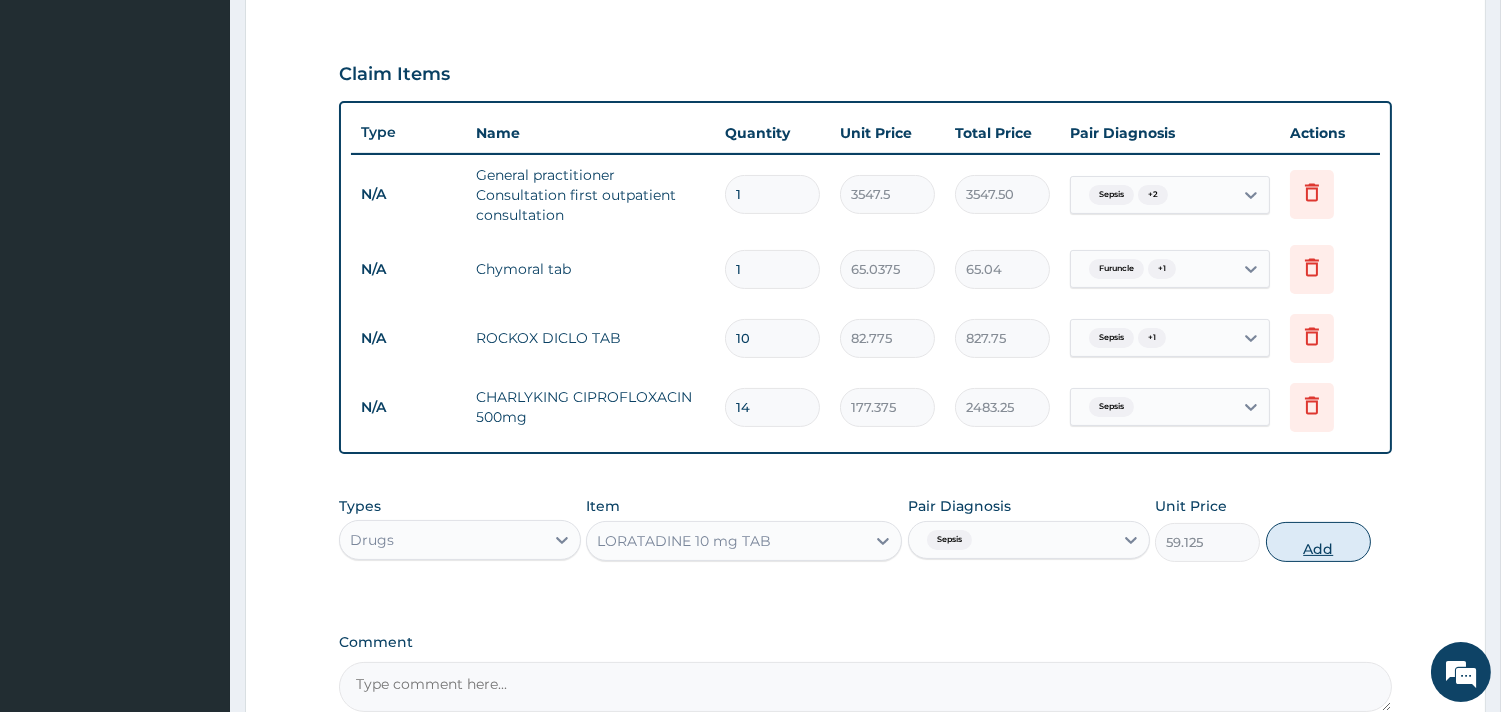 click on "Add" at bounding box center (1318, 542) 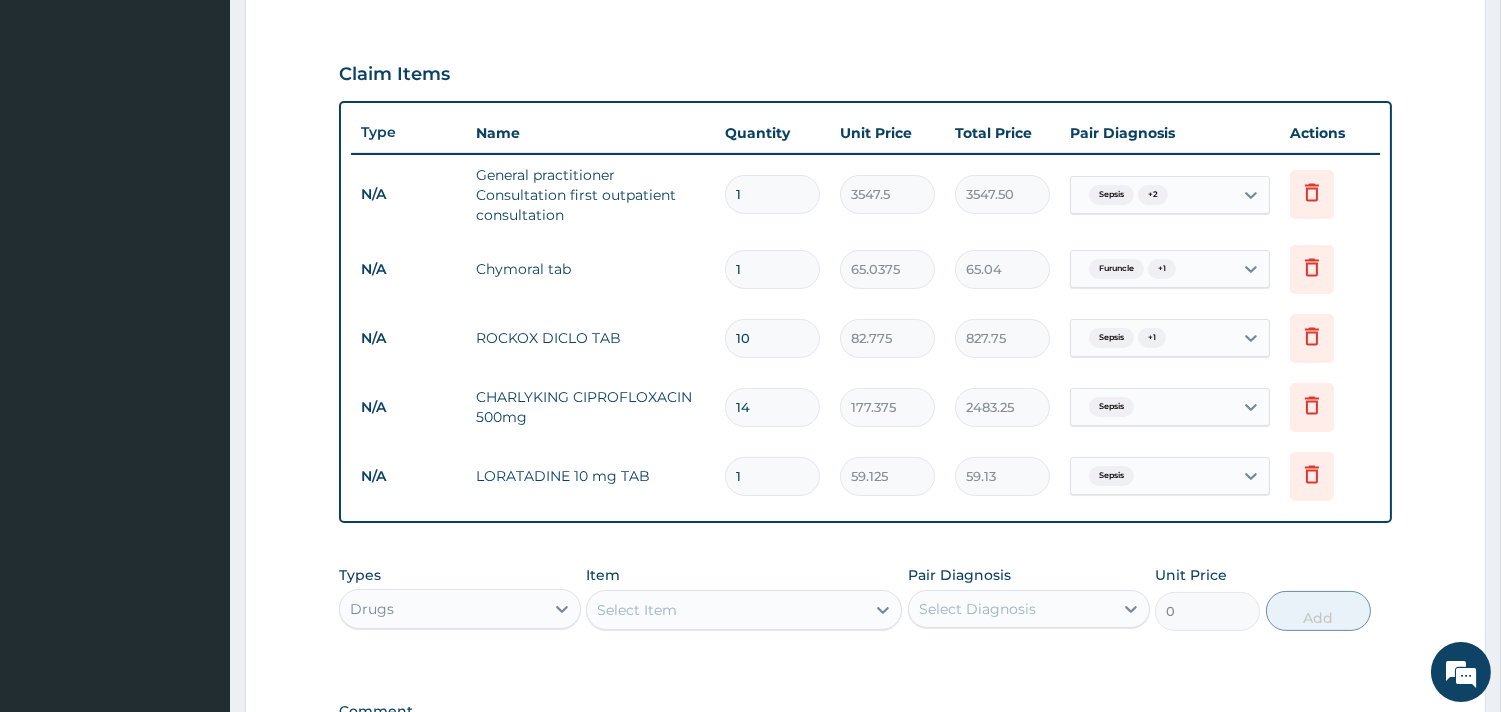 type on "14" 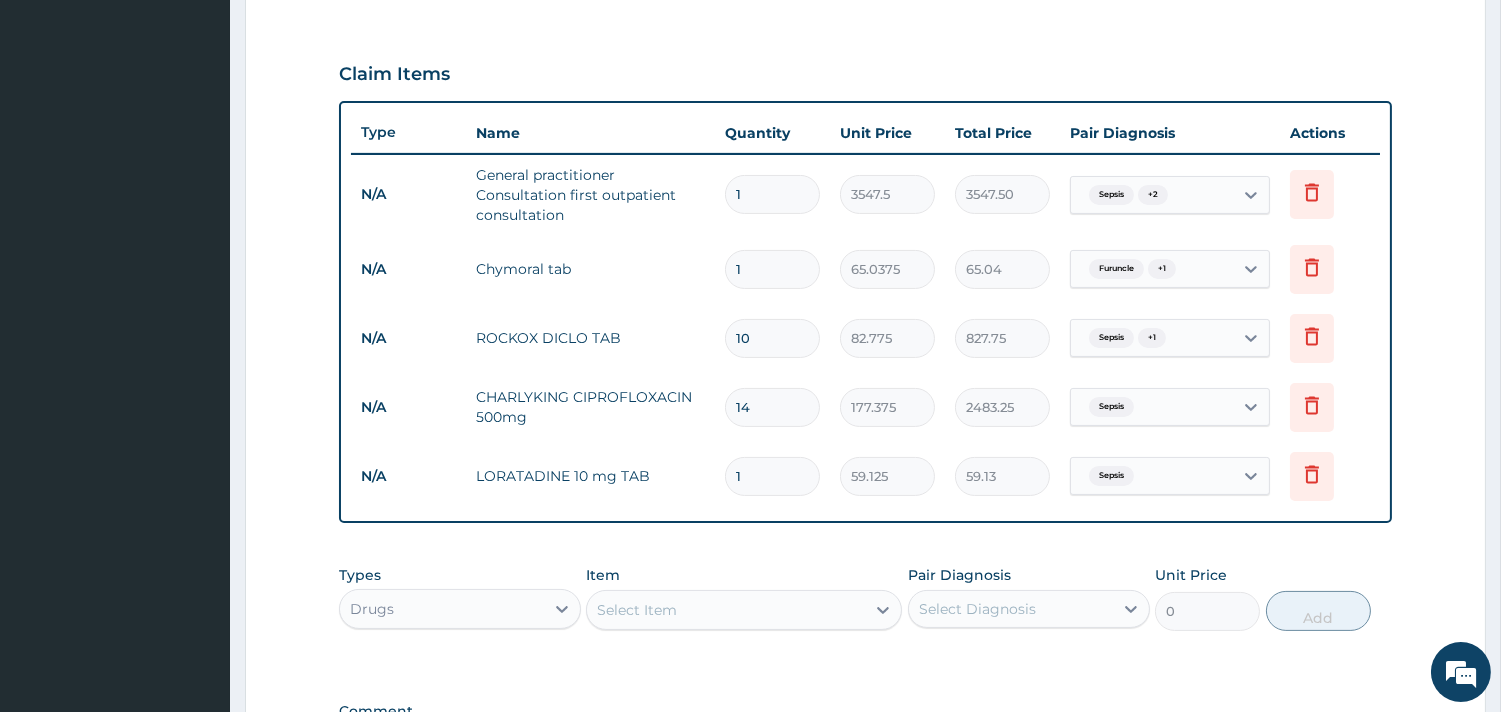 type on "827.75" 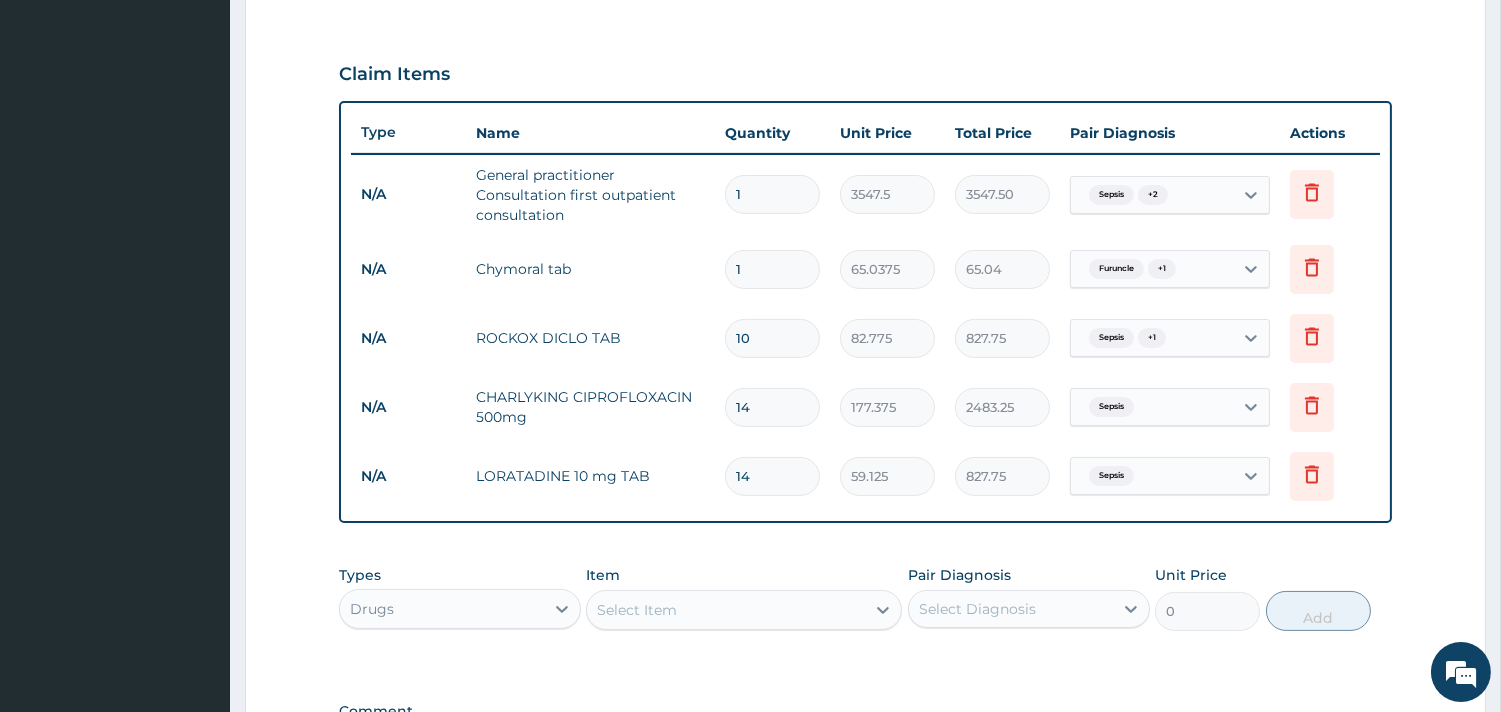 type on "14" 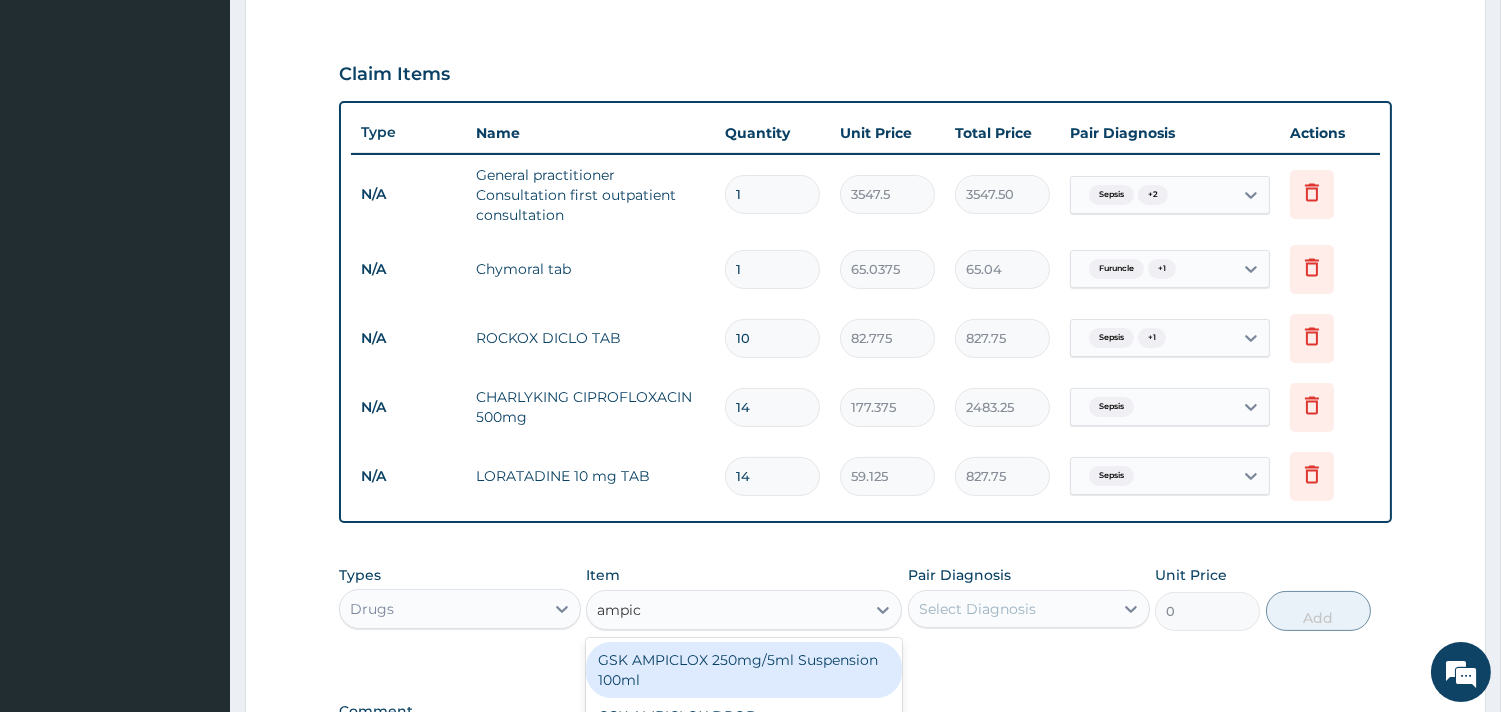 type on "ampicl" 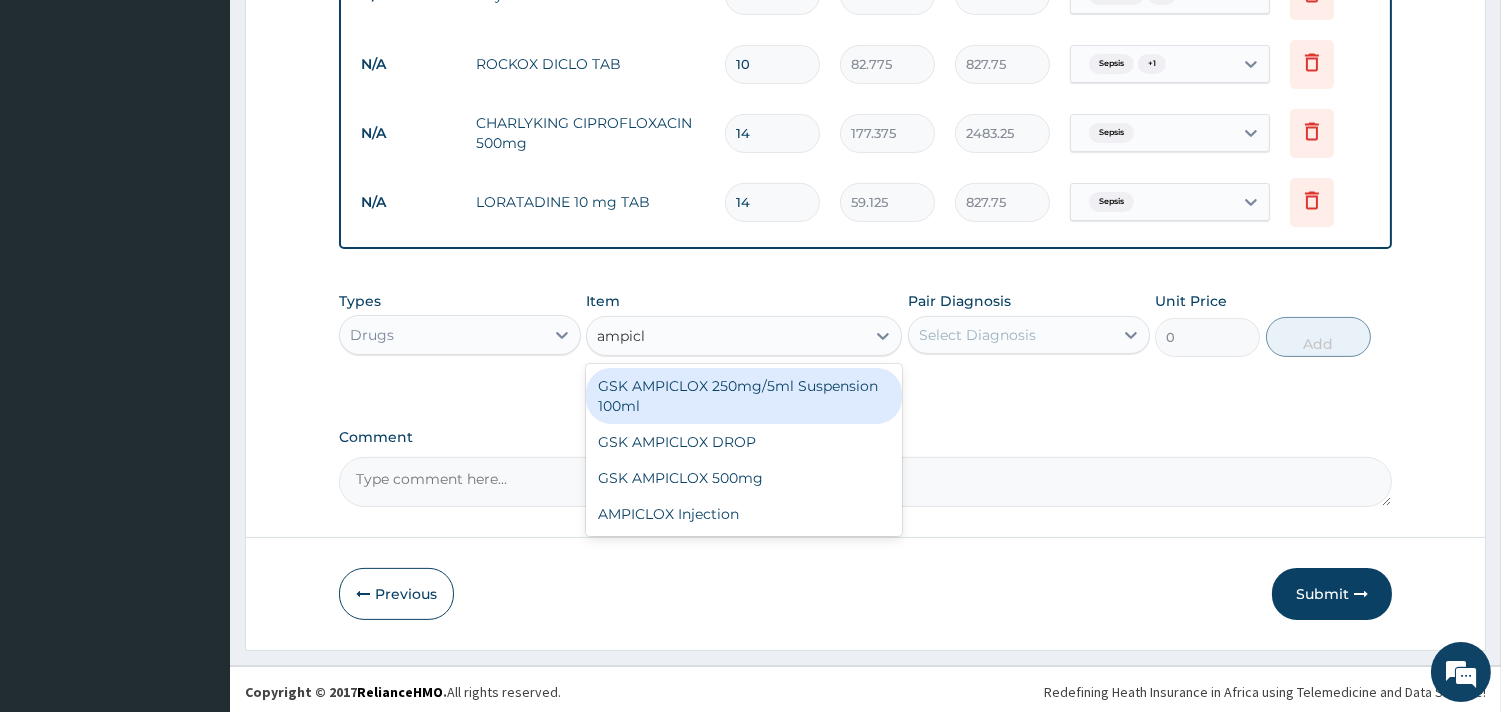 scroll, scrollTop: 922, scrollLeft: 0, axis: vertical 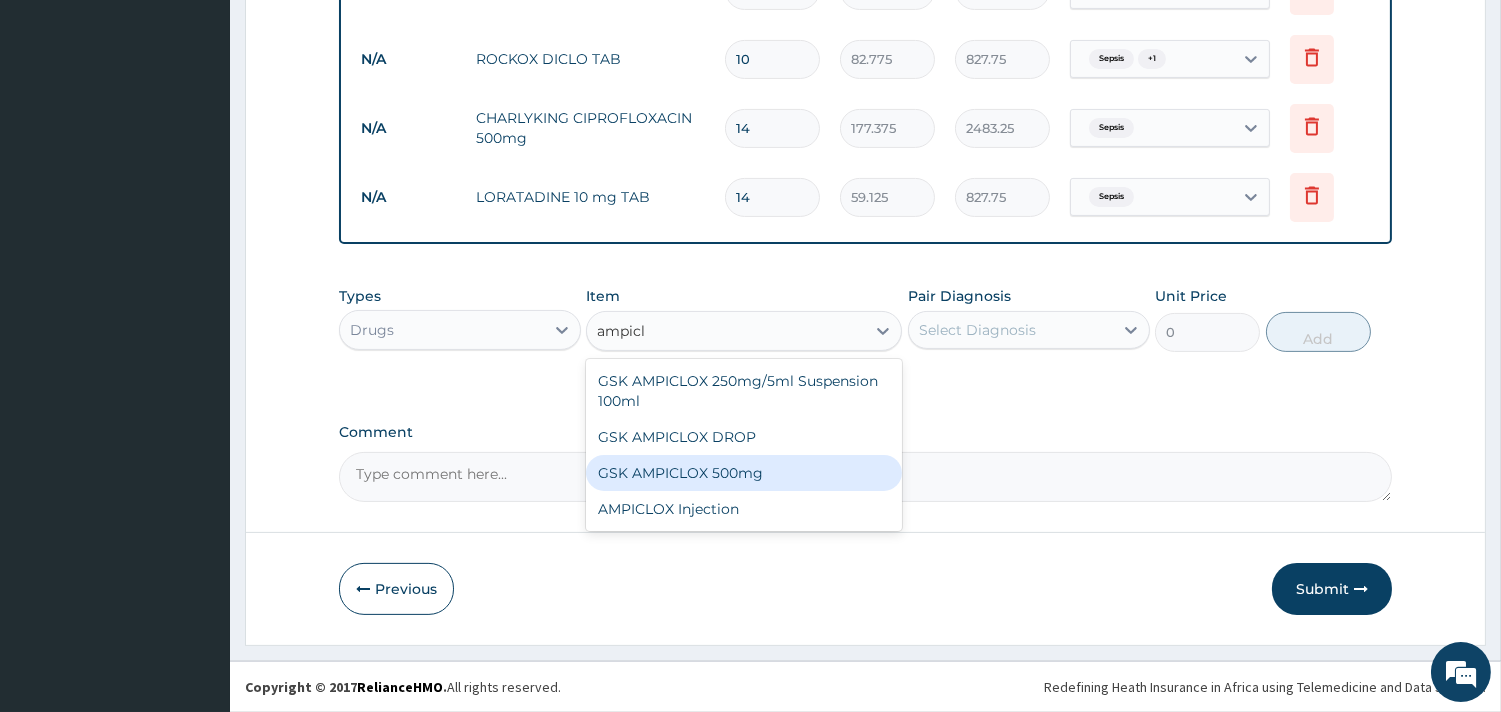 click on "GSK AMPICLOX 500mg" at bounding box center (744, 473) 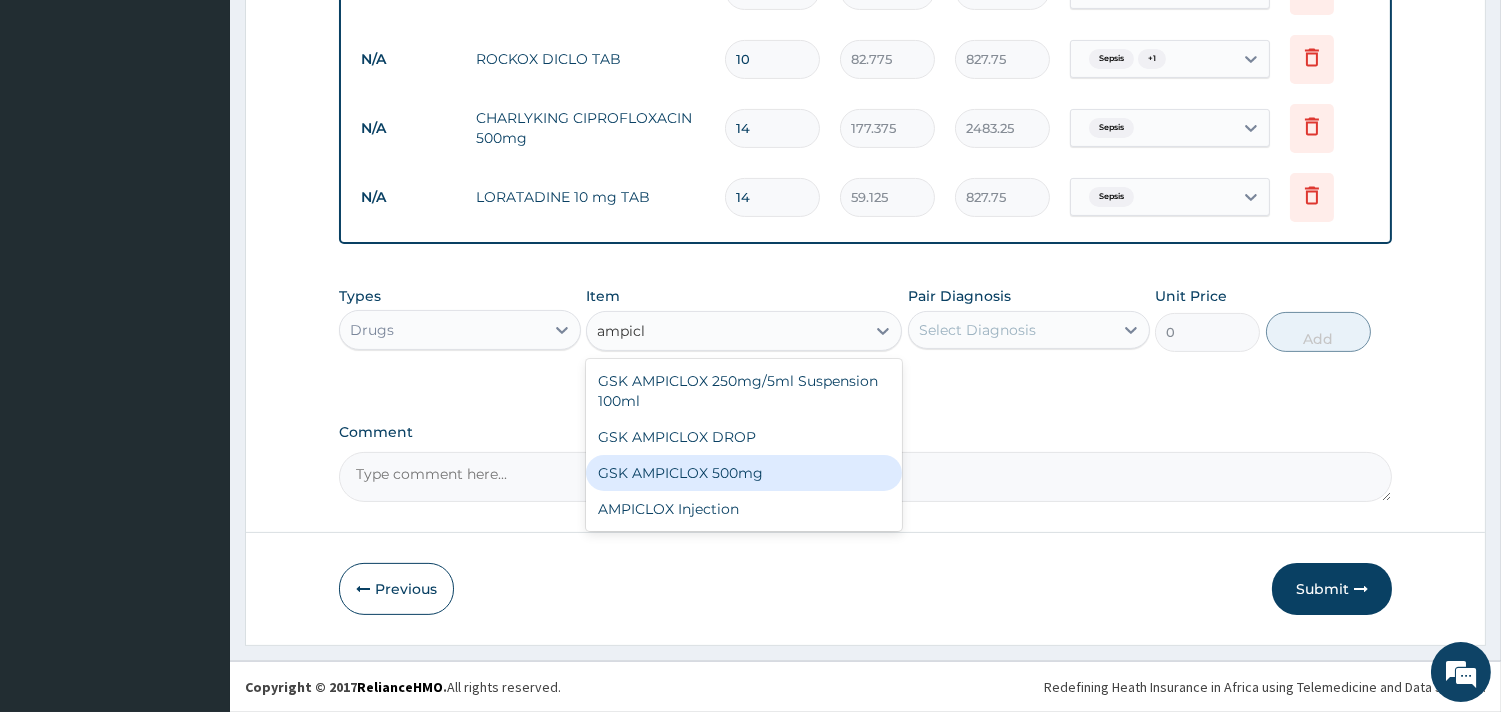 type 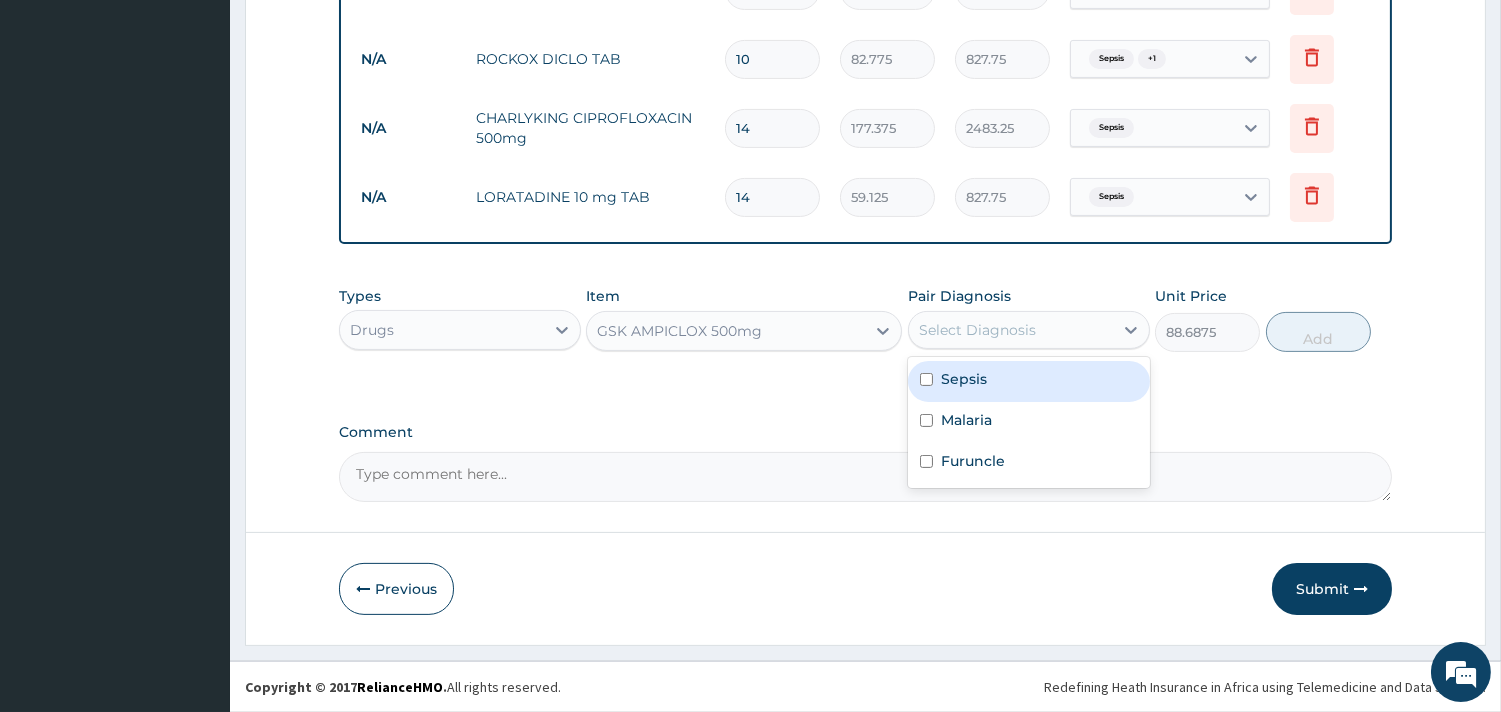 click on "Select Diagnosis" at bounding box center (977, 330) 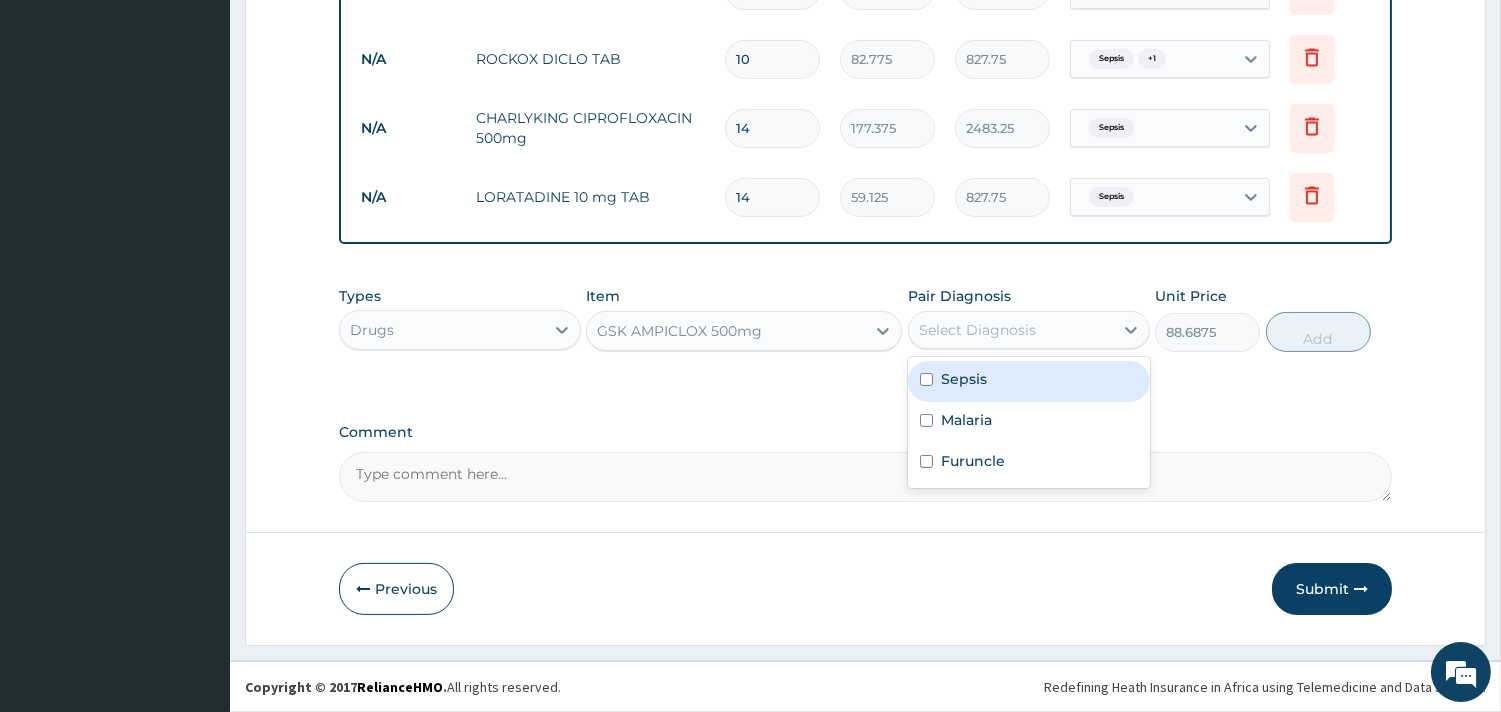 click on "Sepsis" at bounding box center (964, 379) 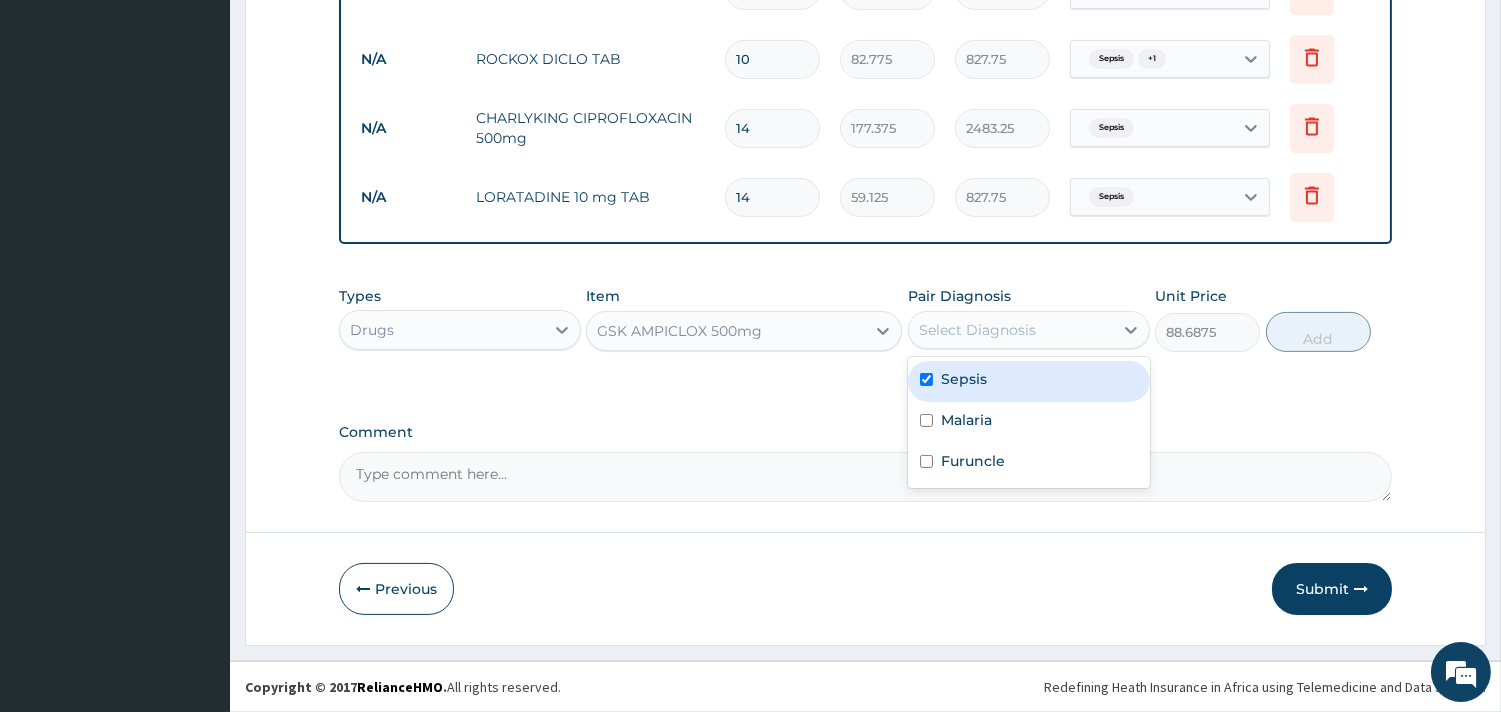 checkbox on "true" 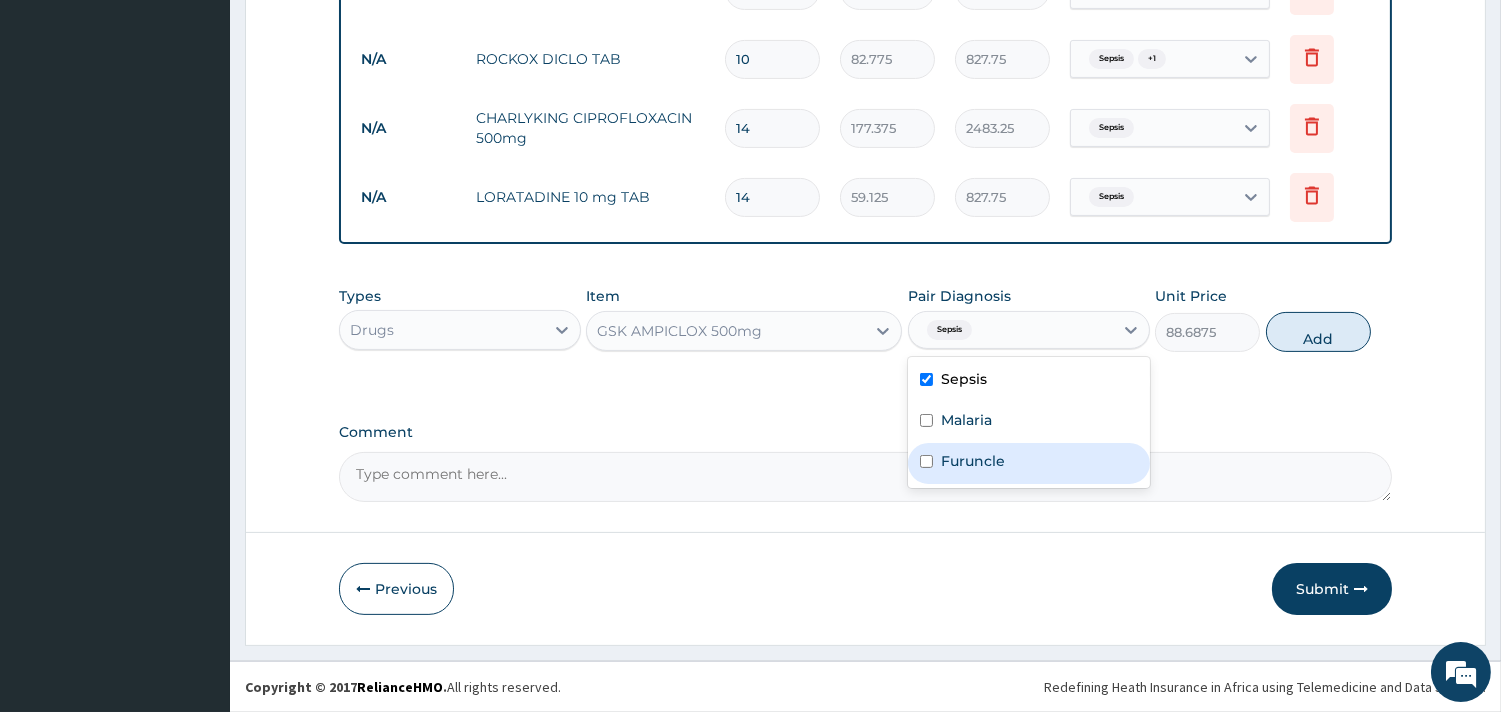 click on "Furuncle" at bounding box center (973, 461) 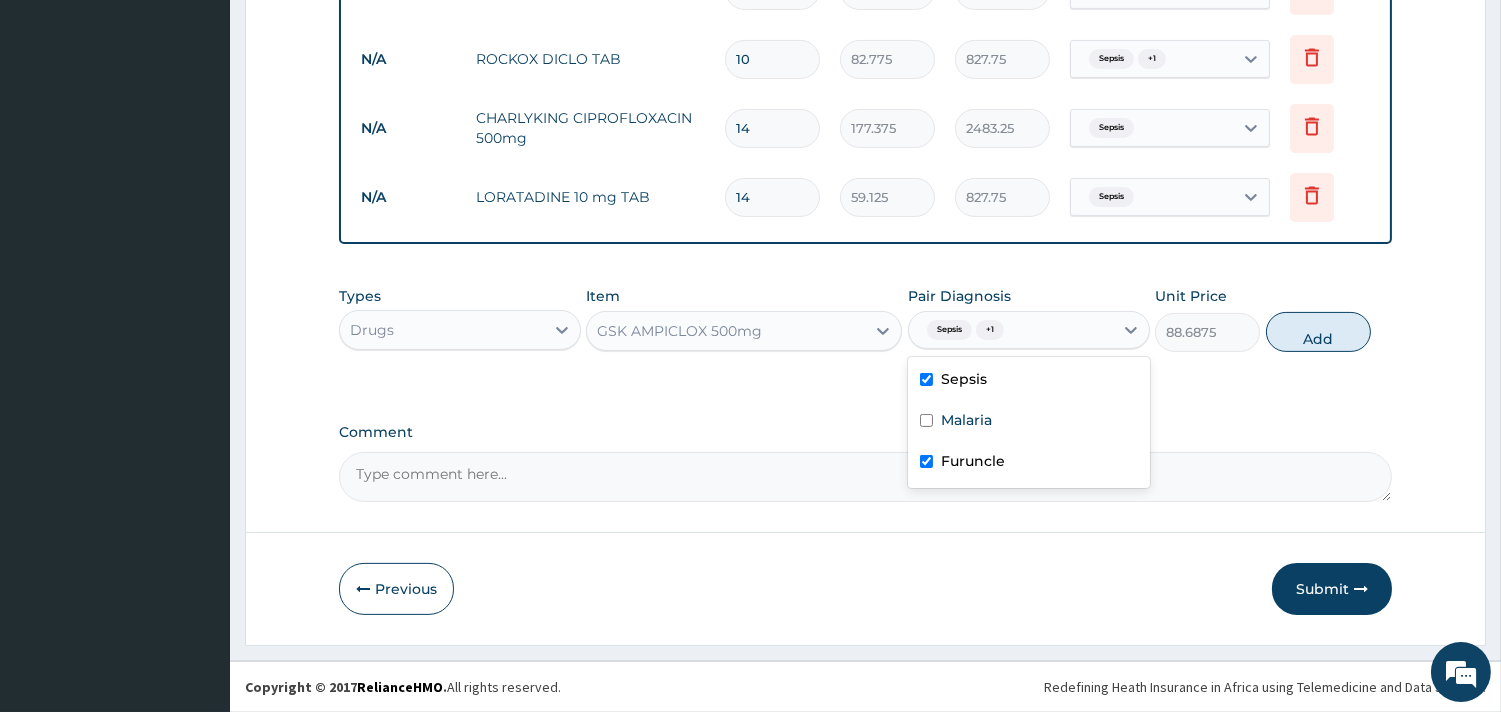 checkbox on "true" 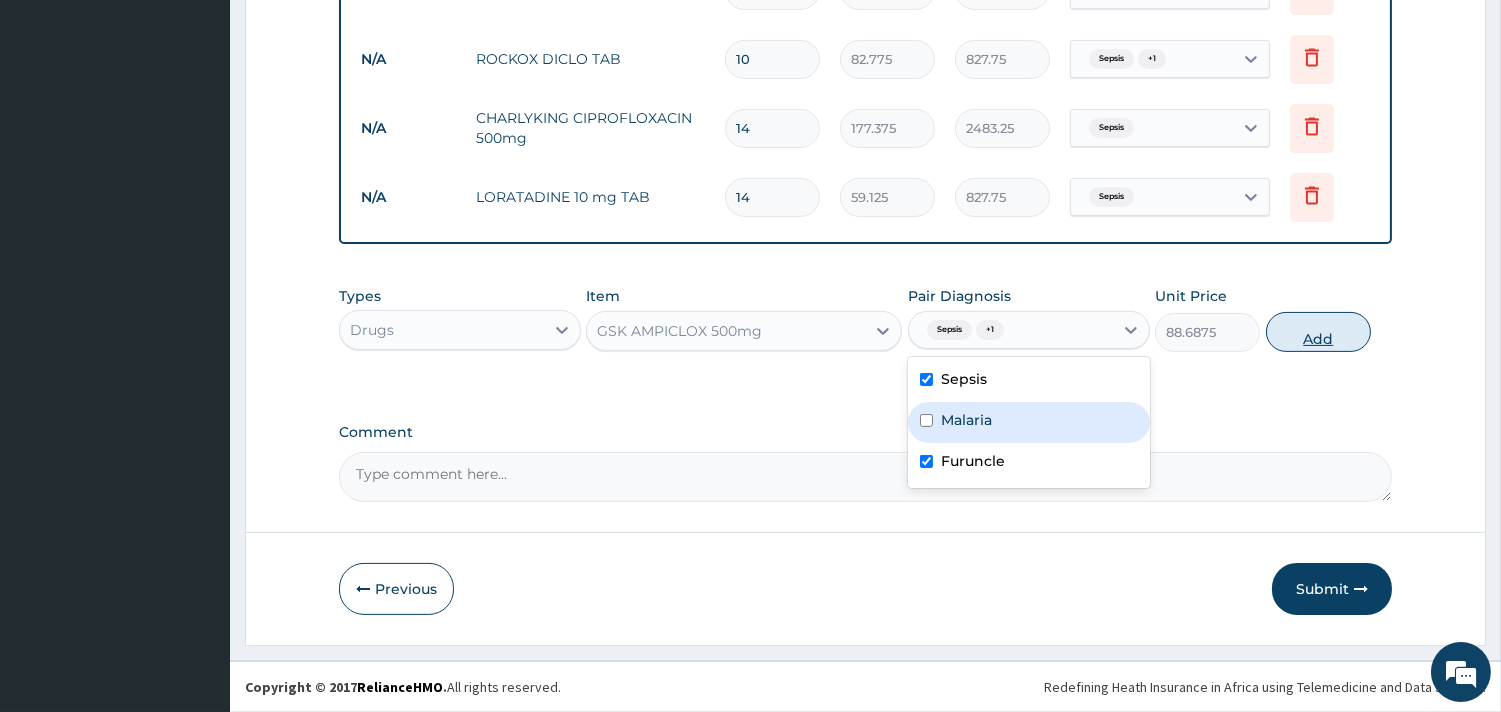 click on "Add" at bounding box center [1318, 332] 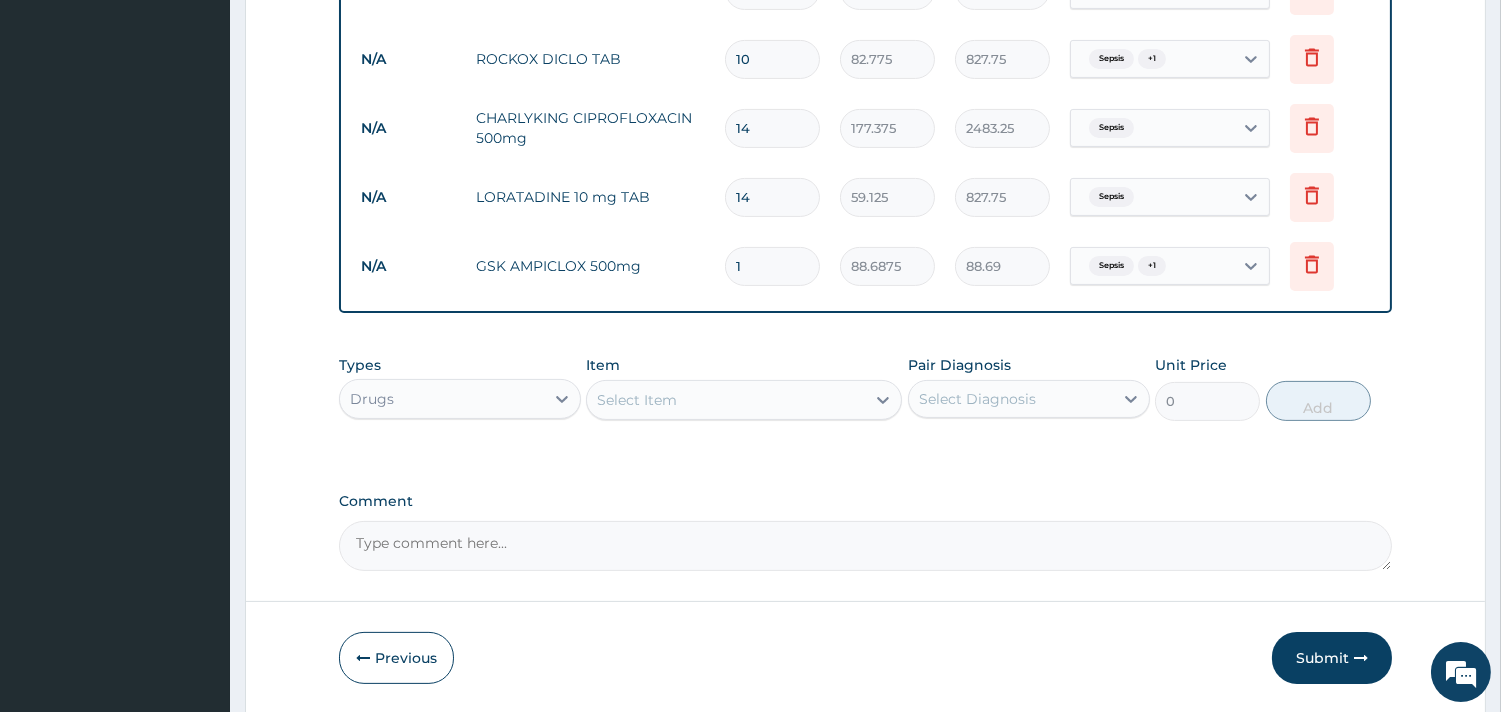 type 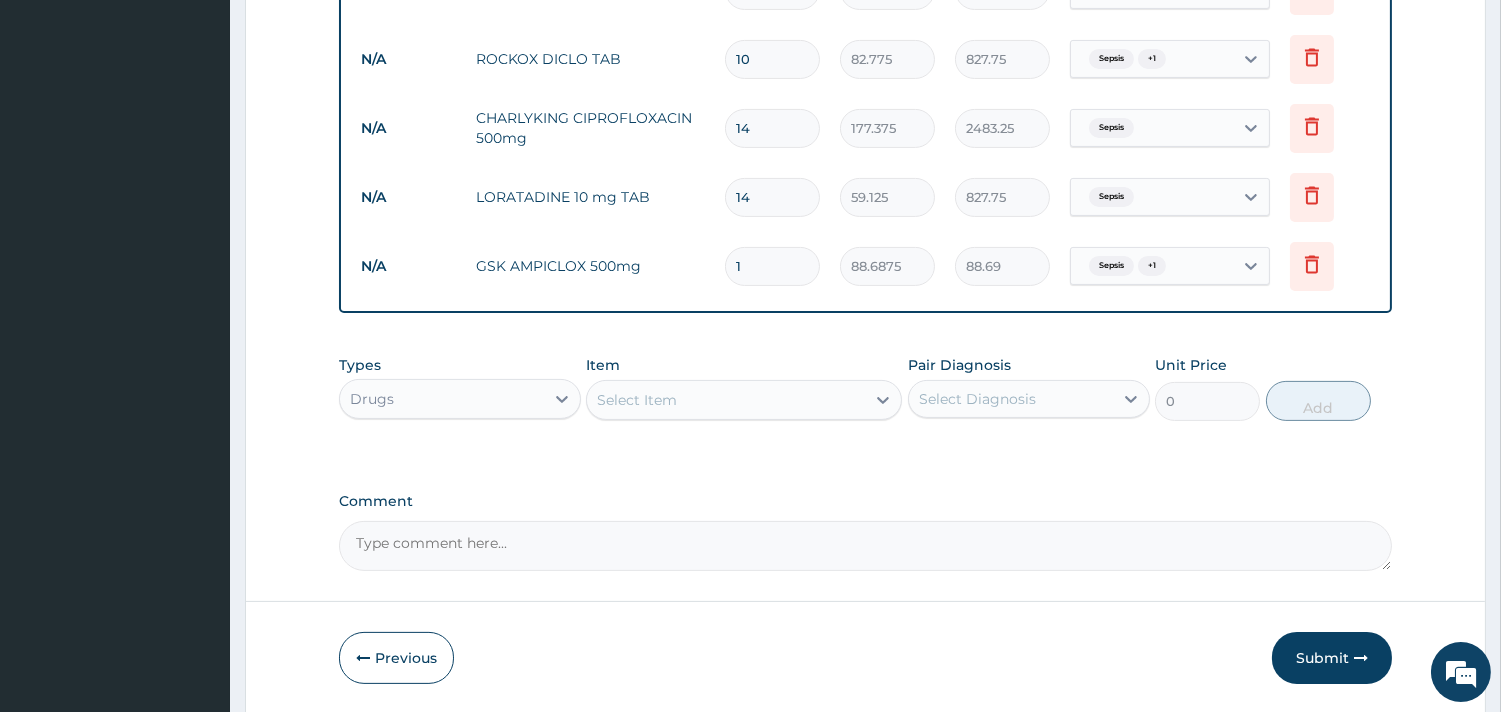type on "0.00" 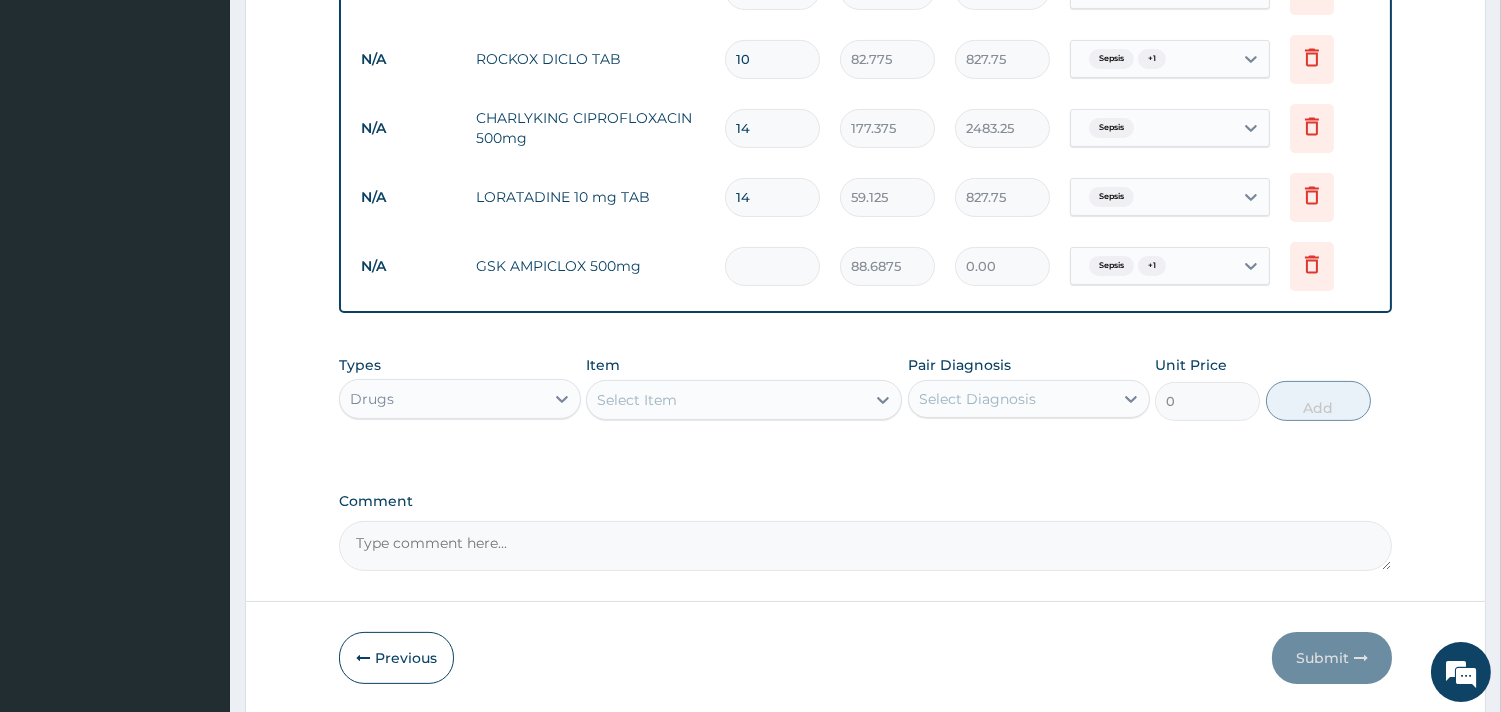 type on "2" 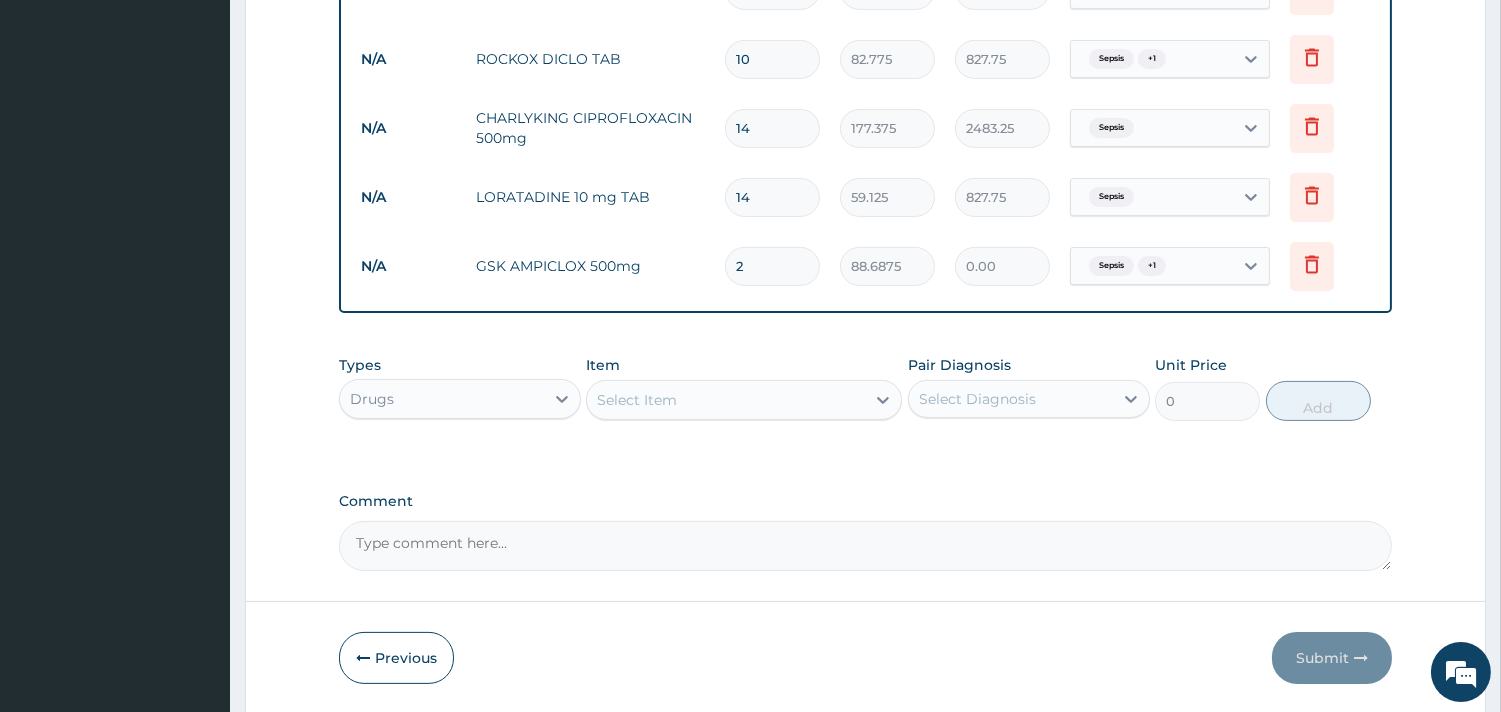 type on "177.38" 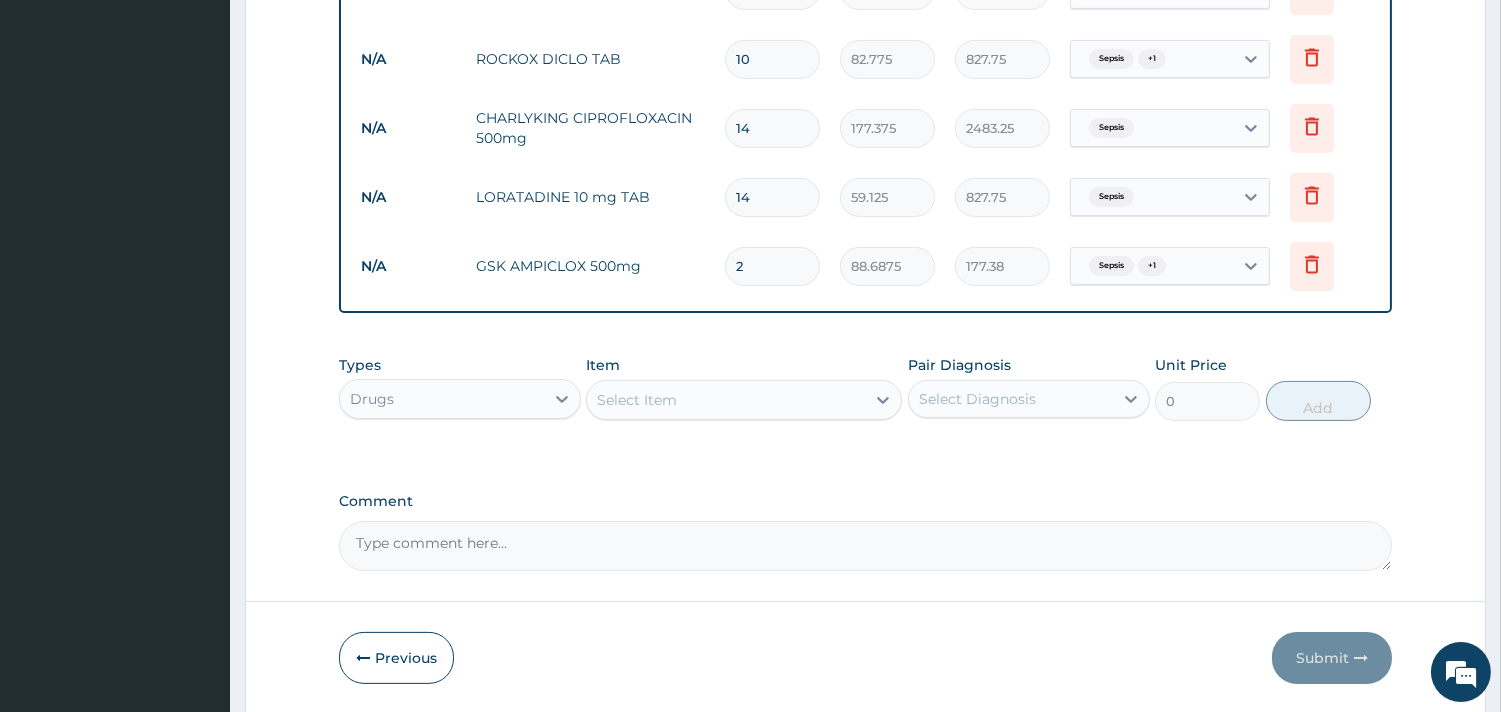type on "21" 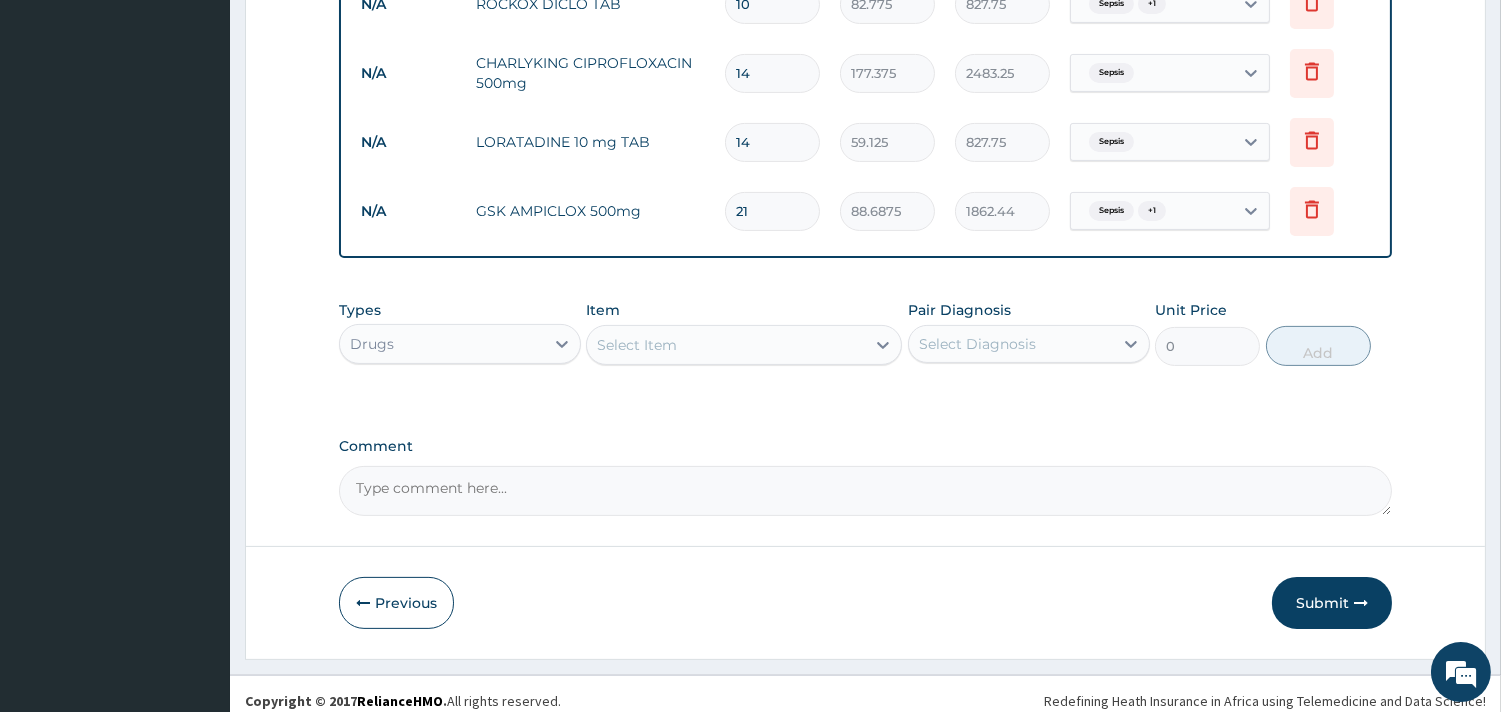 scroll, scrollTop: 991, scrollLeft: 0, axis: vertical 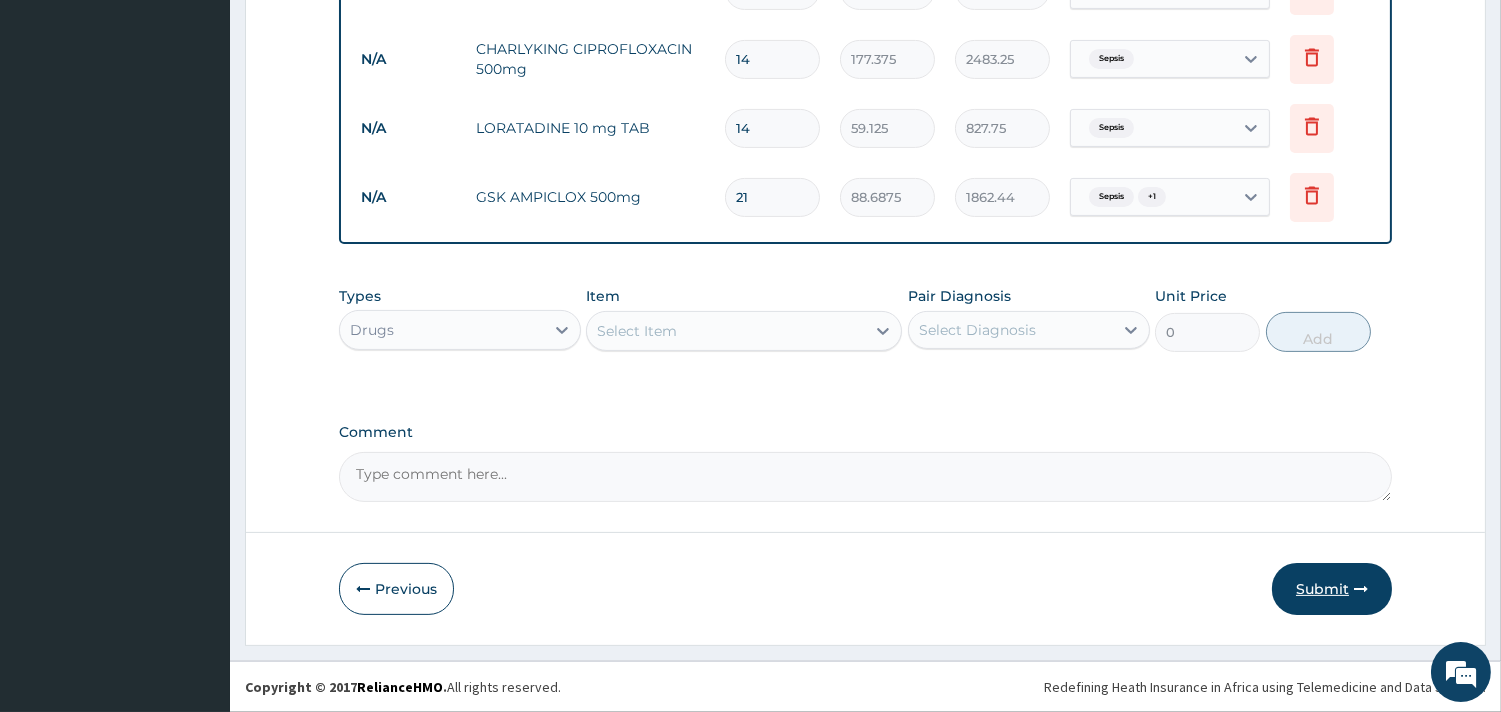 type on "21" 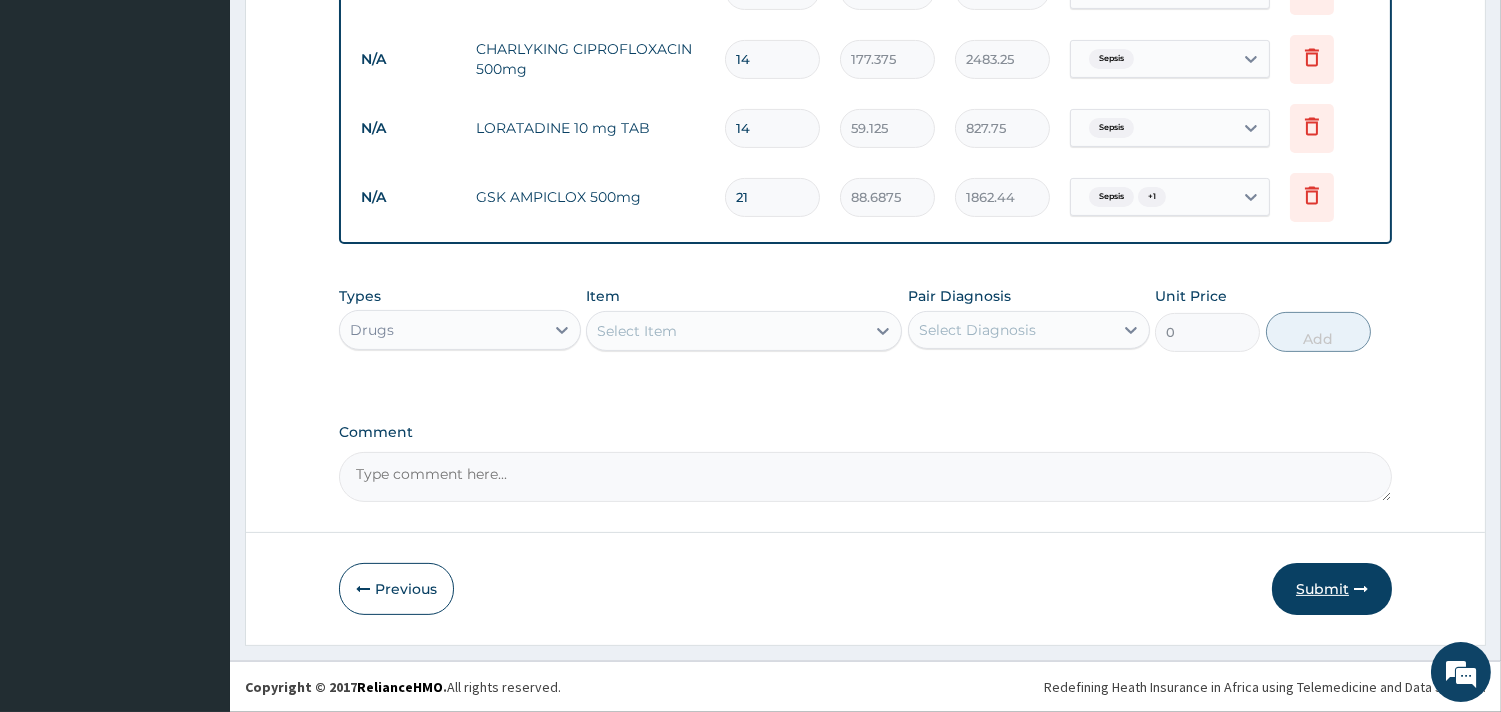 click on "Submit" at bounding box center [1332, 589] 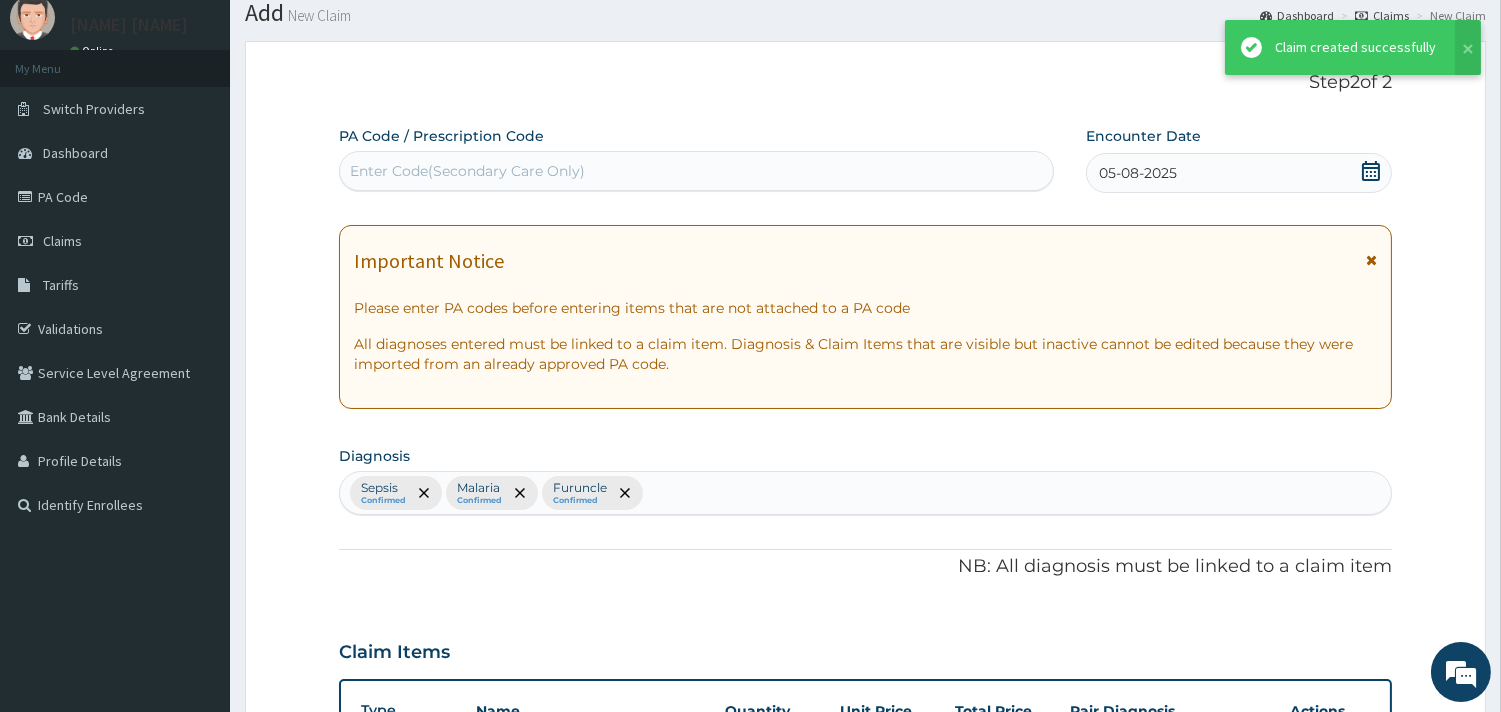 scroll, scrollTop: 991, scrollLeft: 0, axis: vertical 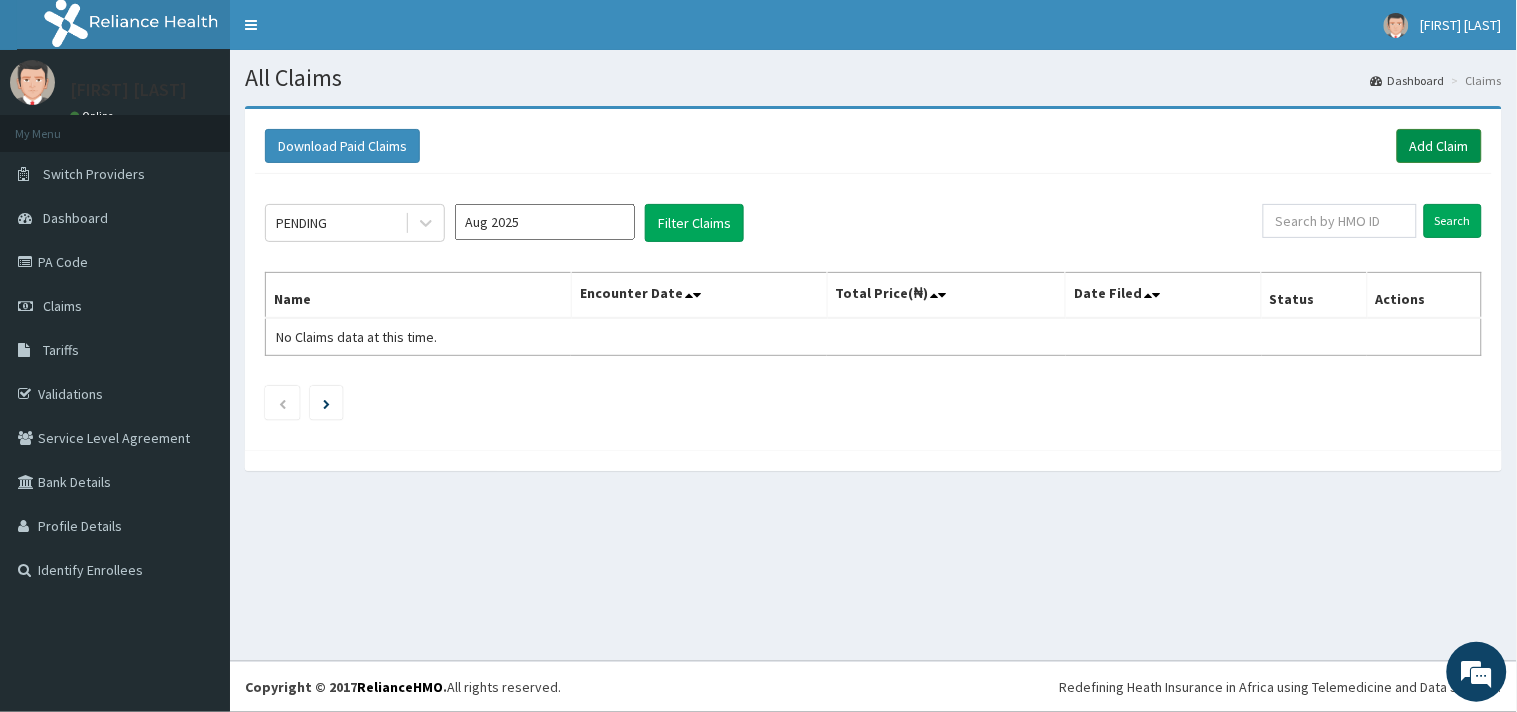 click on "Add Claim" at bounding box center (1439, 146) 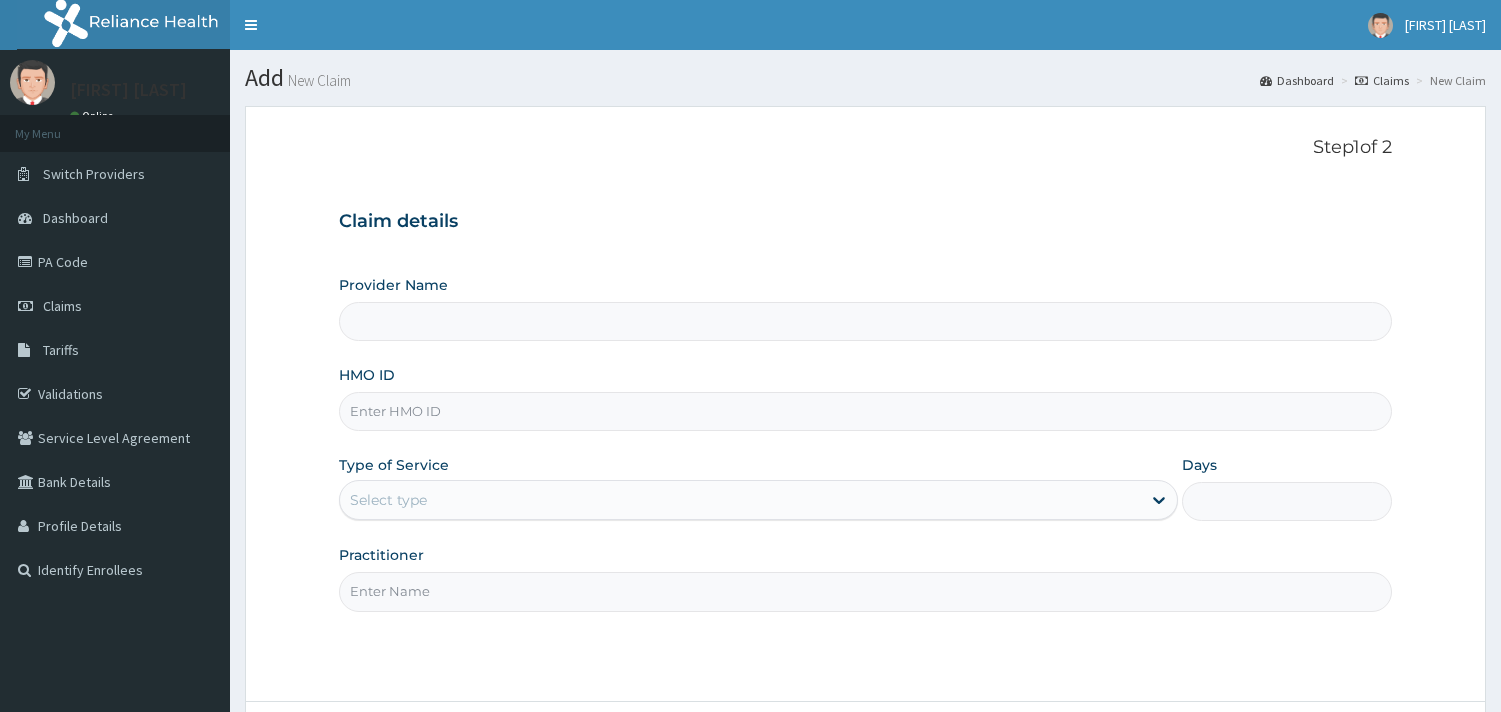 scroll, scrollTop: 0, scrollLeft: 0, axis: both 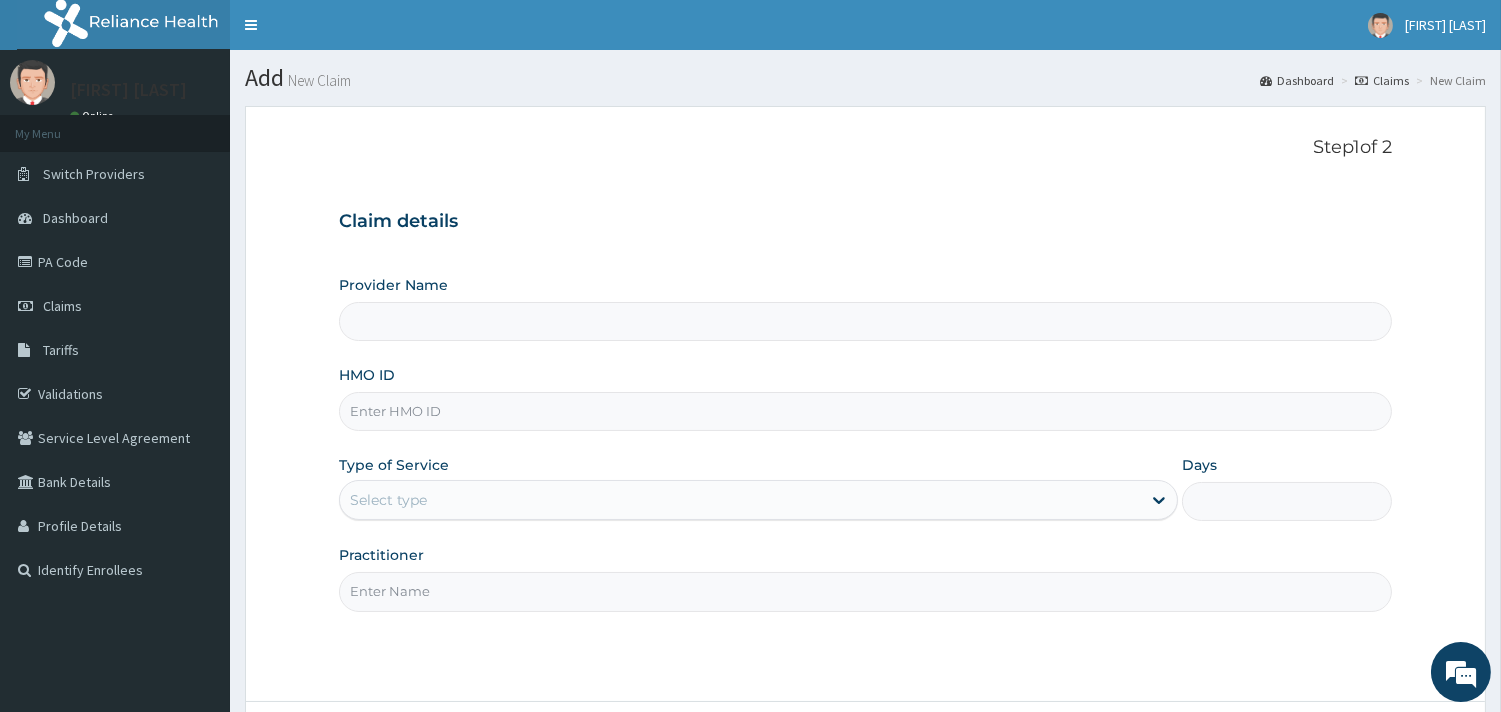 type on "Mobonike Hospital and Maternity home" 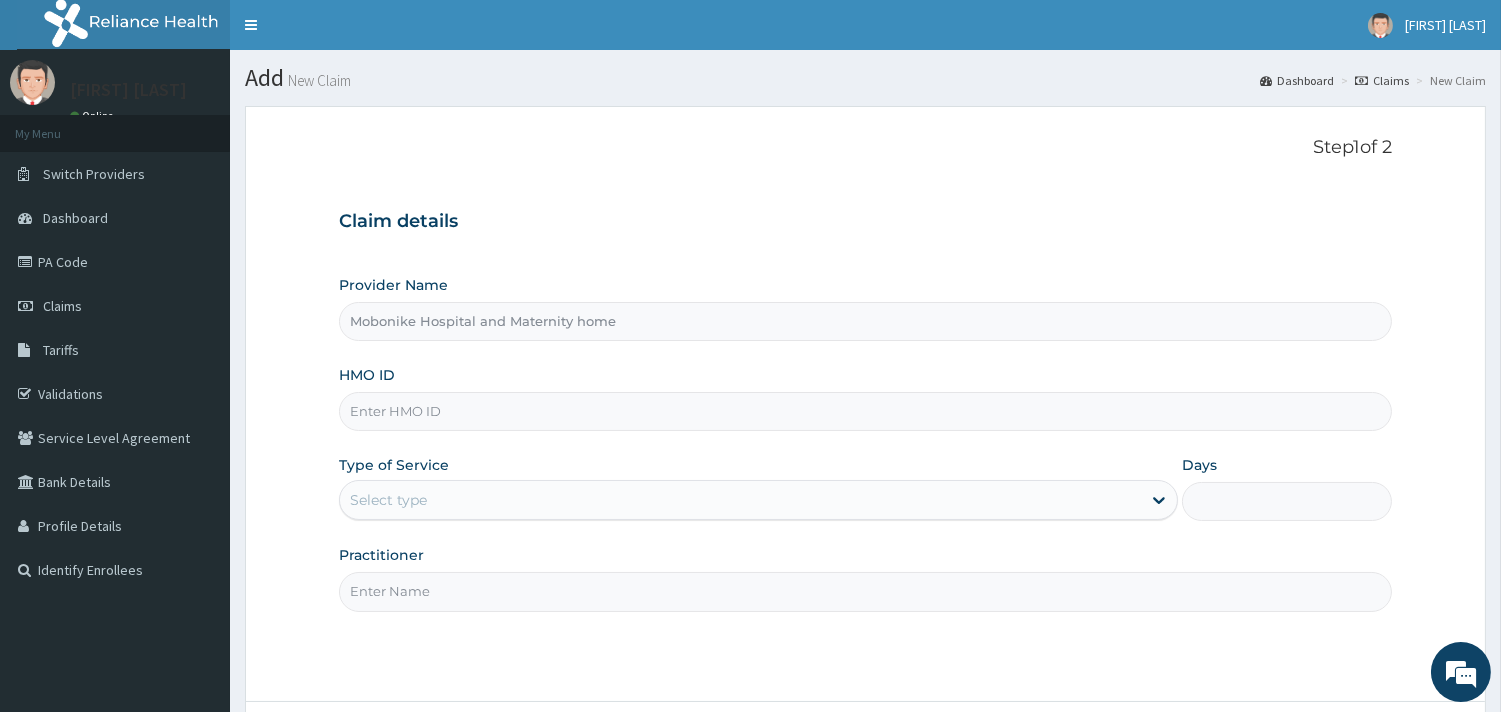 click on "HMO ID" at bounding box center (865, 411) 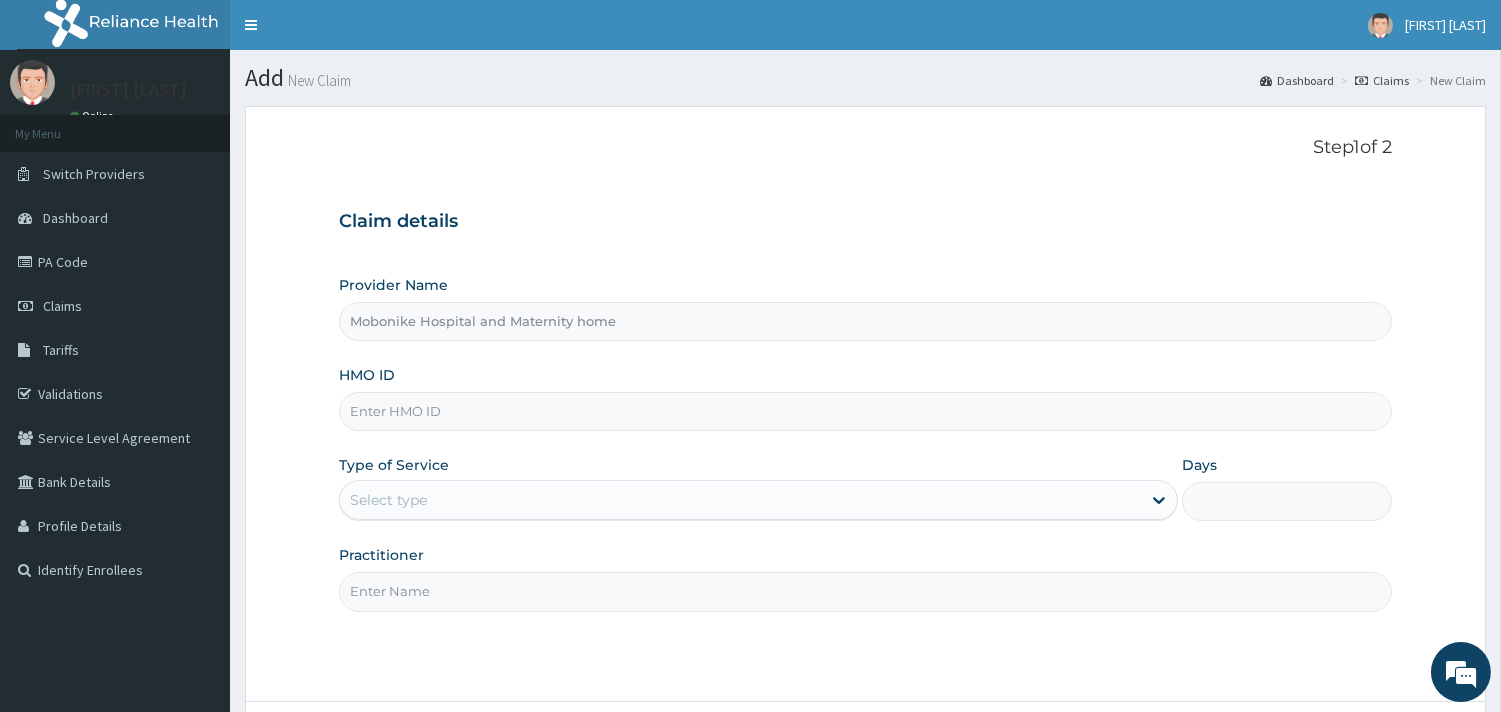 paste on "CSW/10030/B" 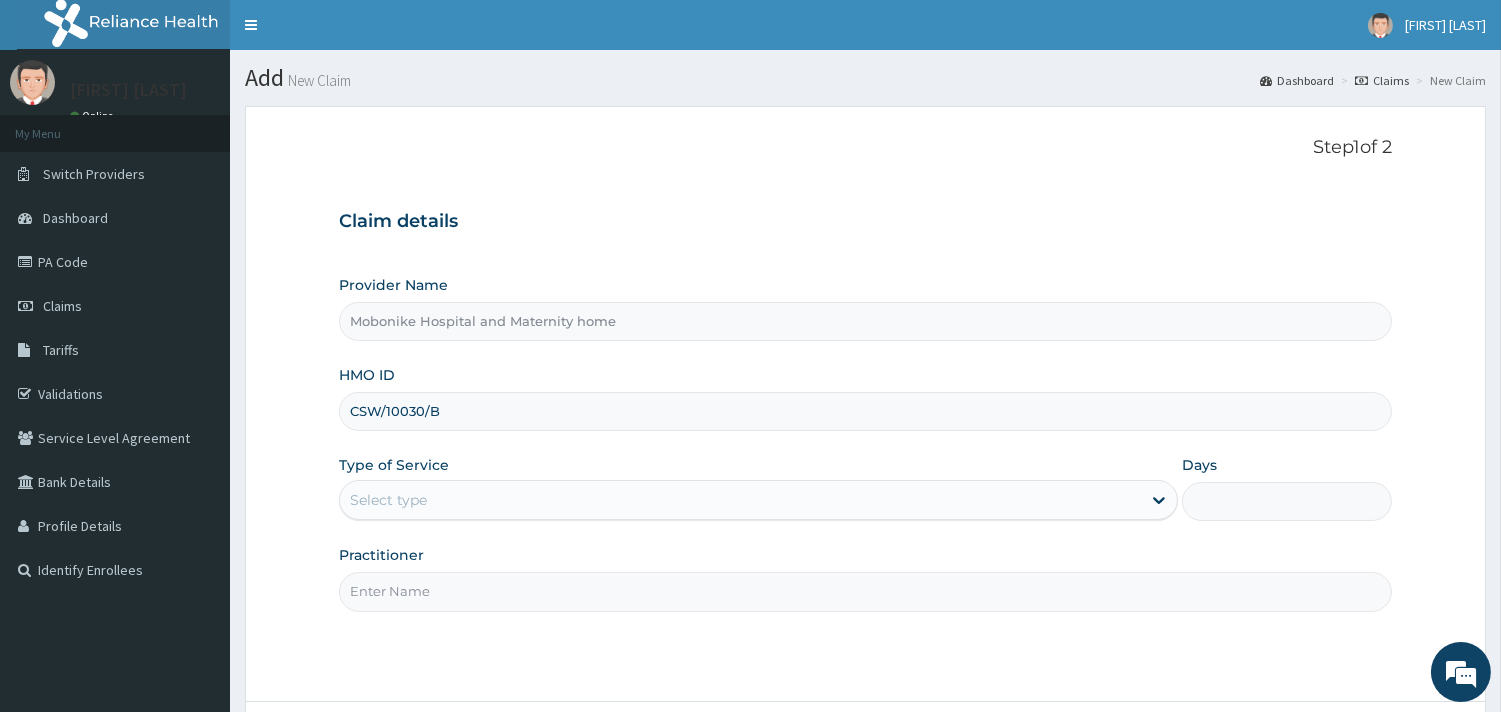 scroll, scrollTop: 0, scrollLeft: 0, axis: both 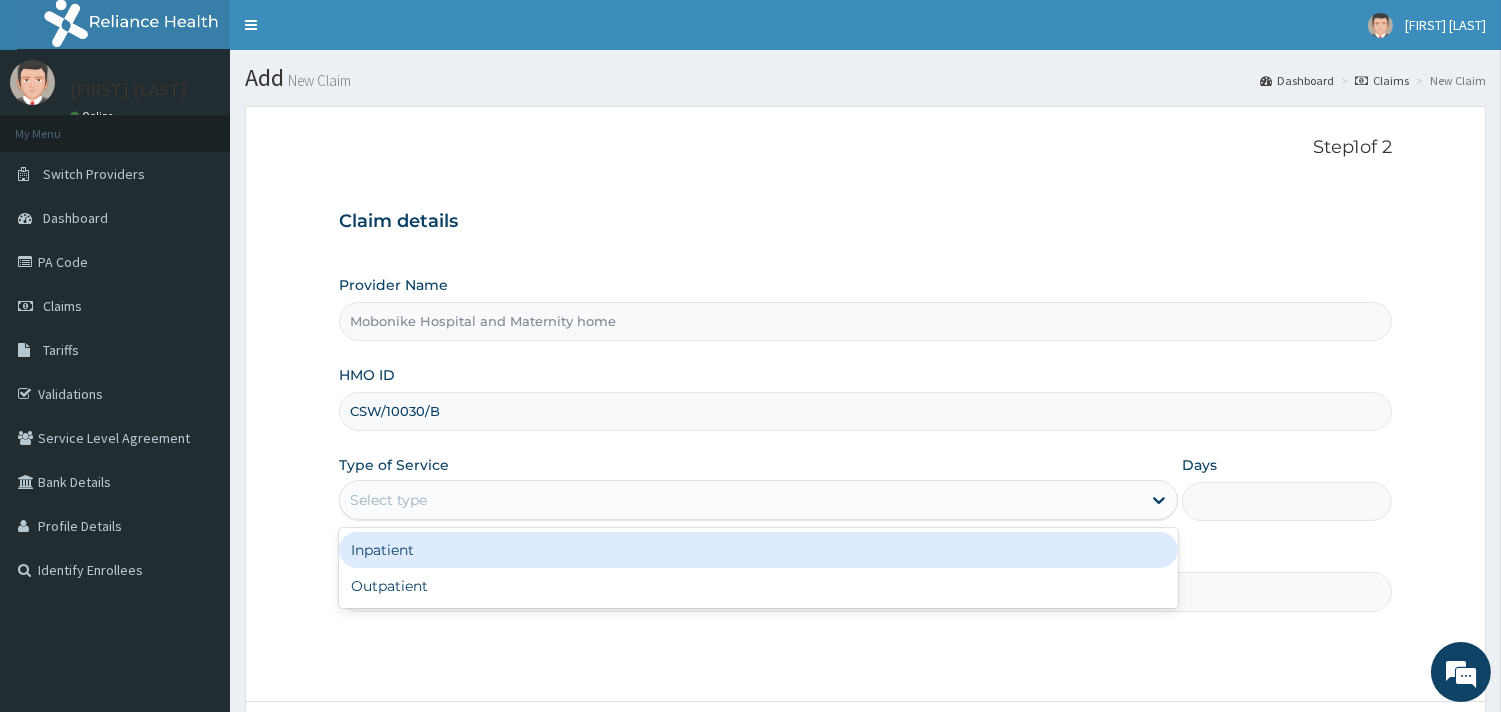 click on "Select type" at bounding box center [740, 500] 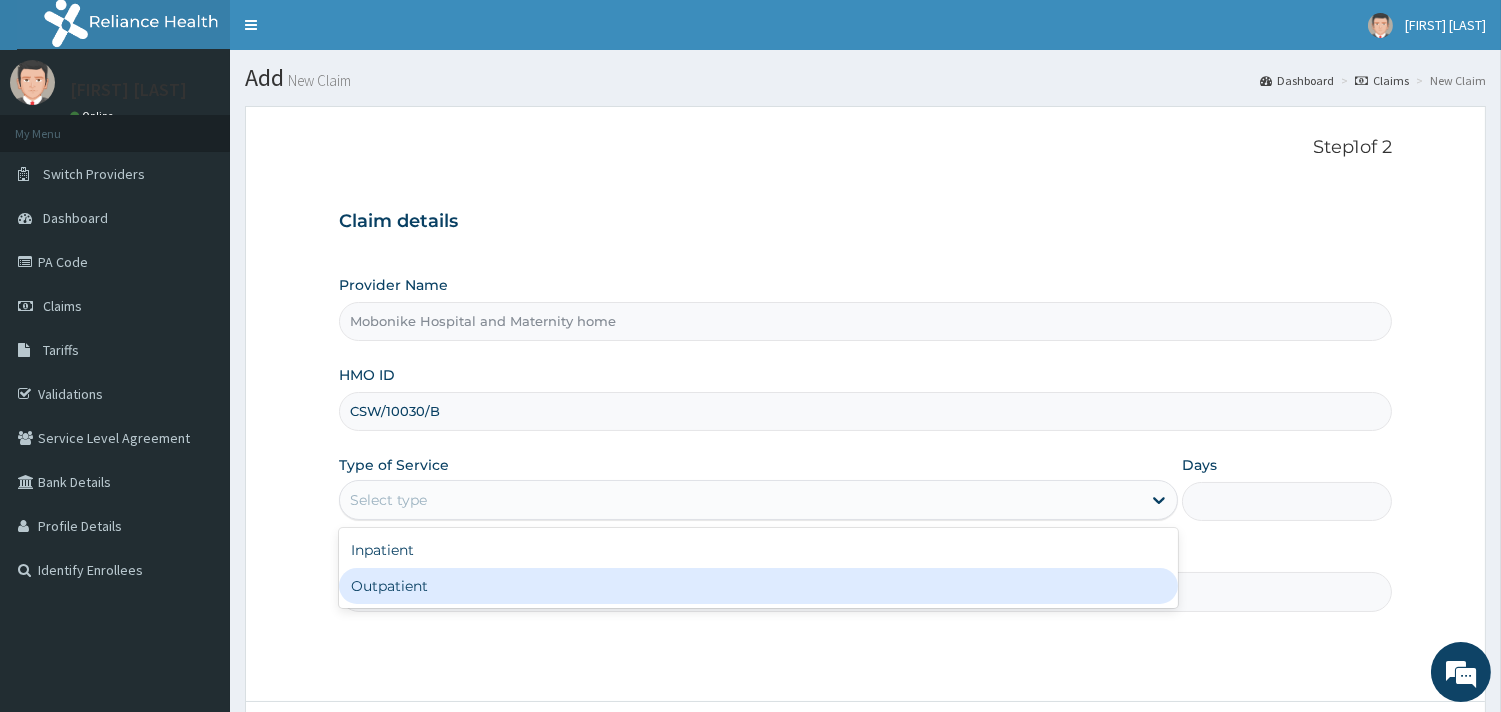 click on "Outpatient" at bounding box center (758, 586) 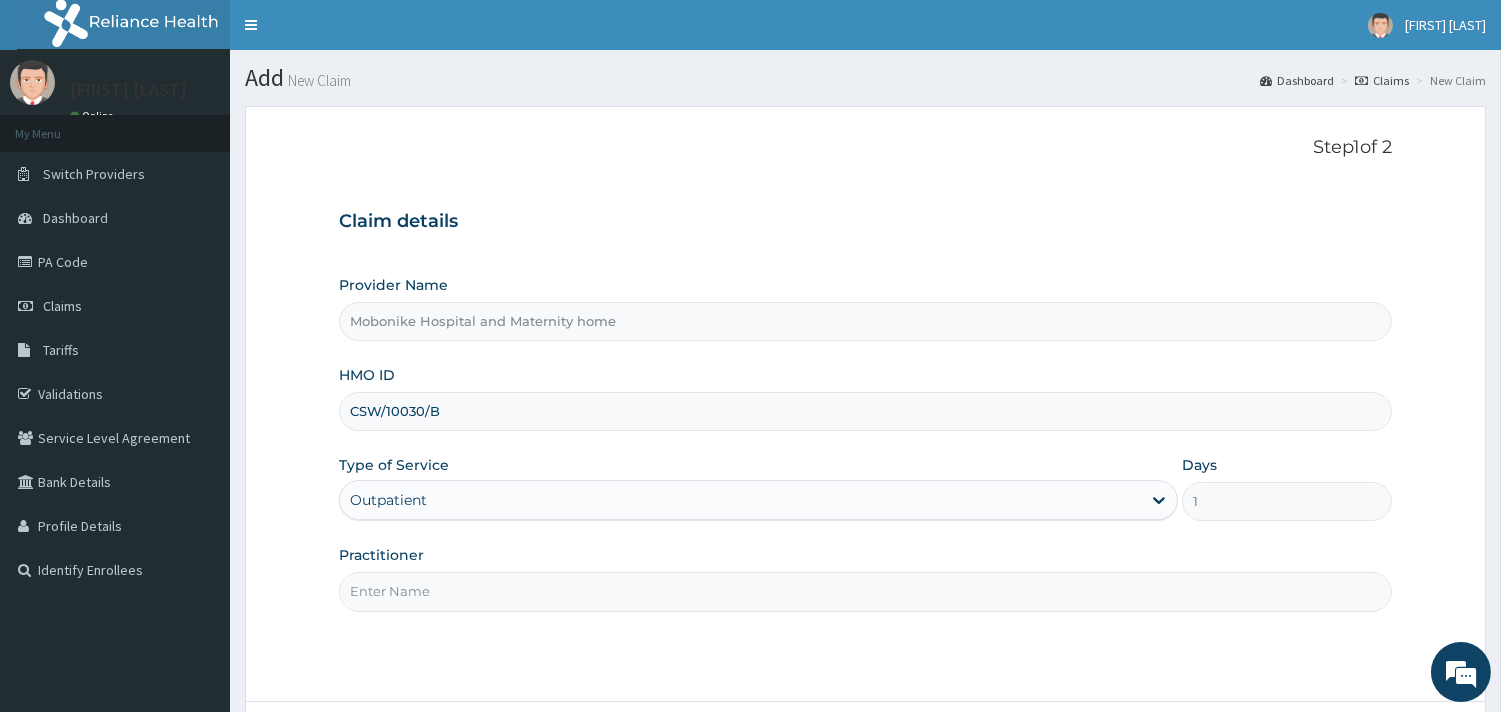click on "Practitioner" at bounding box center [865, 591] 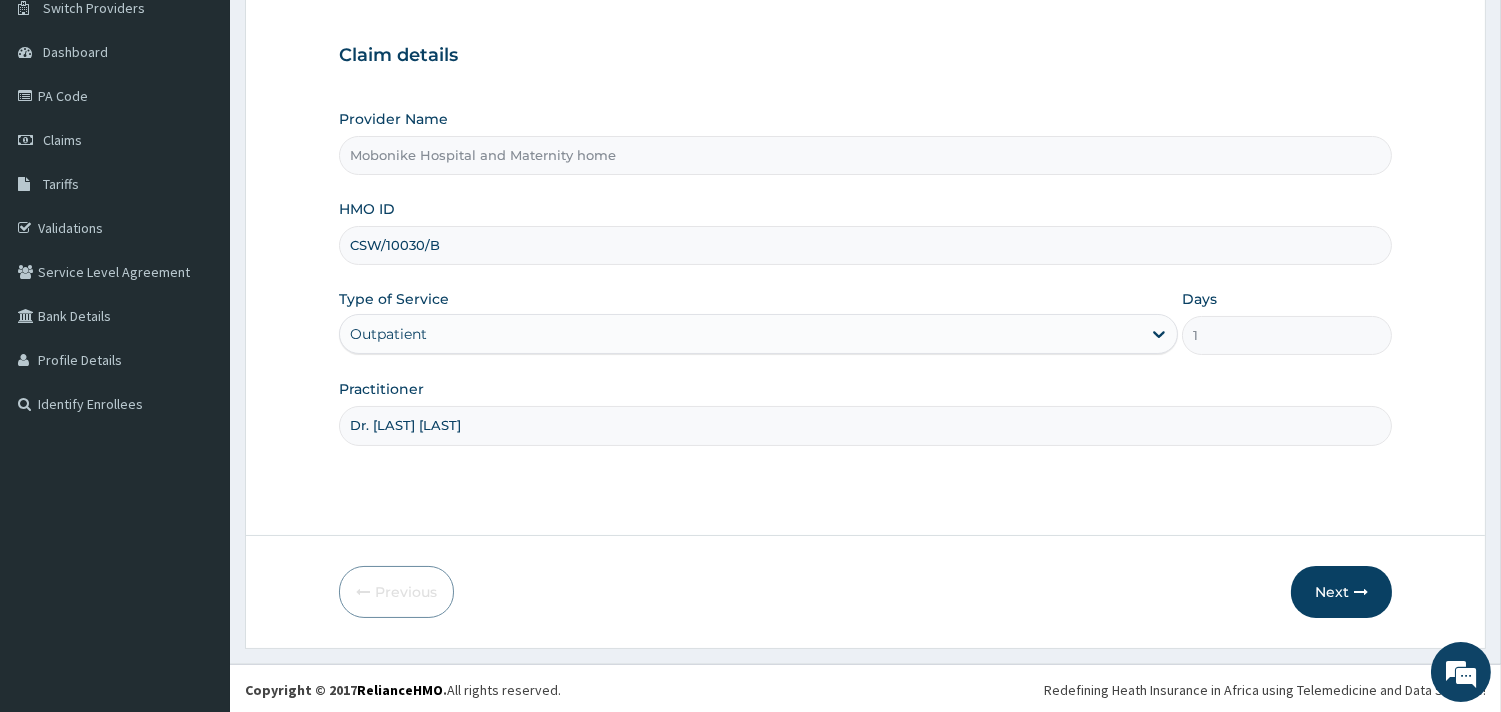 scroll, scrollTop: 170, scrollLeft: 0, axis: vertical 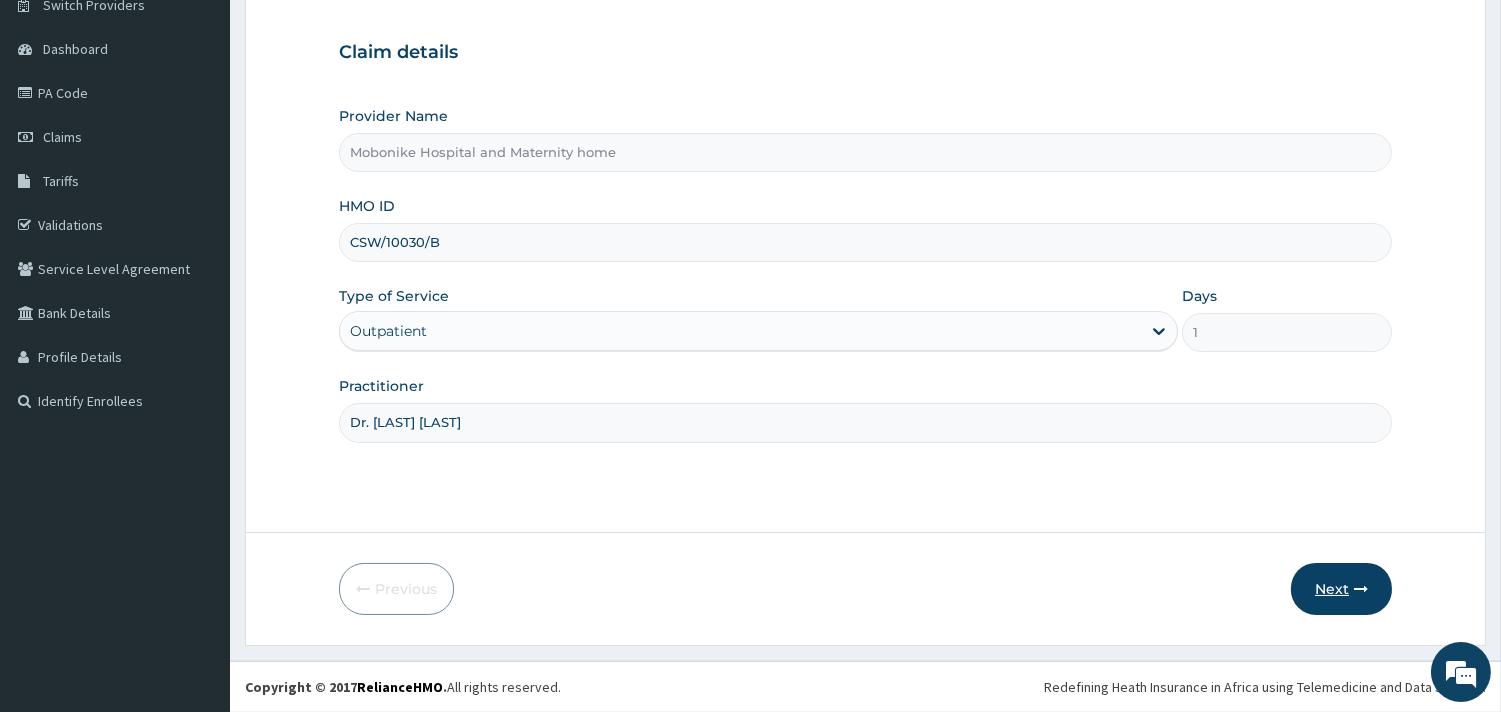 type on "Dr. Mbonu Clinton" 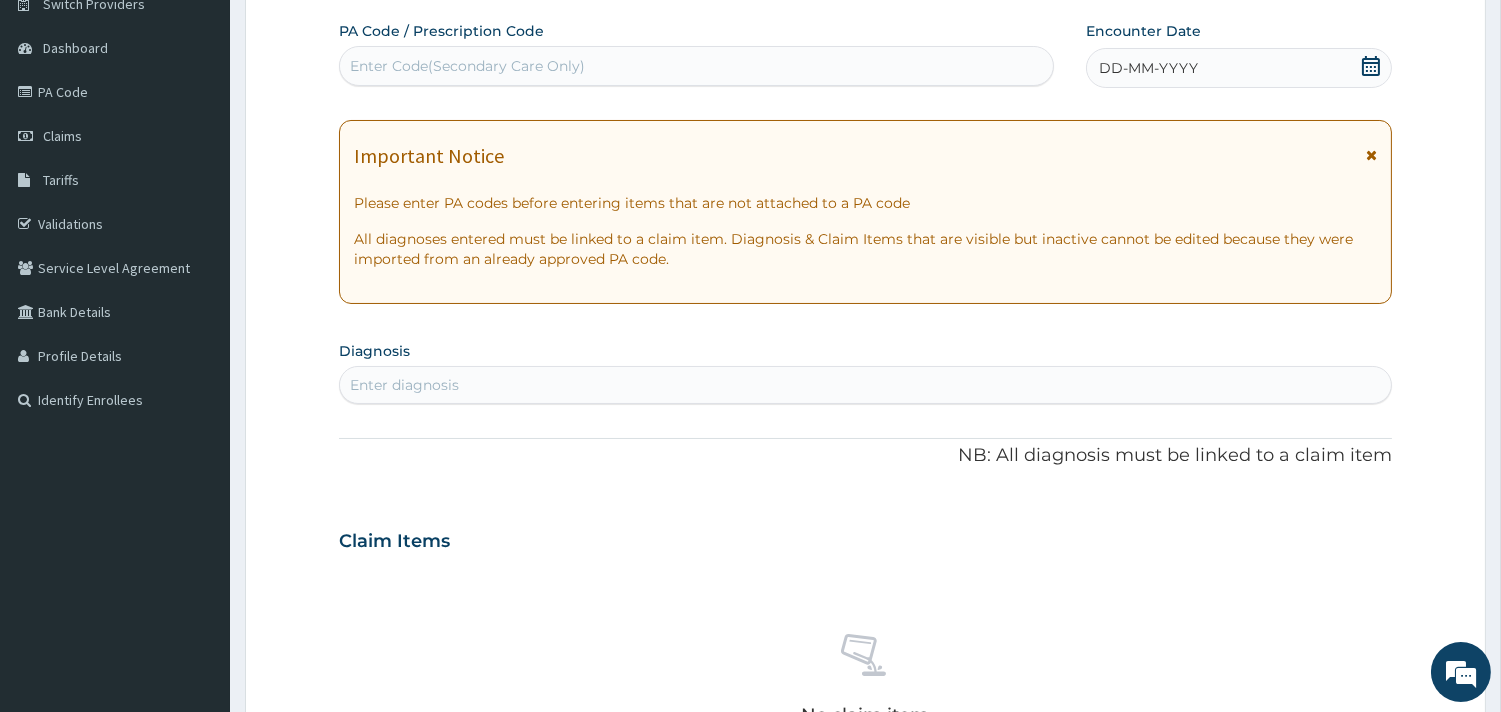 click on "Enter diagnosis" at bounding box center [865, 385] 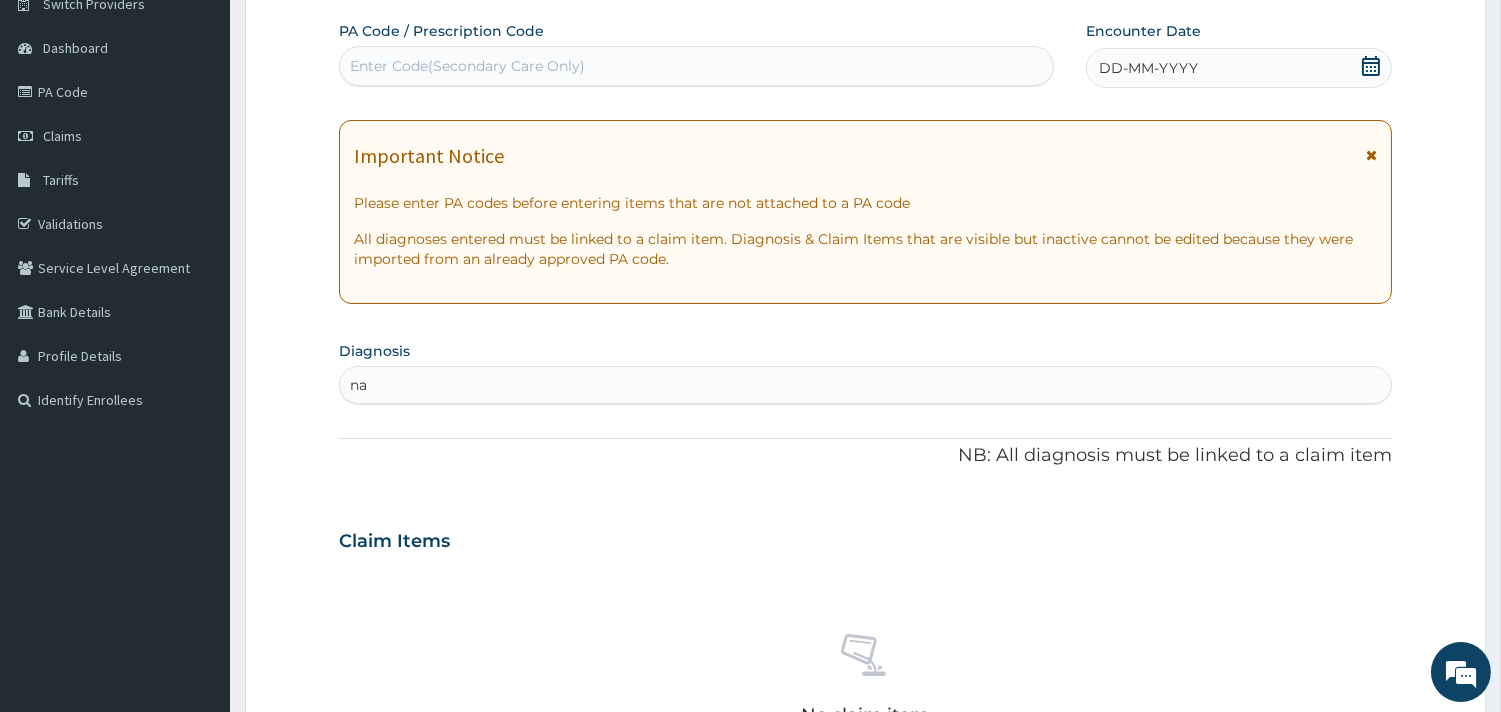 type on "n" 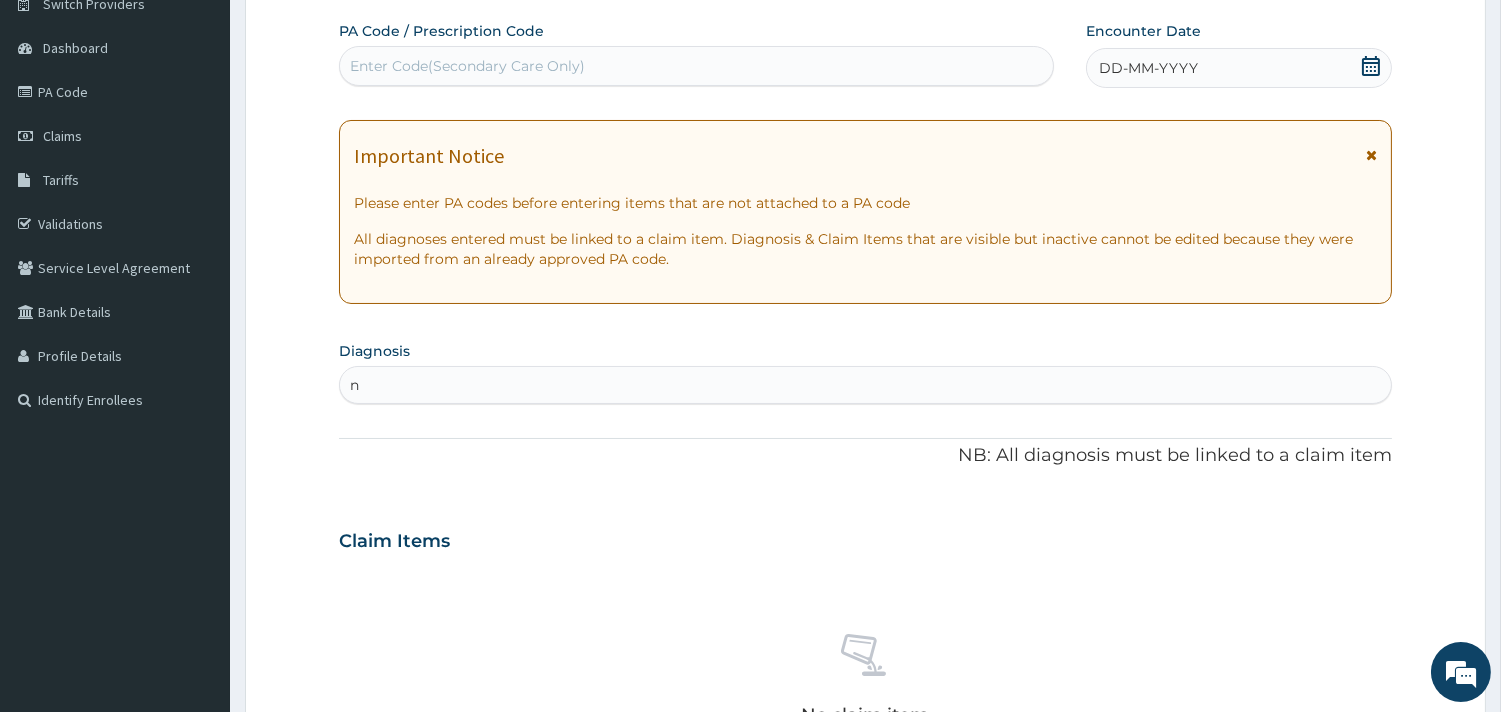type 